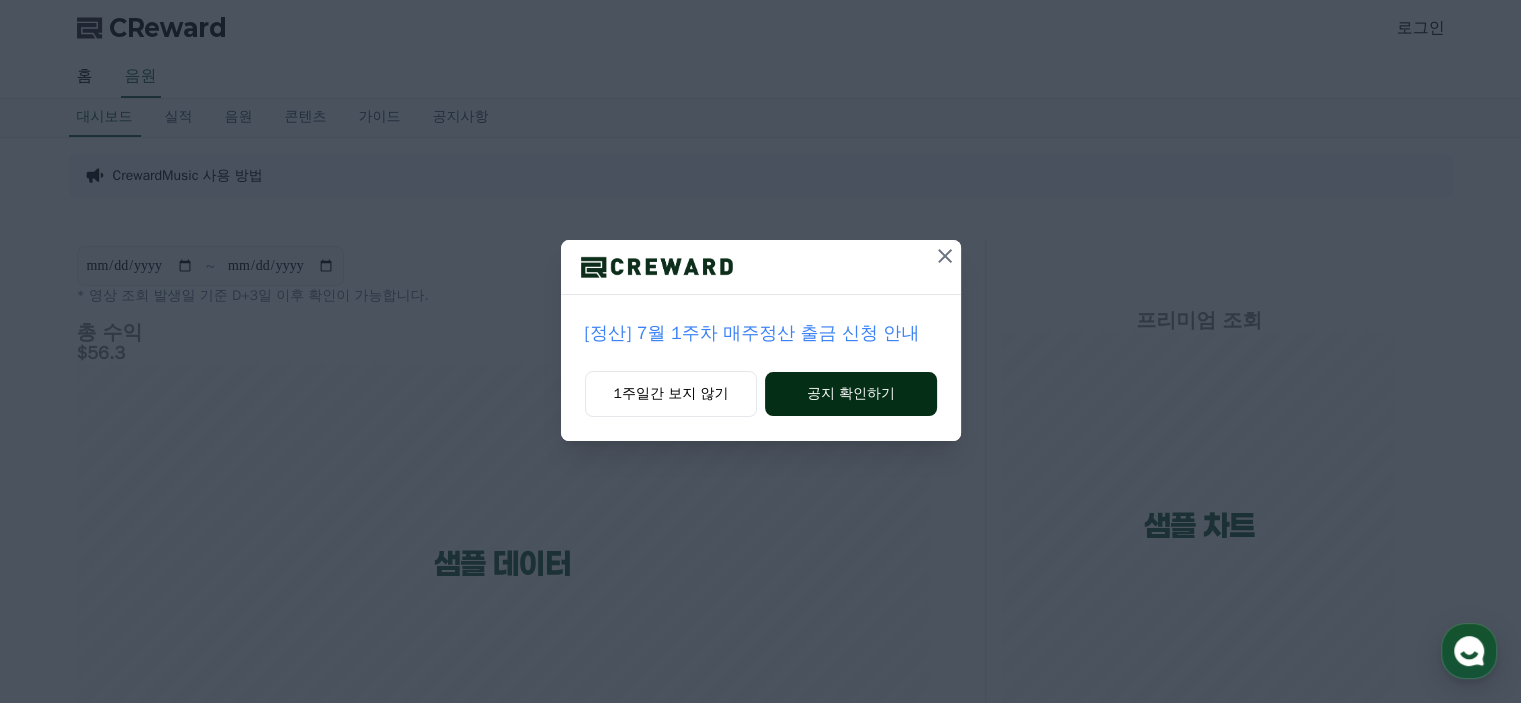 scroll, scrollTop: 0, scrollLeft: 0, axis: both 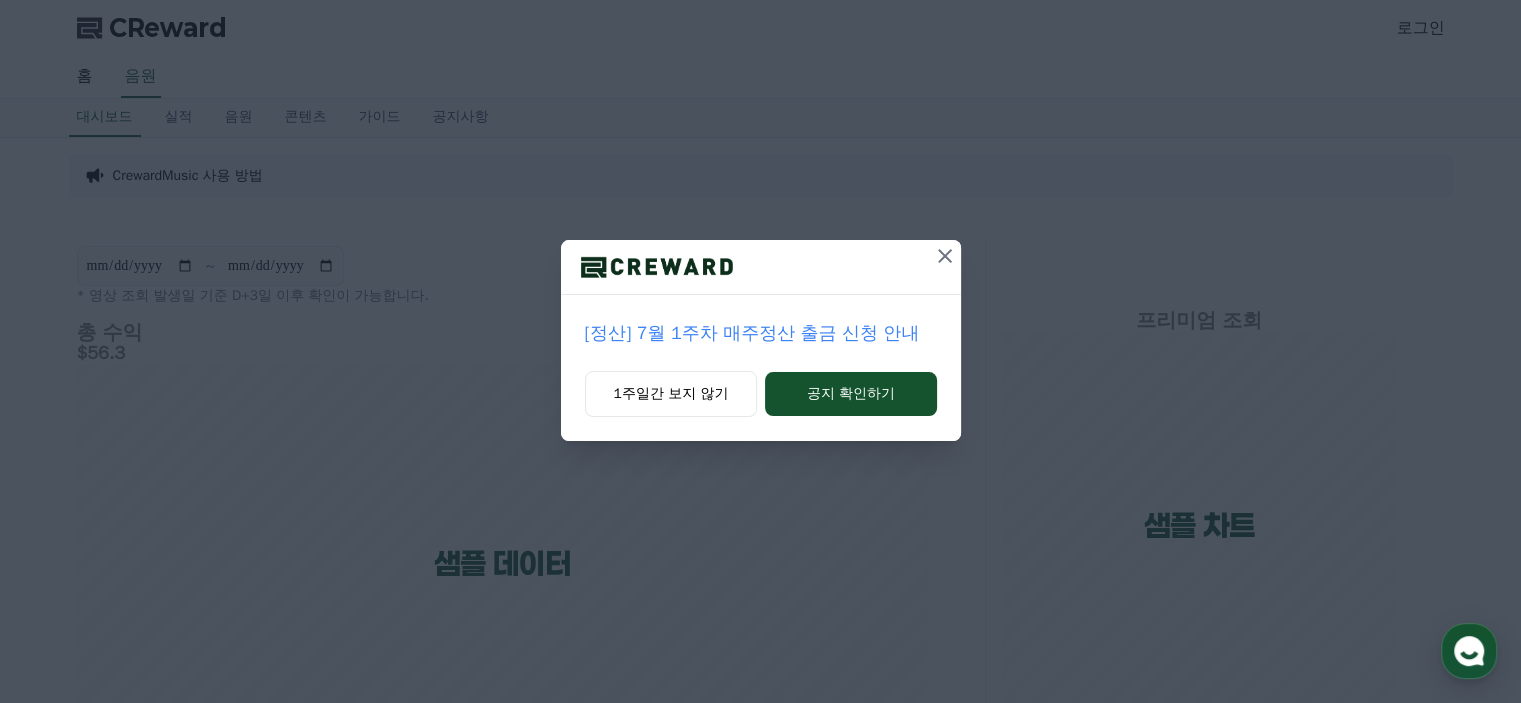 click 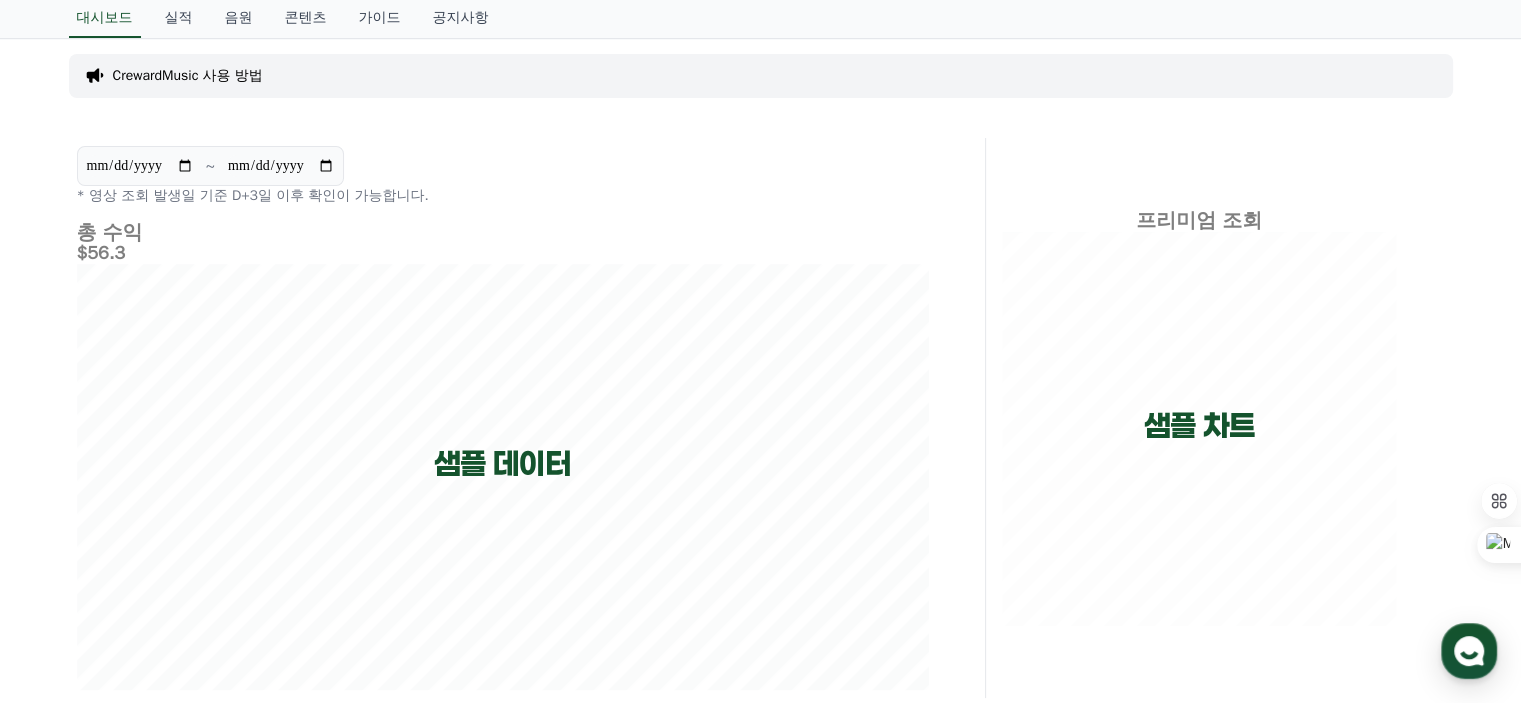 scroll, scrollTop: 0, scrollLeft: 0, axis: both 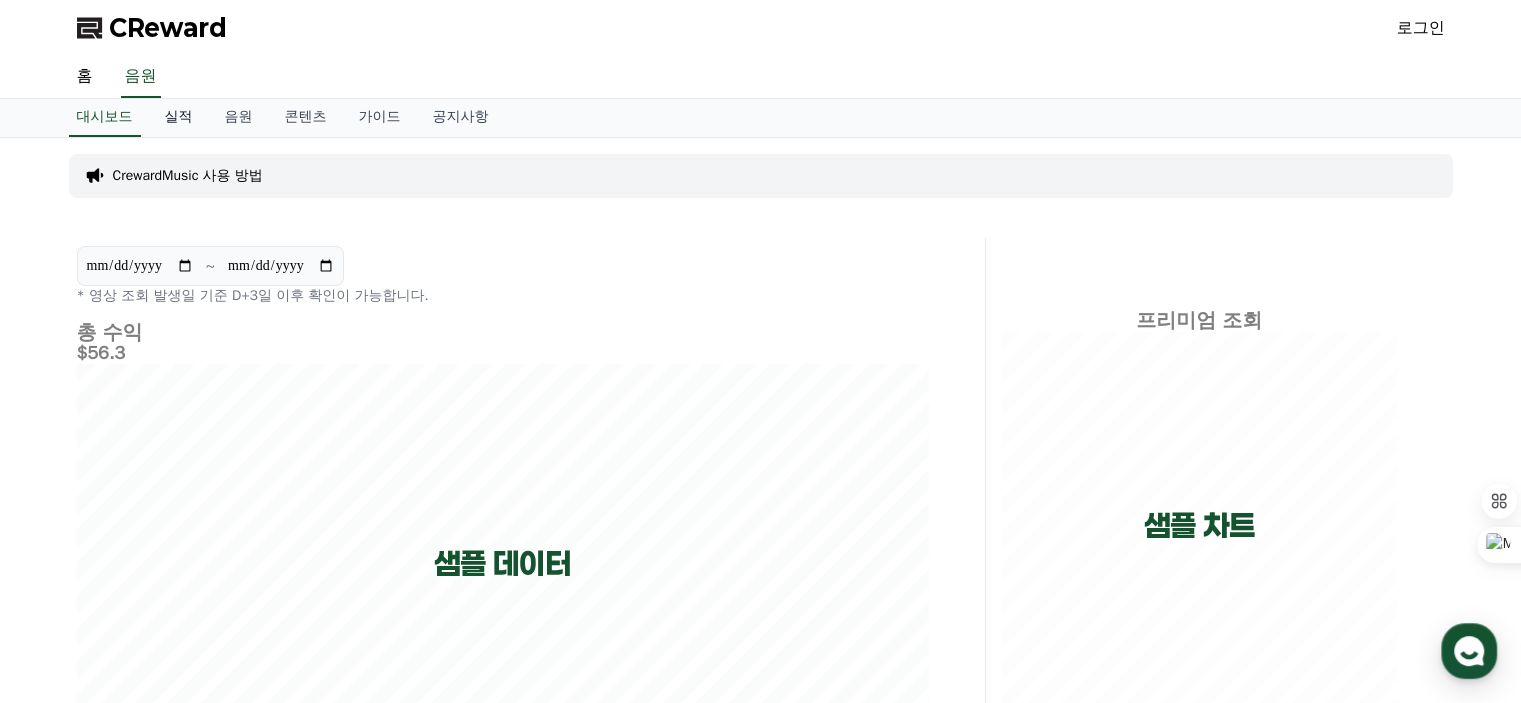 click on "실적" at bounding box center (179, 118) 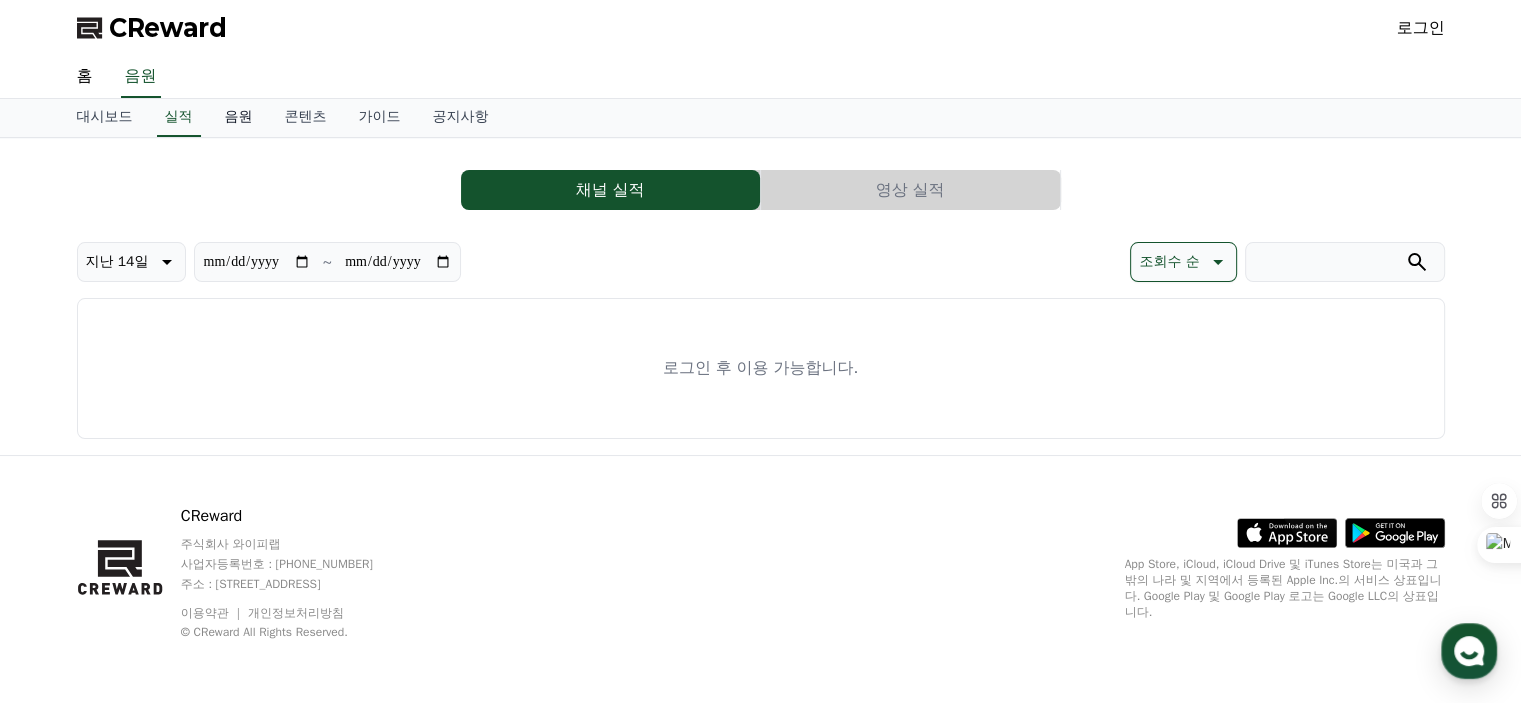 click on "음원" at bounding box center [239, 118] 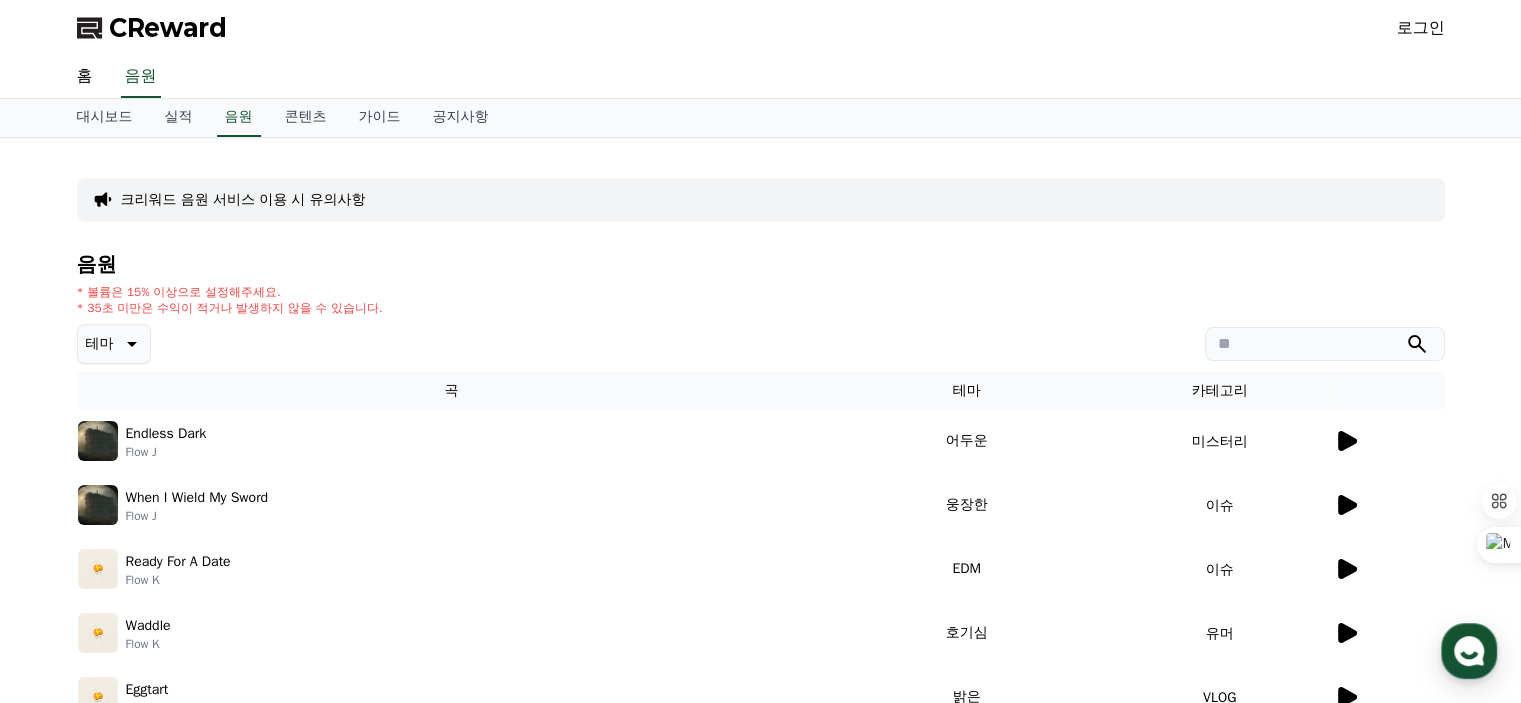 click on "음원" at bounding box center [761, 265] 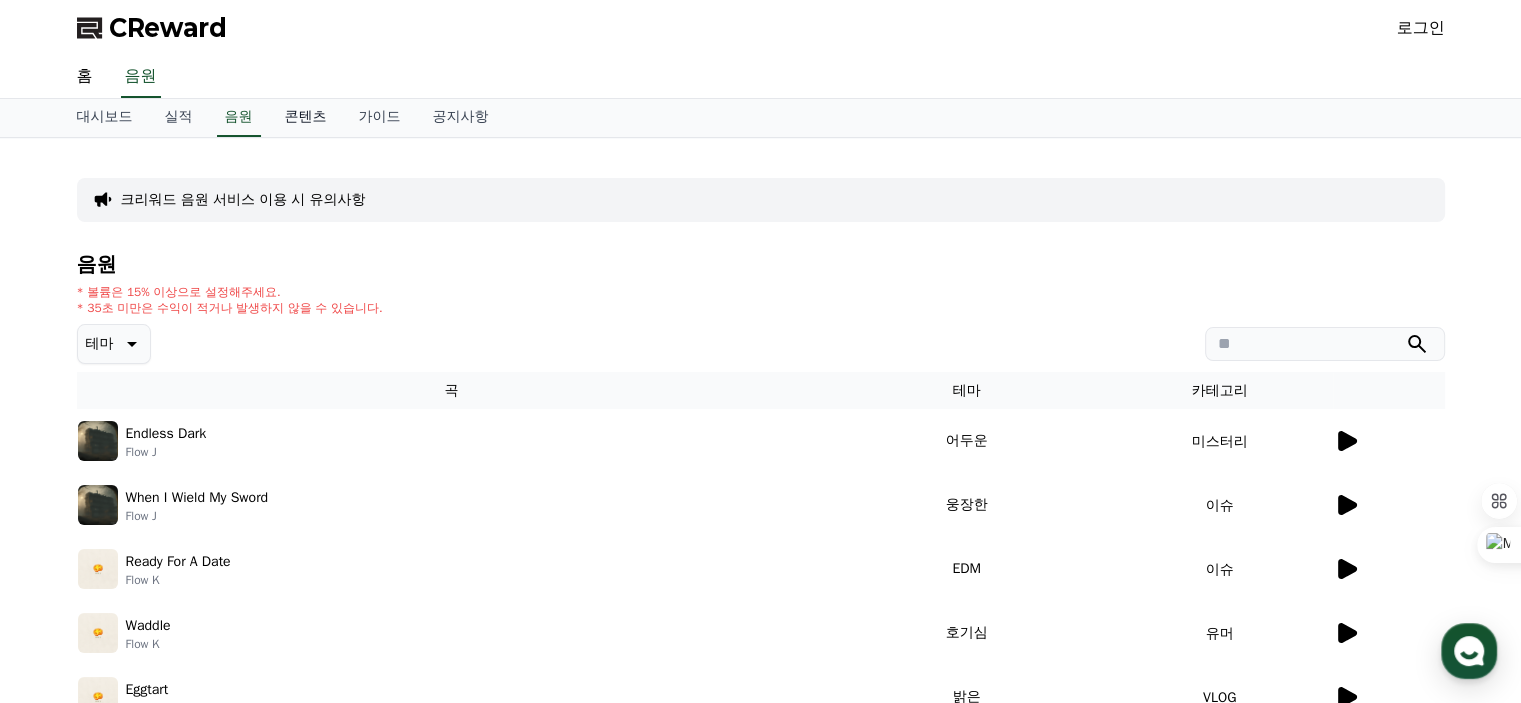 click on "콘텐츠" at bounding box center (306, 118) 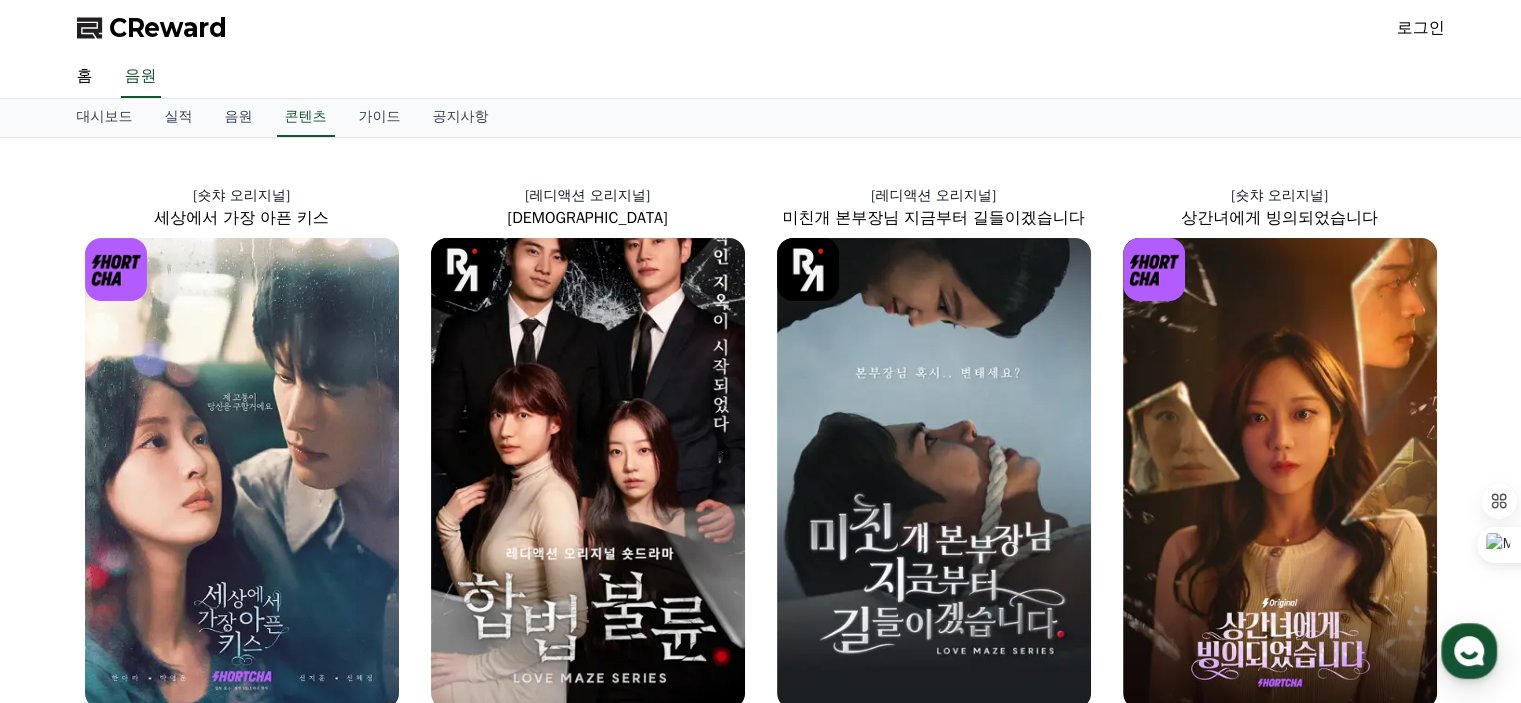 click on "CReward           로그인" at bounding box center [761, 28] 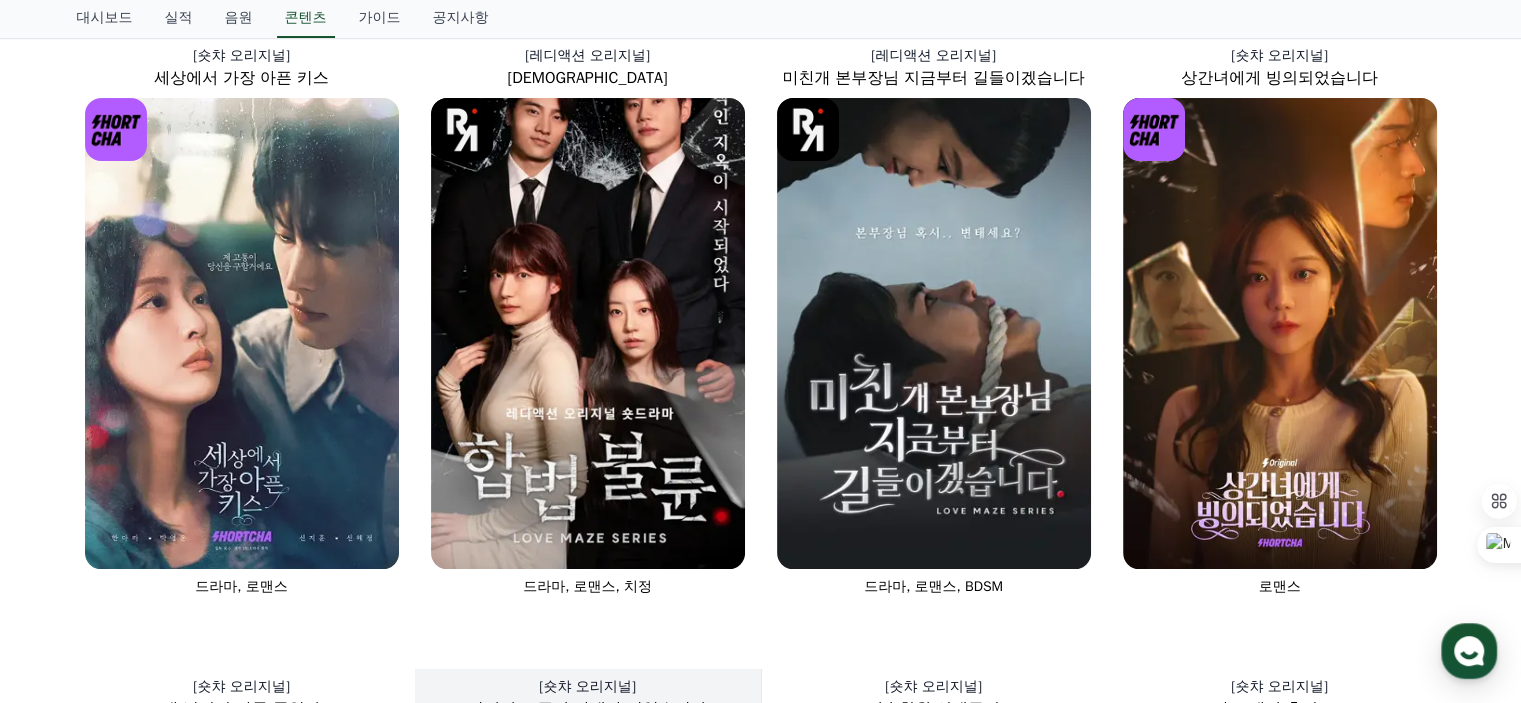 scroll, scrollTop: 136, scrollLeft: 0, axis: vertical 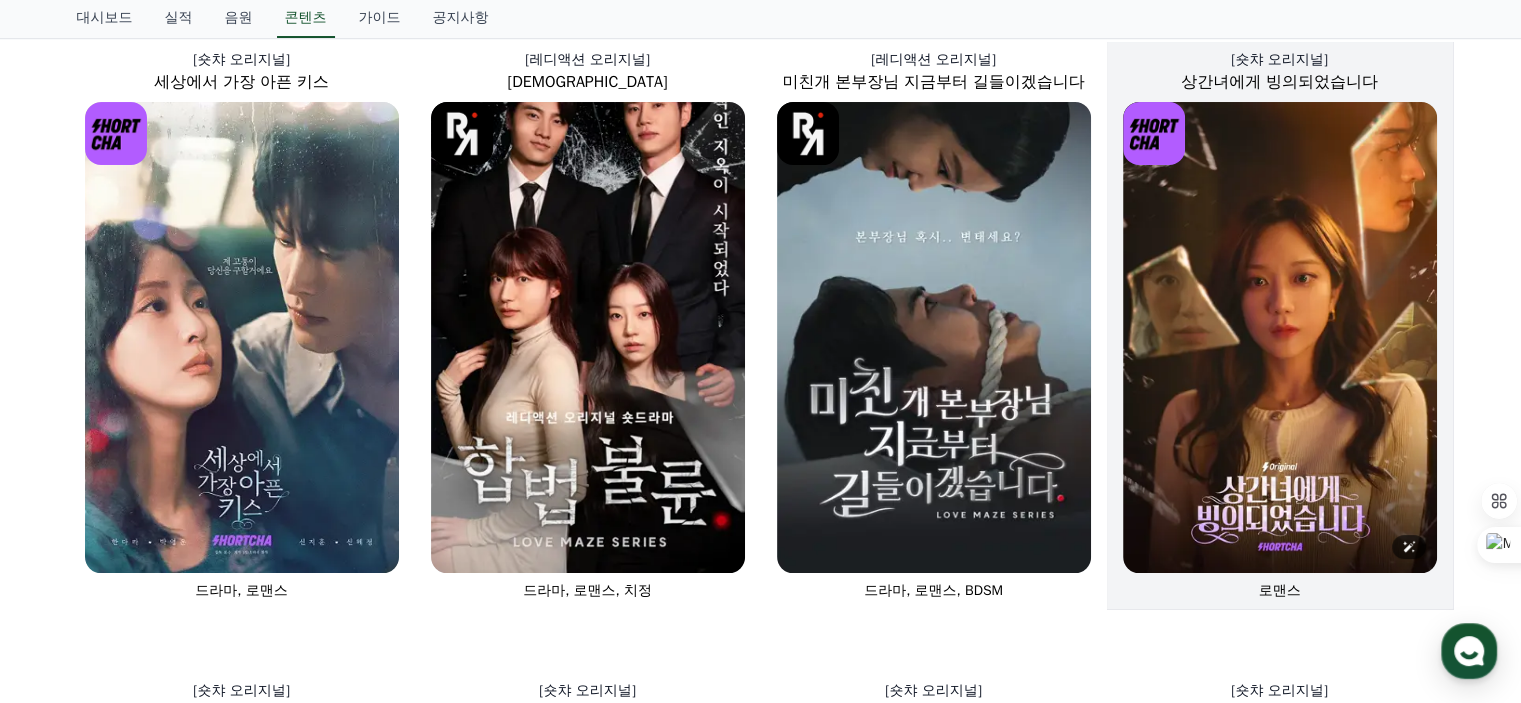 click at bounding box center [1280, 337] 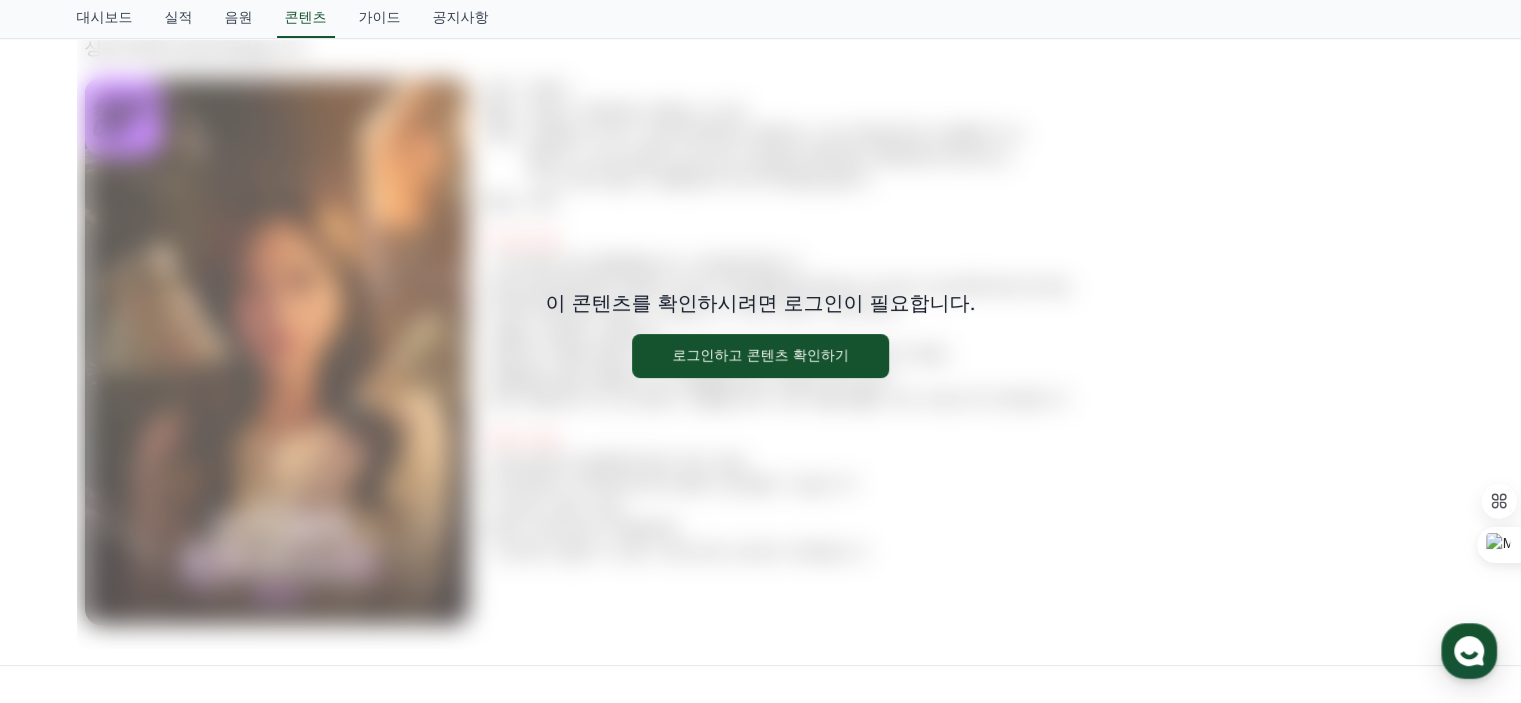 scroll, scrollTop: 0, scrollLeft: 0, axis: both 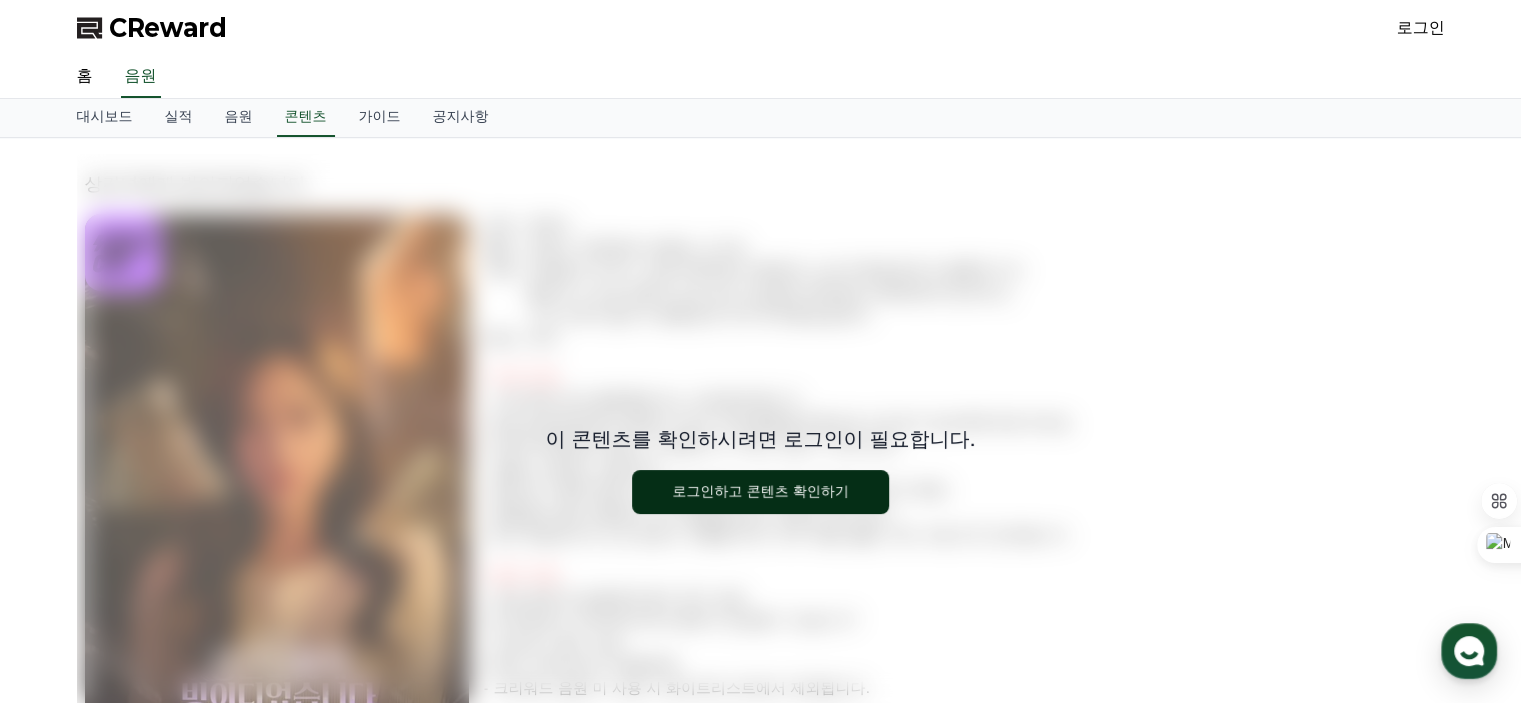 click on "로그인하고 콘텐츠 확인하기" at bounding box center (760, 492) 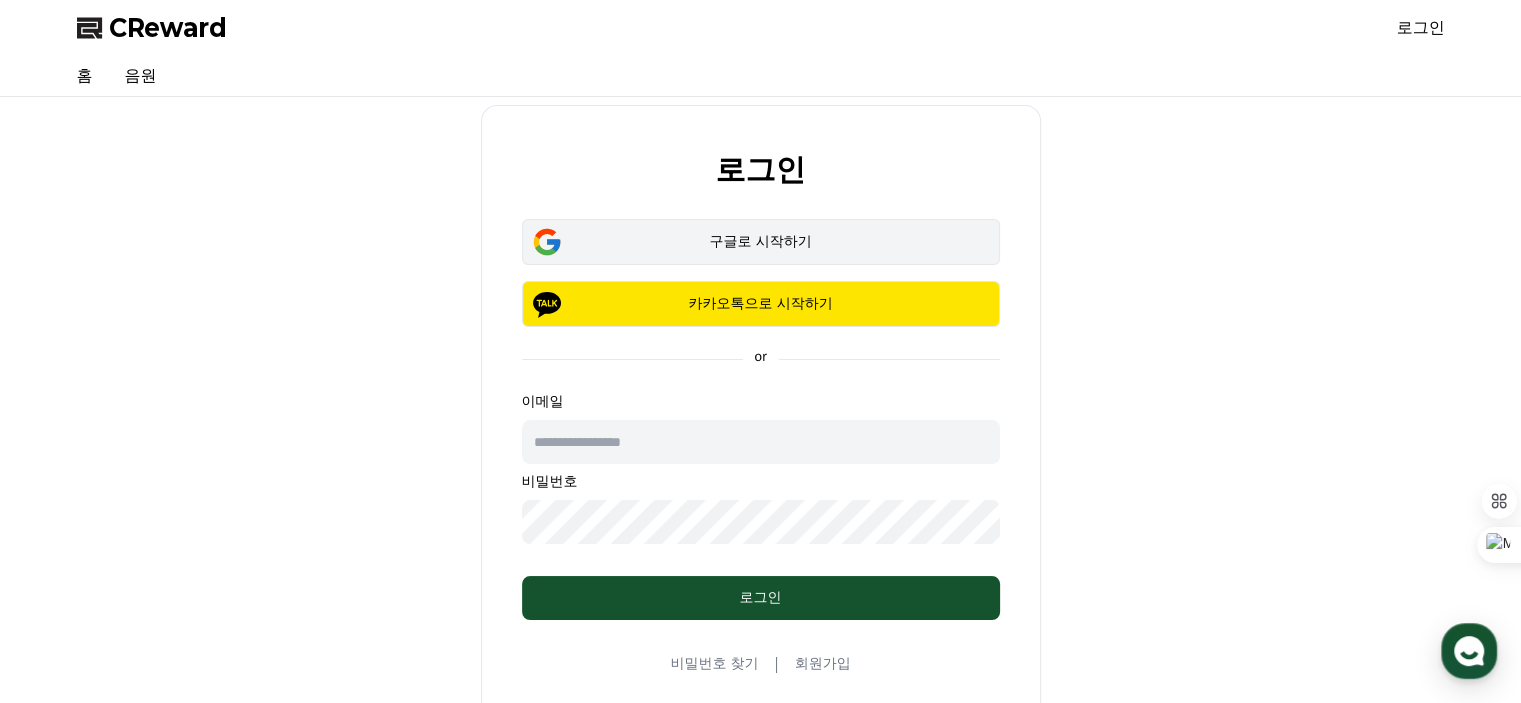 click on "구글로 시작하기" at bounding box center (761, 242) 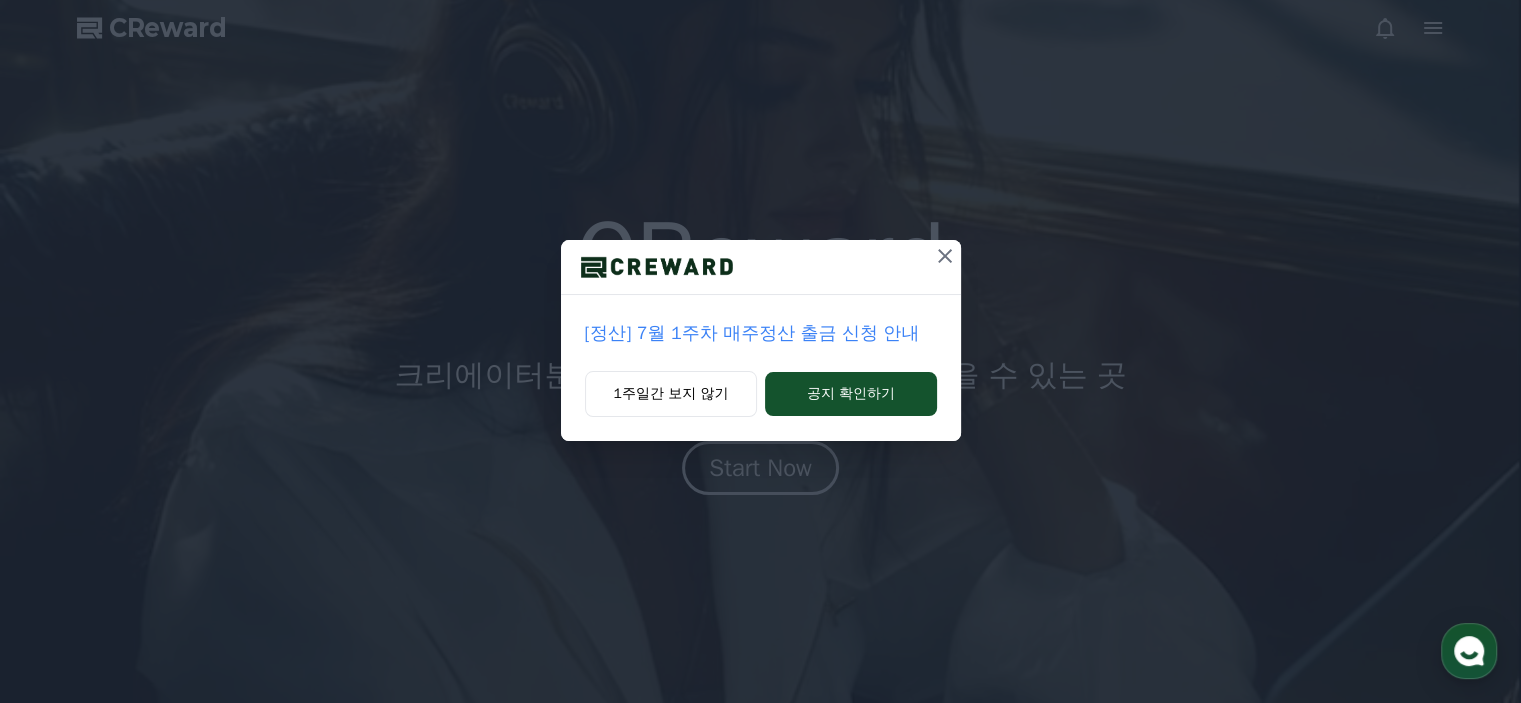 scroll, scrollTop: 0, scrollLeft: 0, axis: both 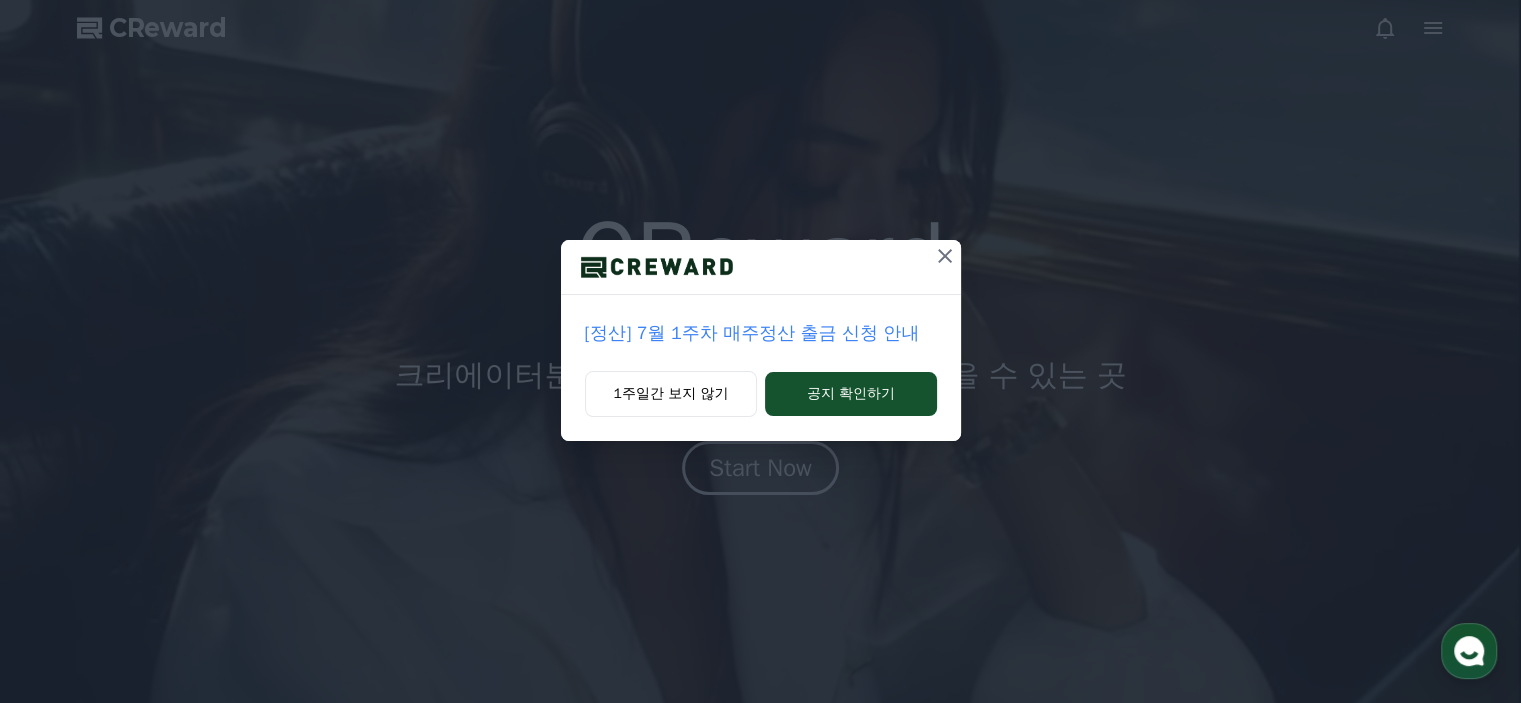click 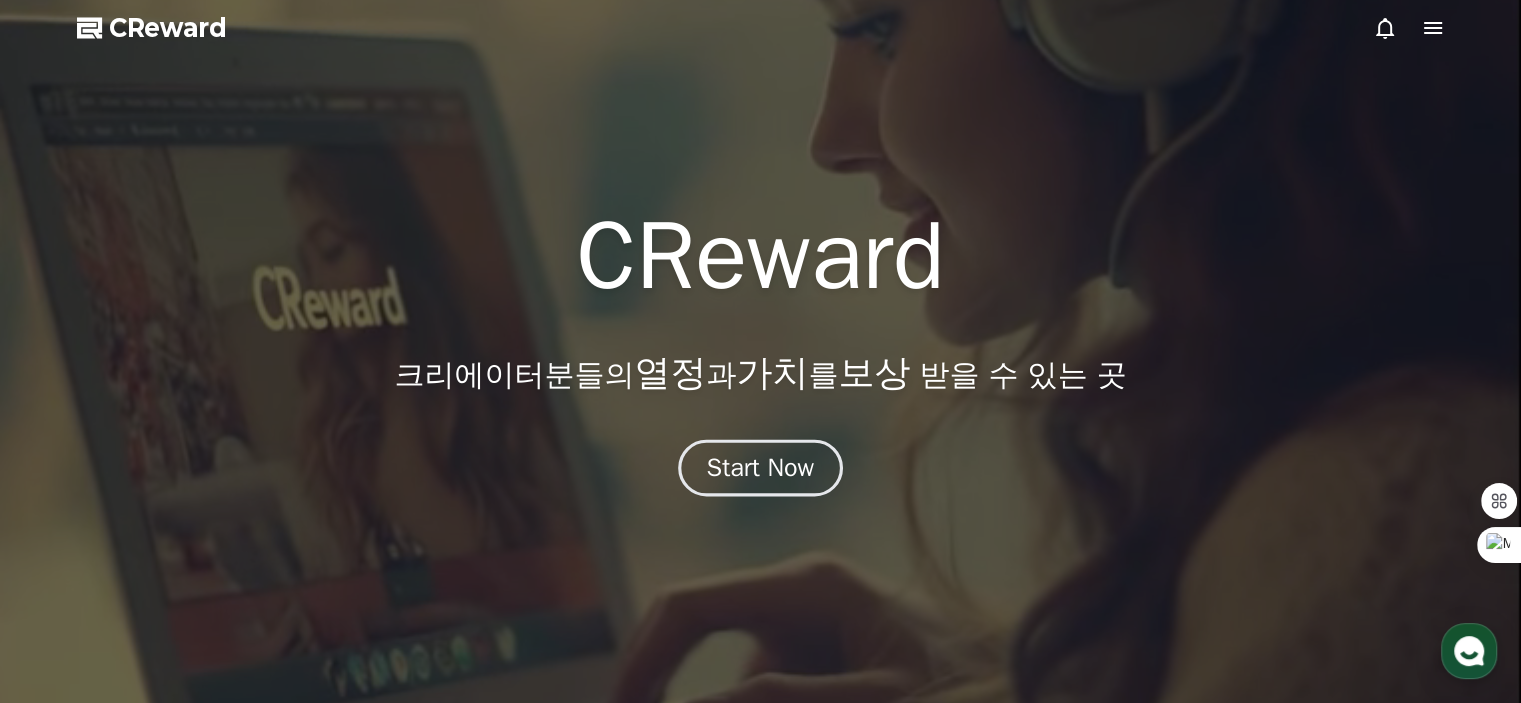 click on "Start Now" at bounding box center [761, 468] 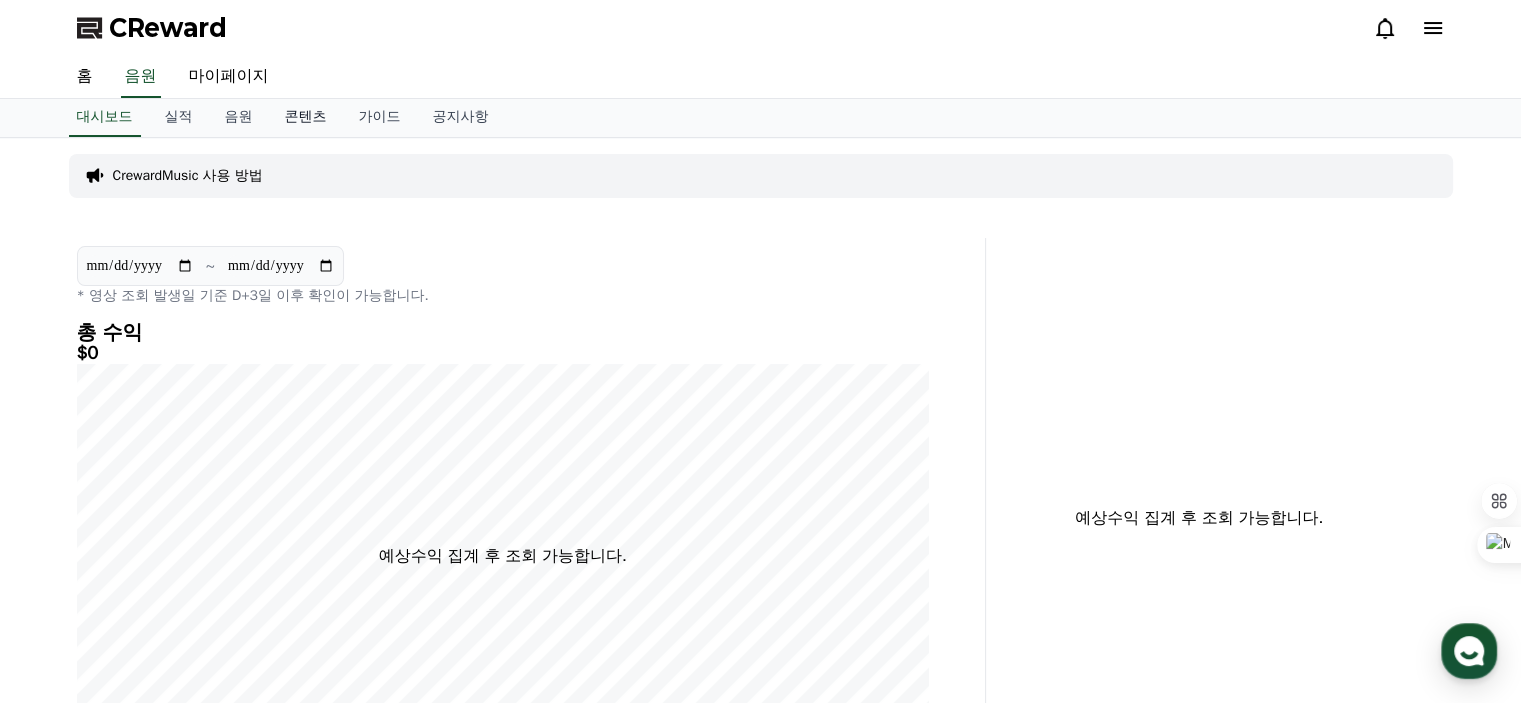 click on "콘텐츠" at bounding box center [306, 118] 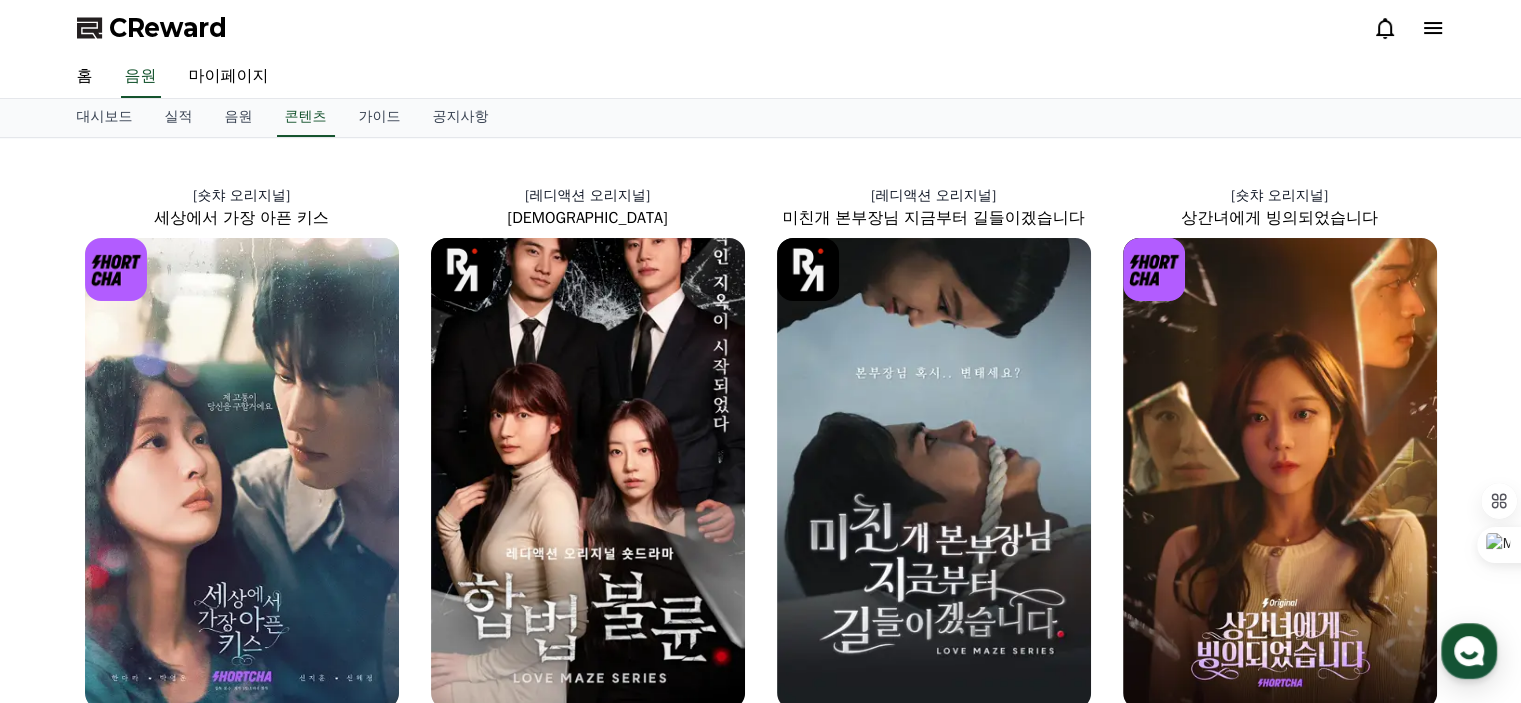 click on "대시보드 실적 음원 콘텐츠 가이드 공지사항" at bounding box center [761, 118] 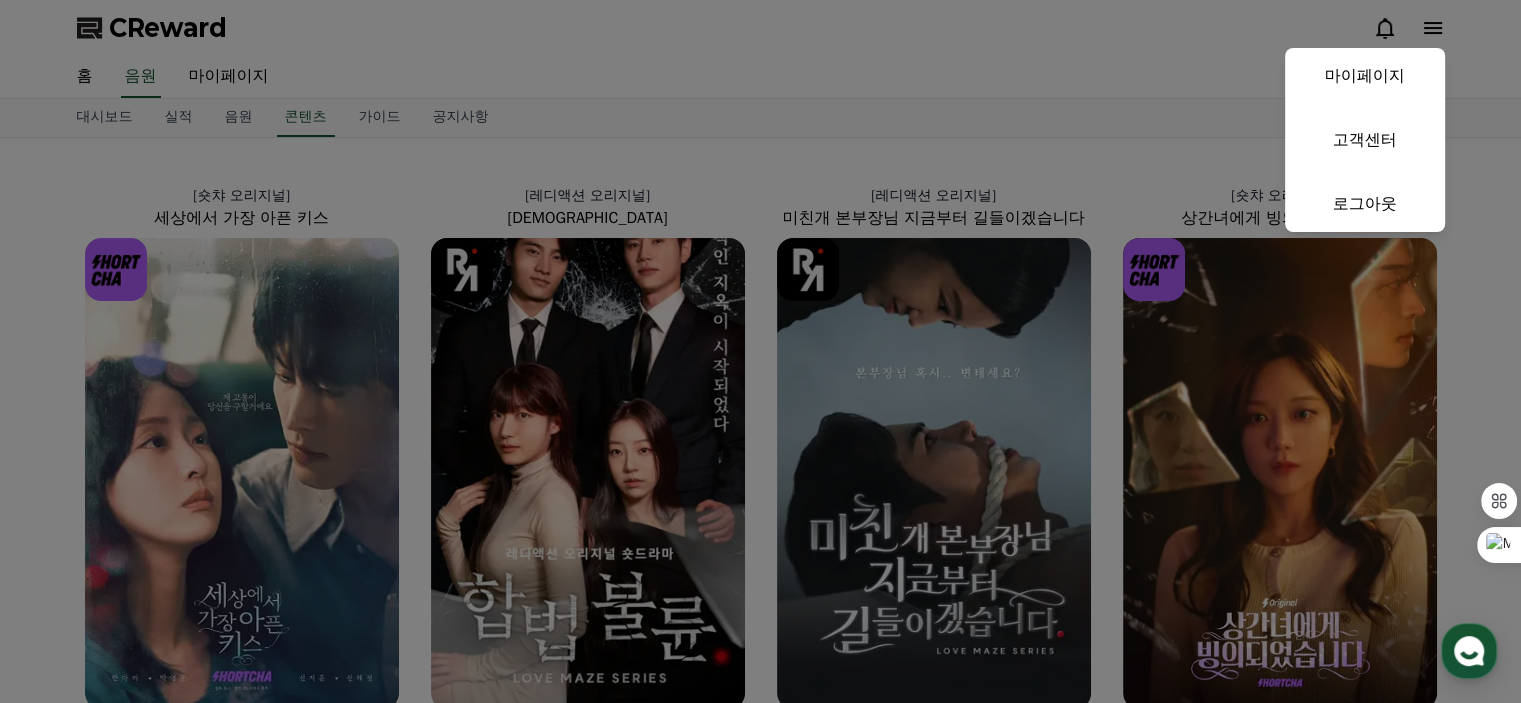 click at bounding box center [760, 351] 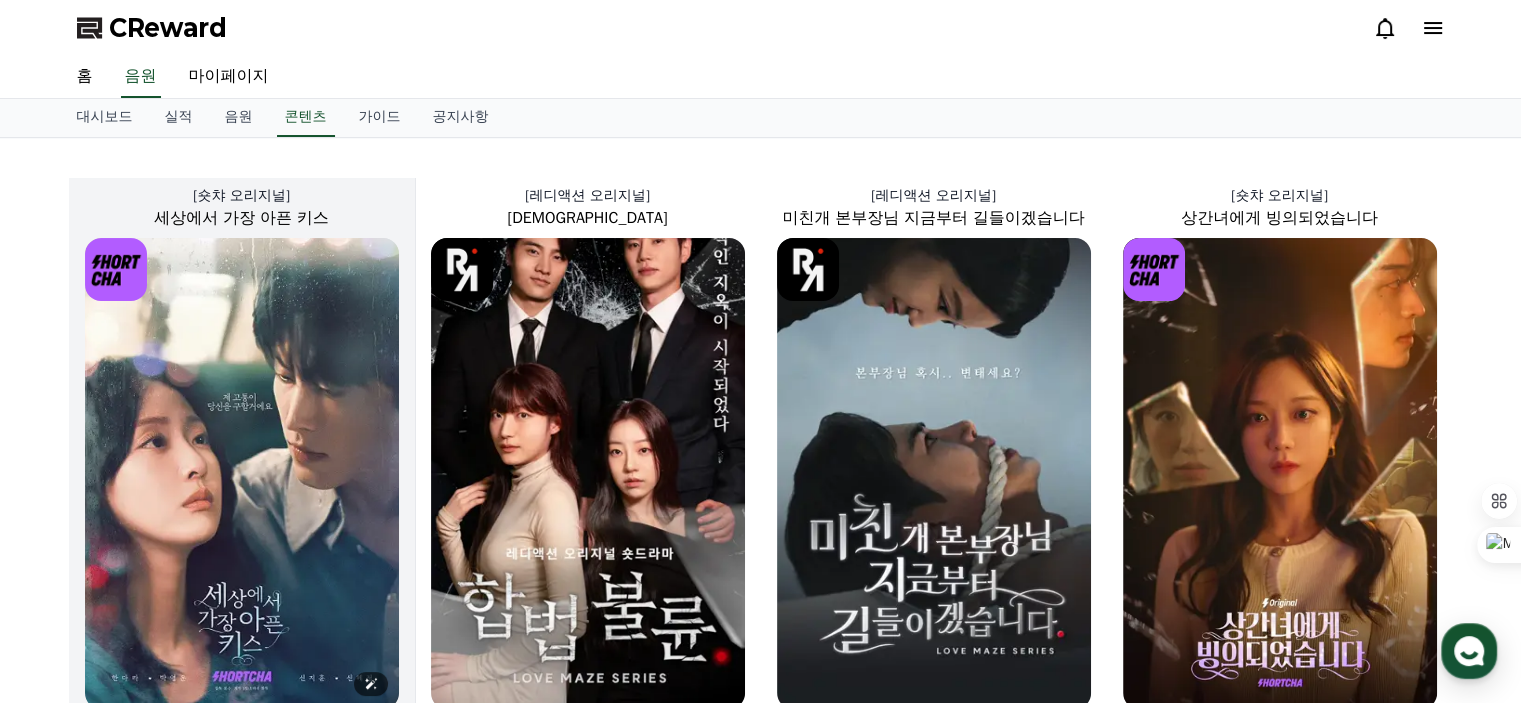 click at bounding box center [242, 473] 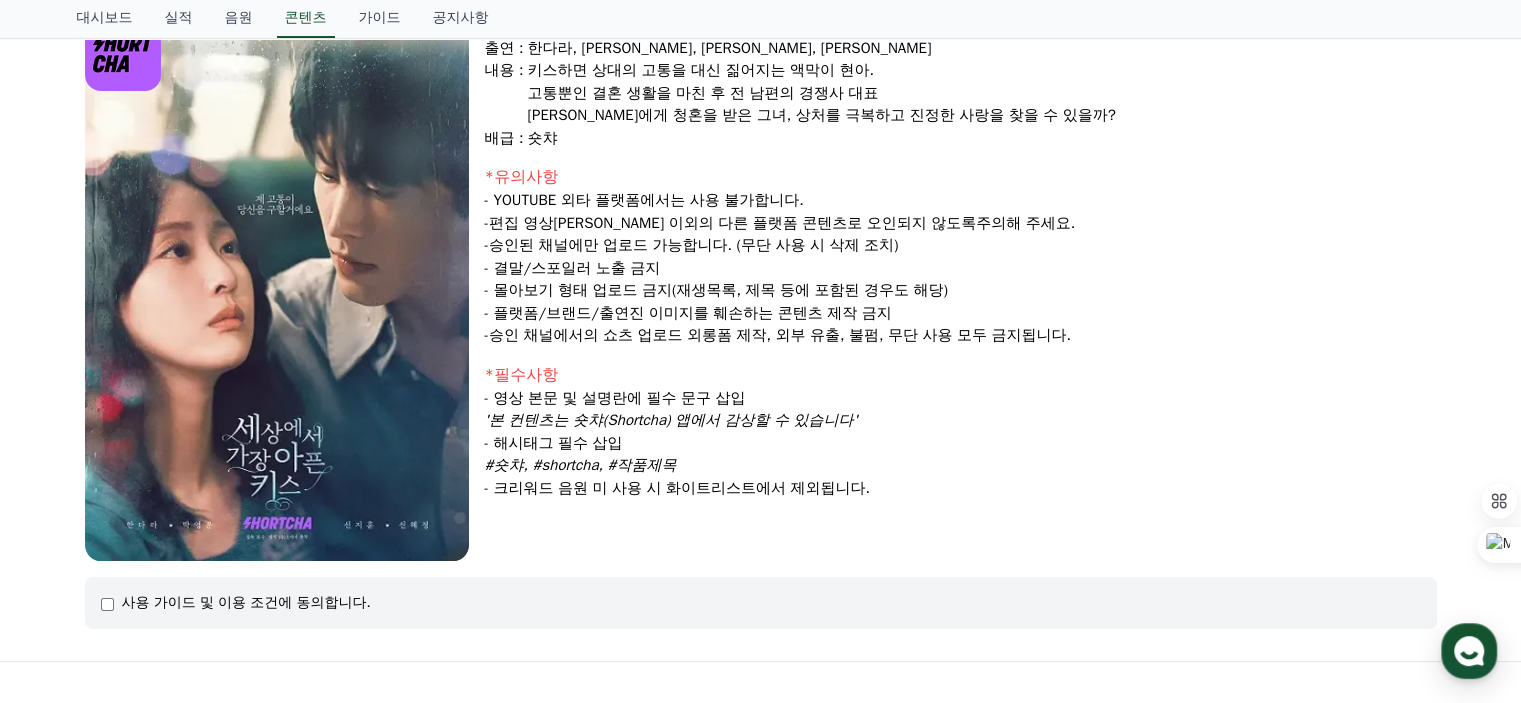 scroll, scrollTop: 200, scrollLeft: 0, axis: vertical 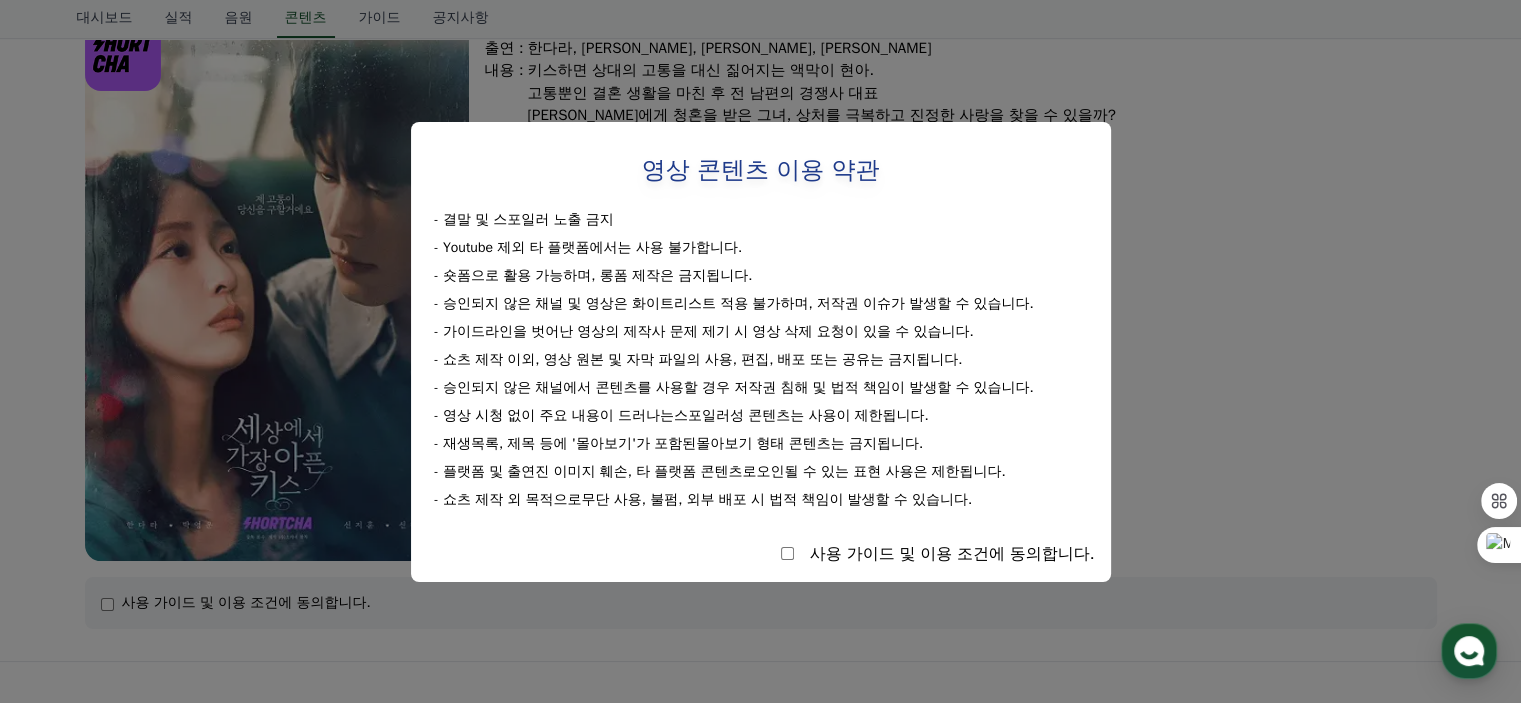 select 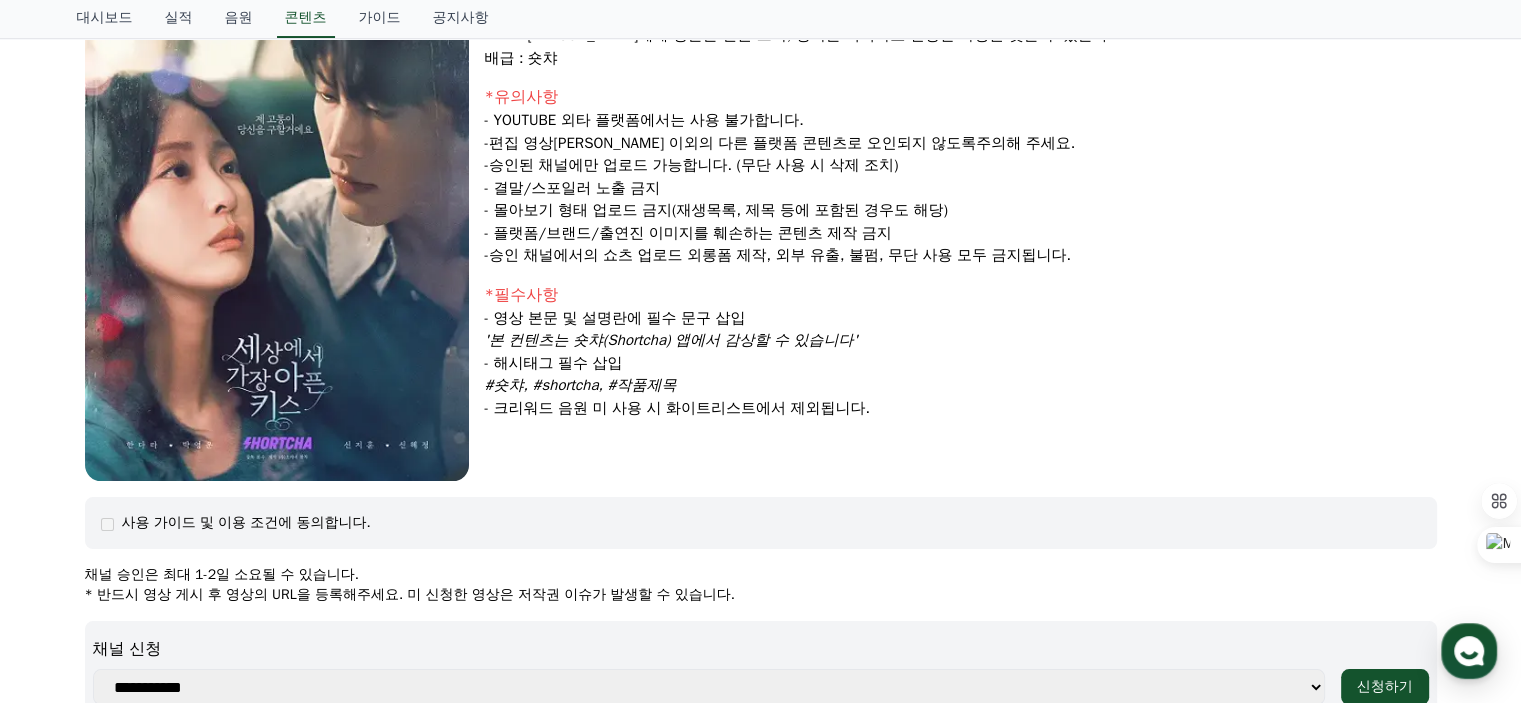 scroll, scrollTop: 400, scrollLeft: 0, axis: vertical 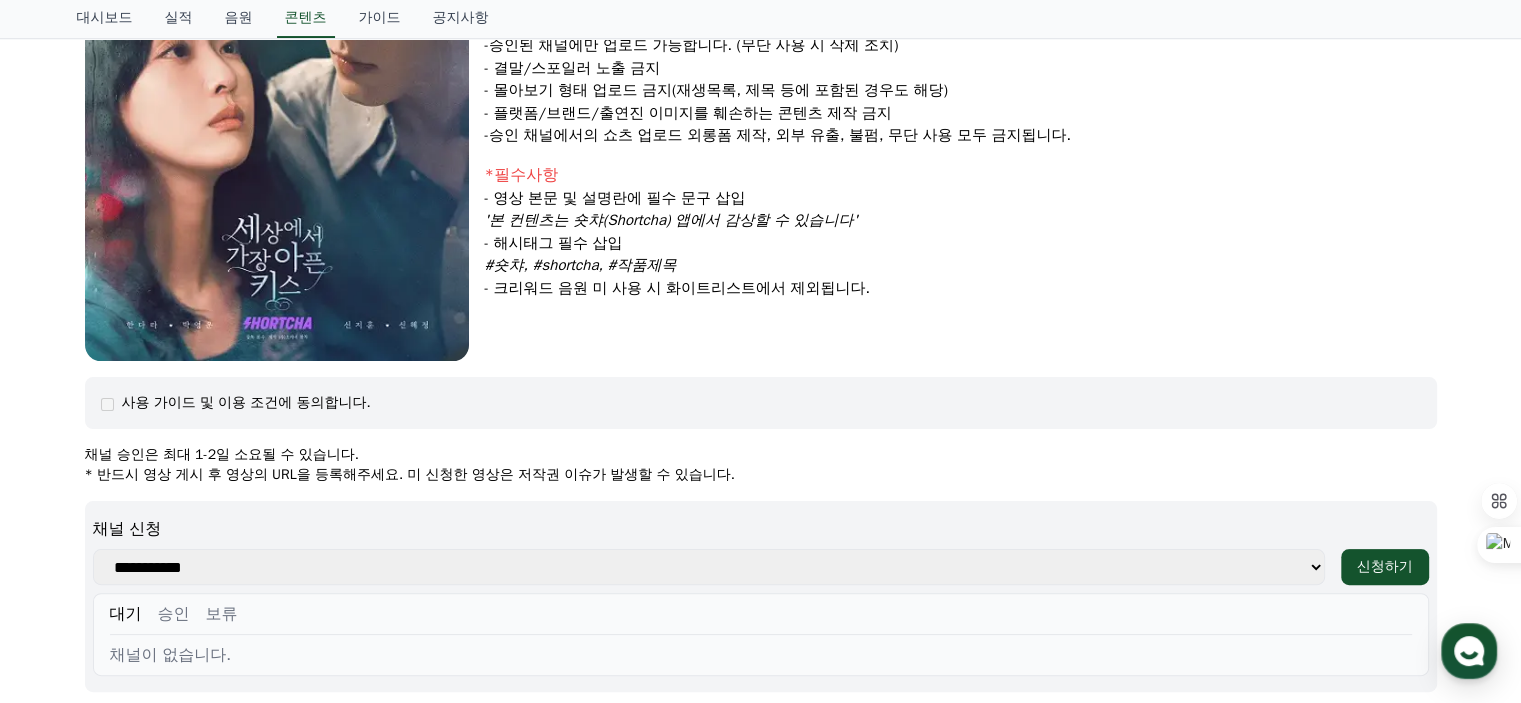click on "**********" at bounding box center (709, 567) 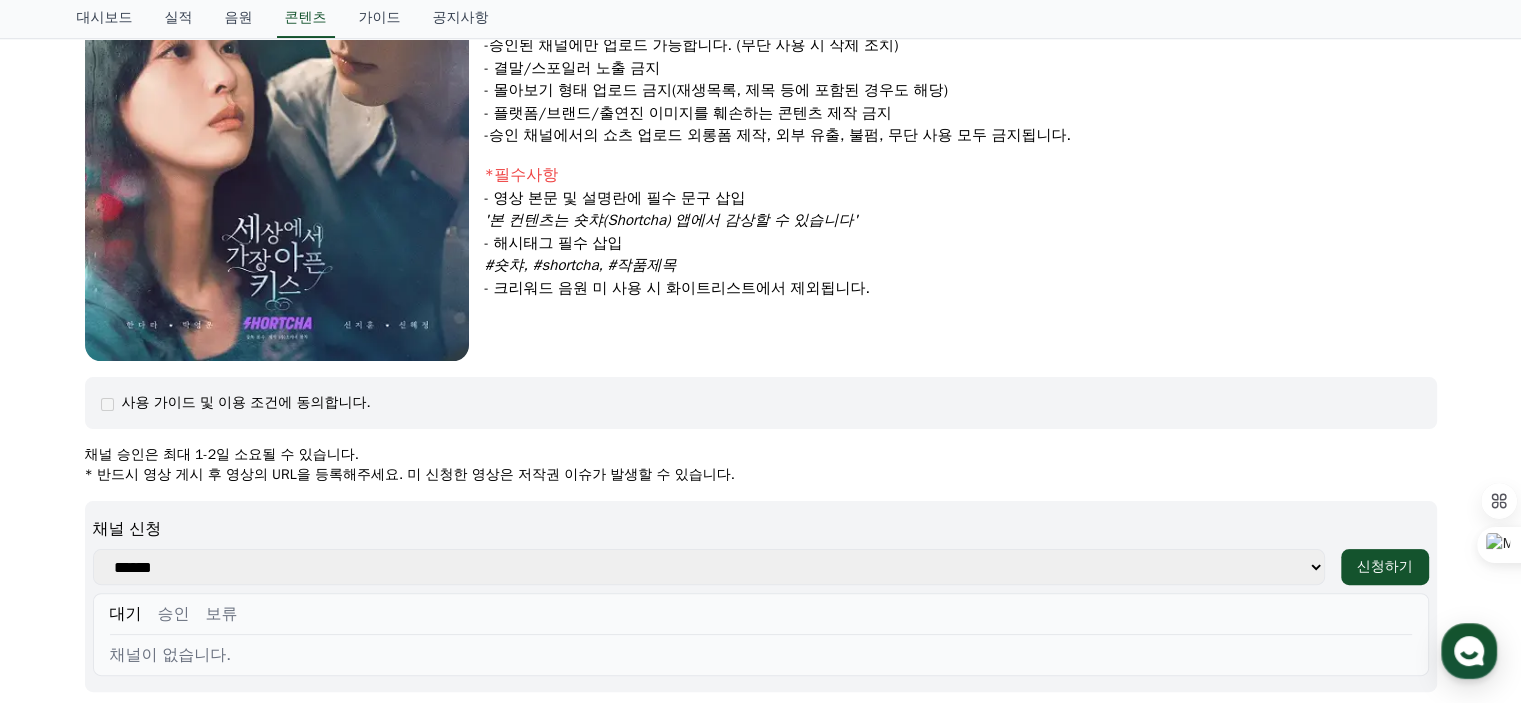 click on "**********" at bounding box center (709, 567) 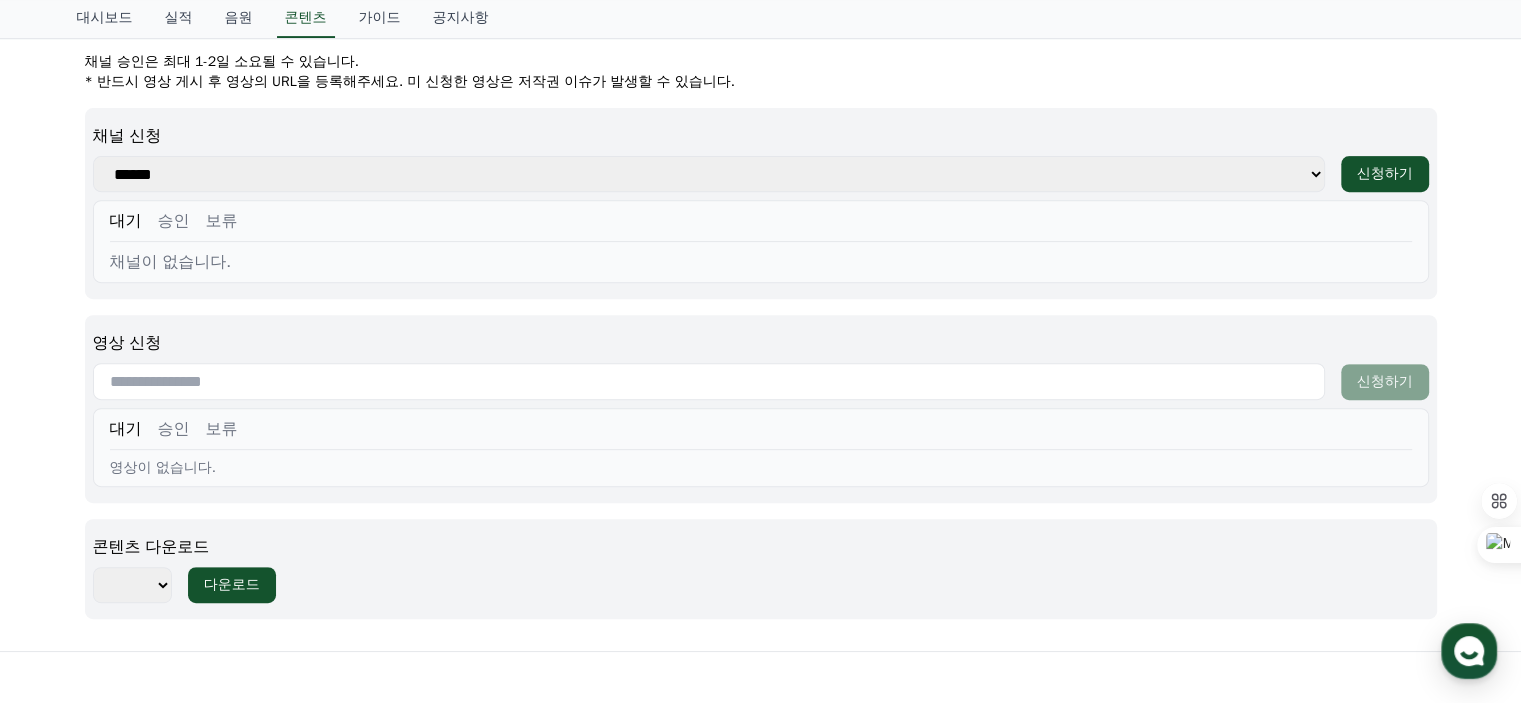 scroll, scrollTop: 800, scrollLeft: 0, axis: vertical 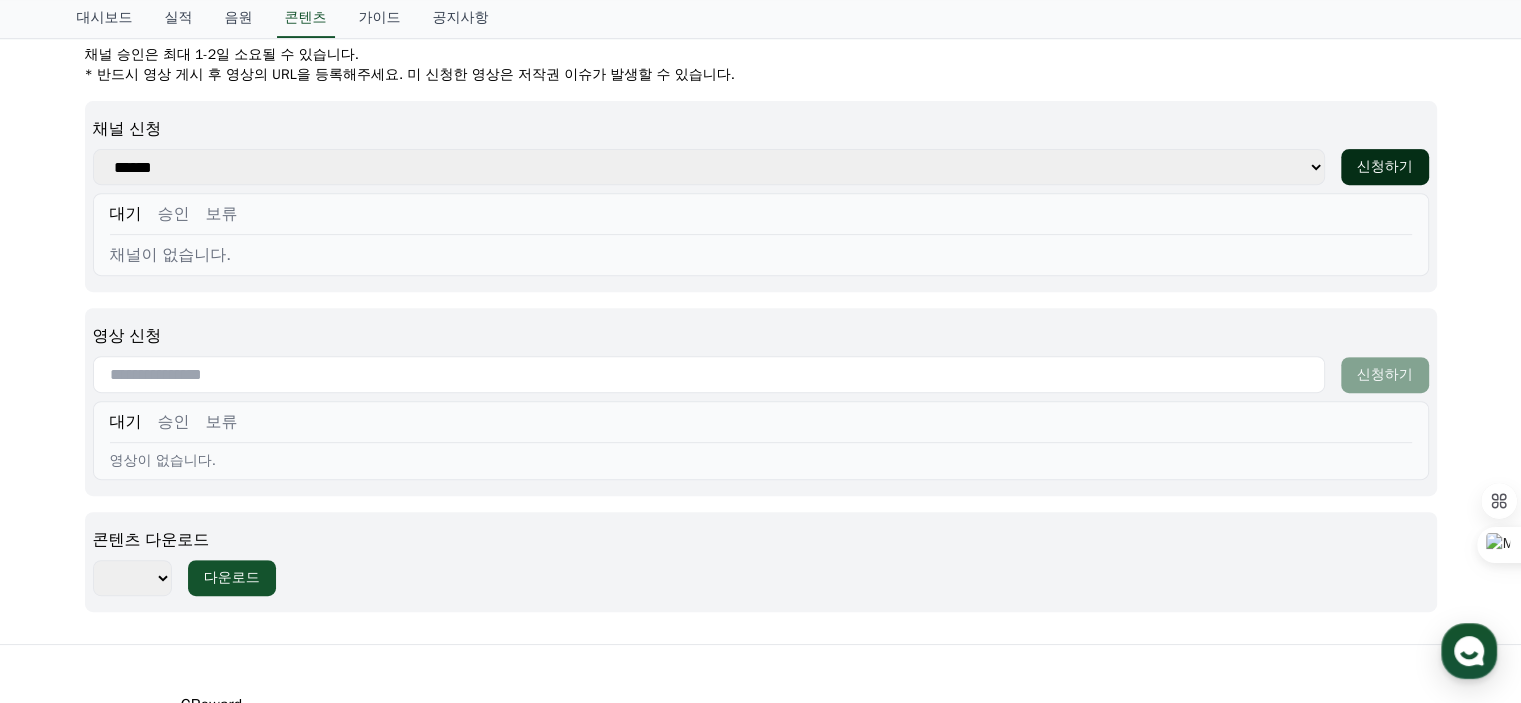 click on "신청하기" at bounding box center (1385, 167) 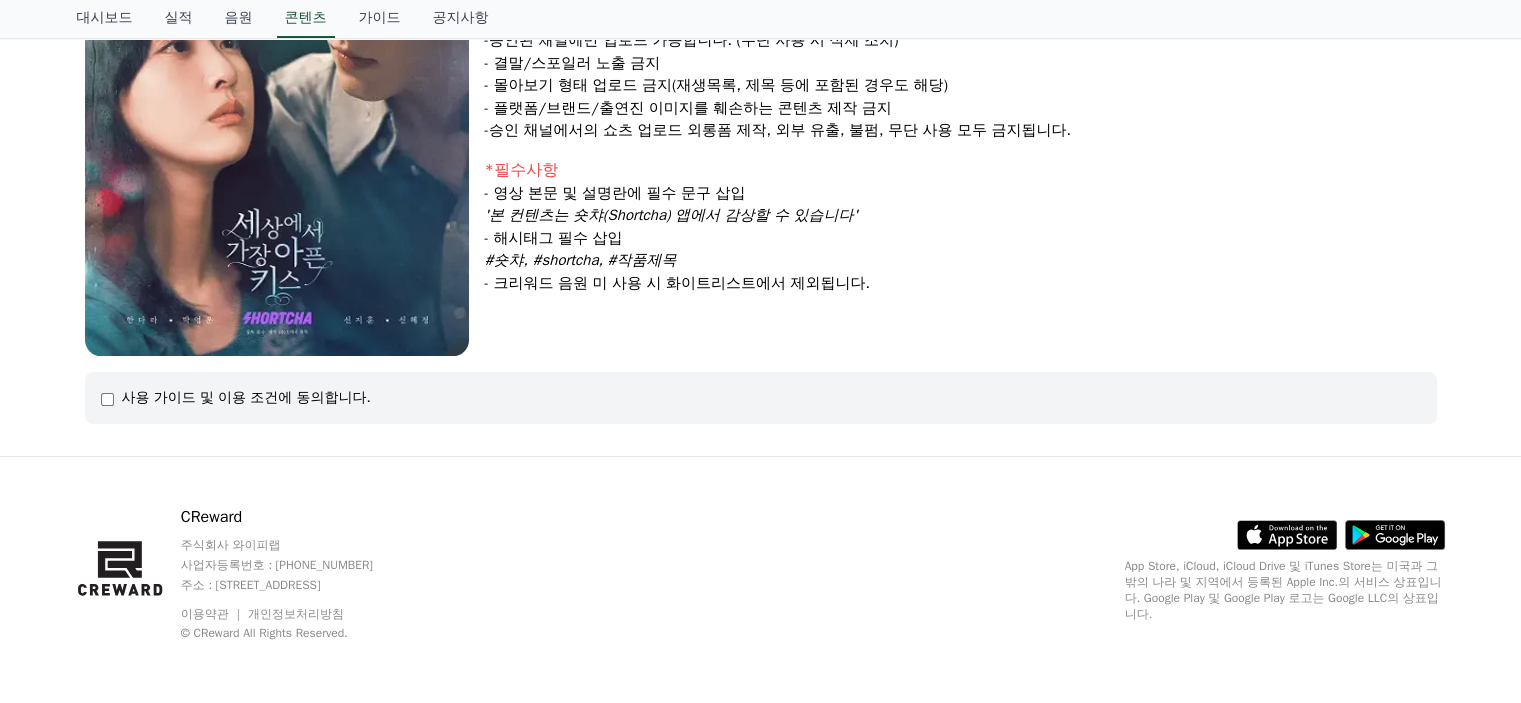 select 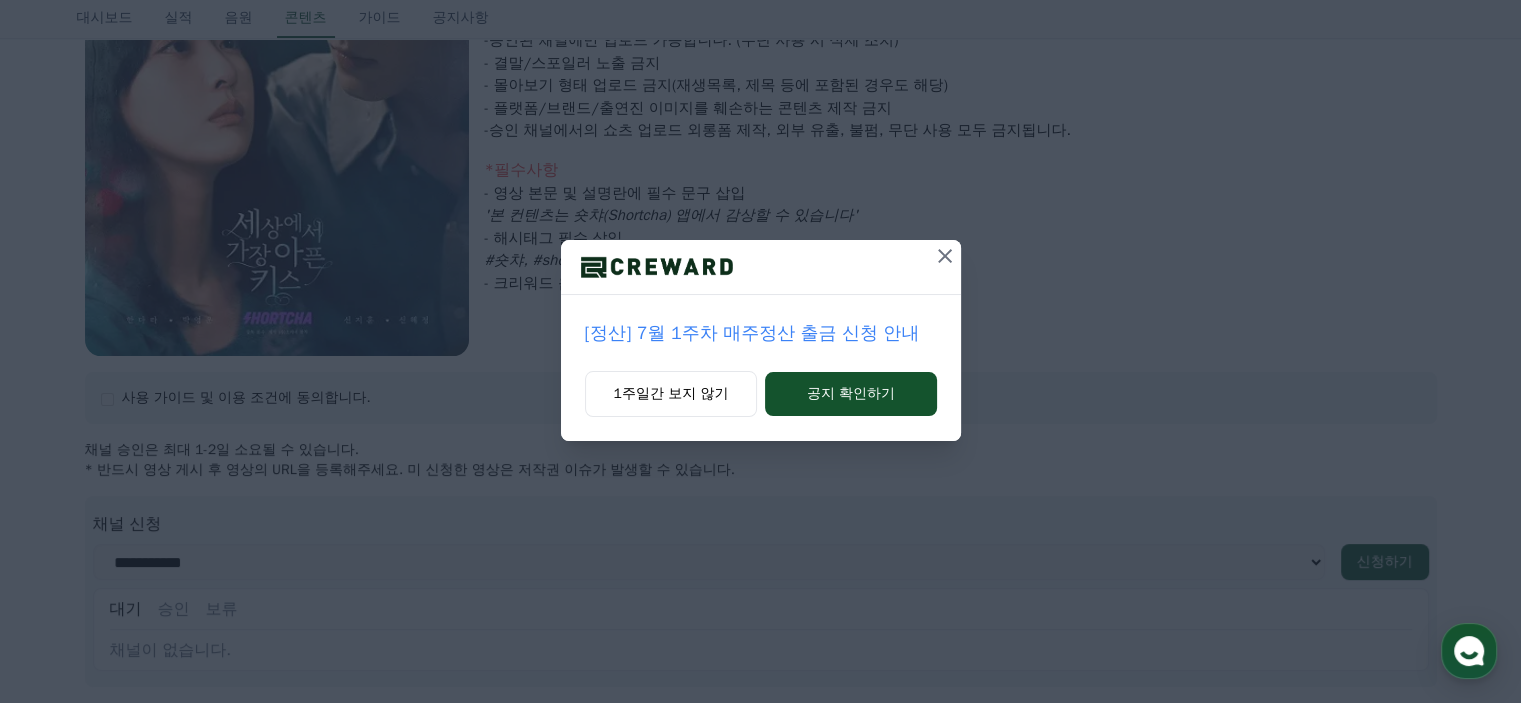 scroll, scrollTop: 0, scrollLeft: 0, axis: both 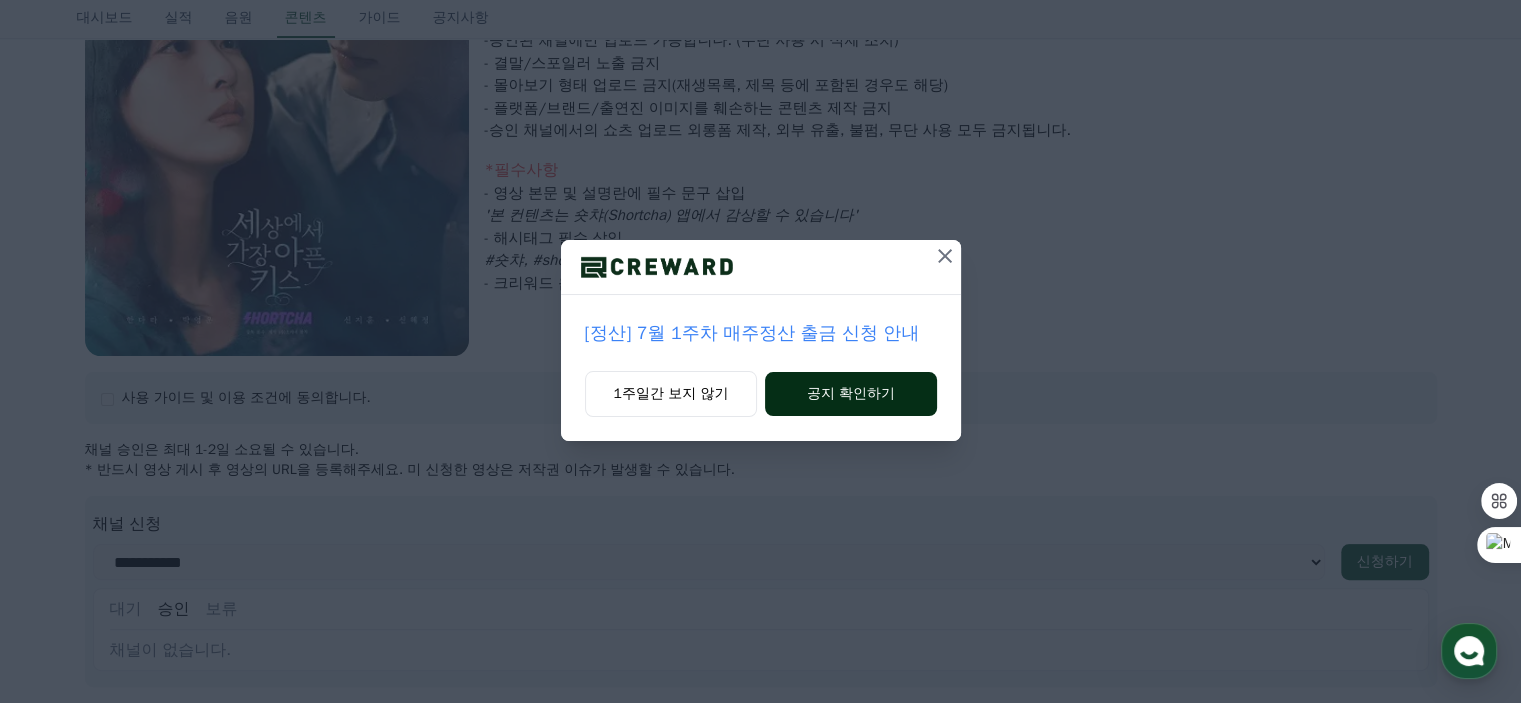 click on "공지 확인하기" at bounding box center (850, 394) 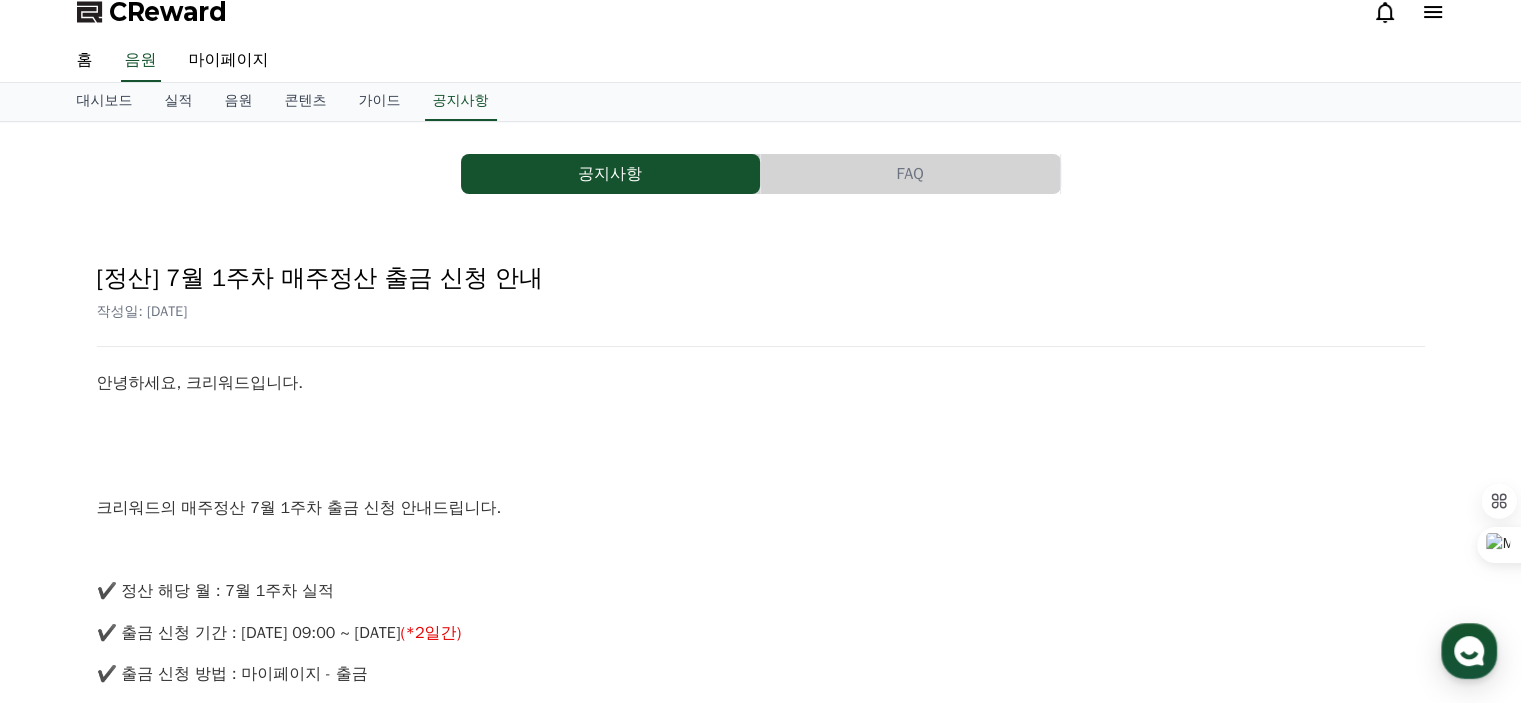scroll, scrollTop: 0, scrollLeft: 0, axis: both 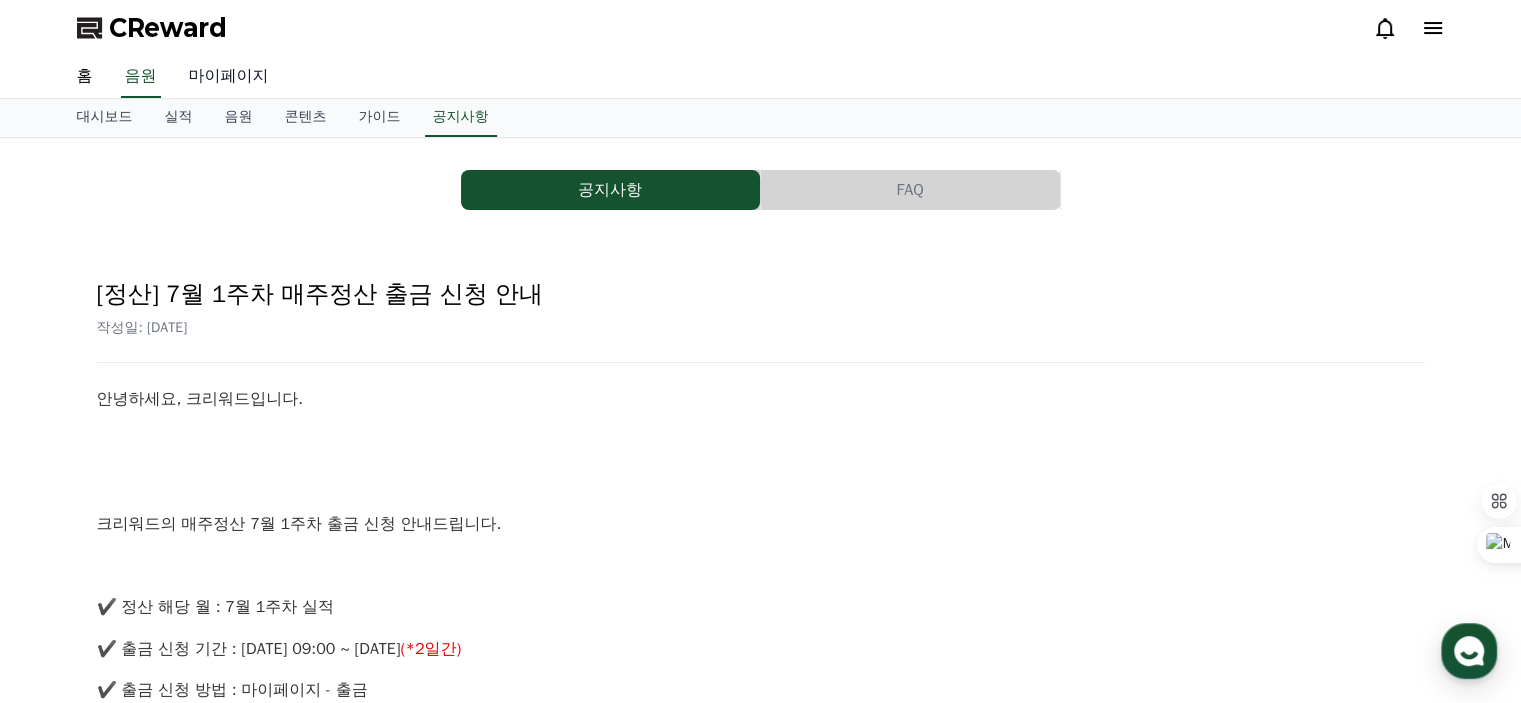 click on "마이페이지" at bounding box center [229, 77] 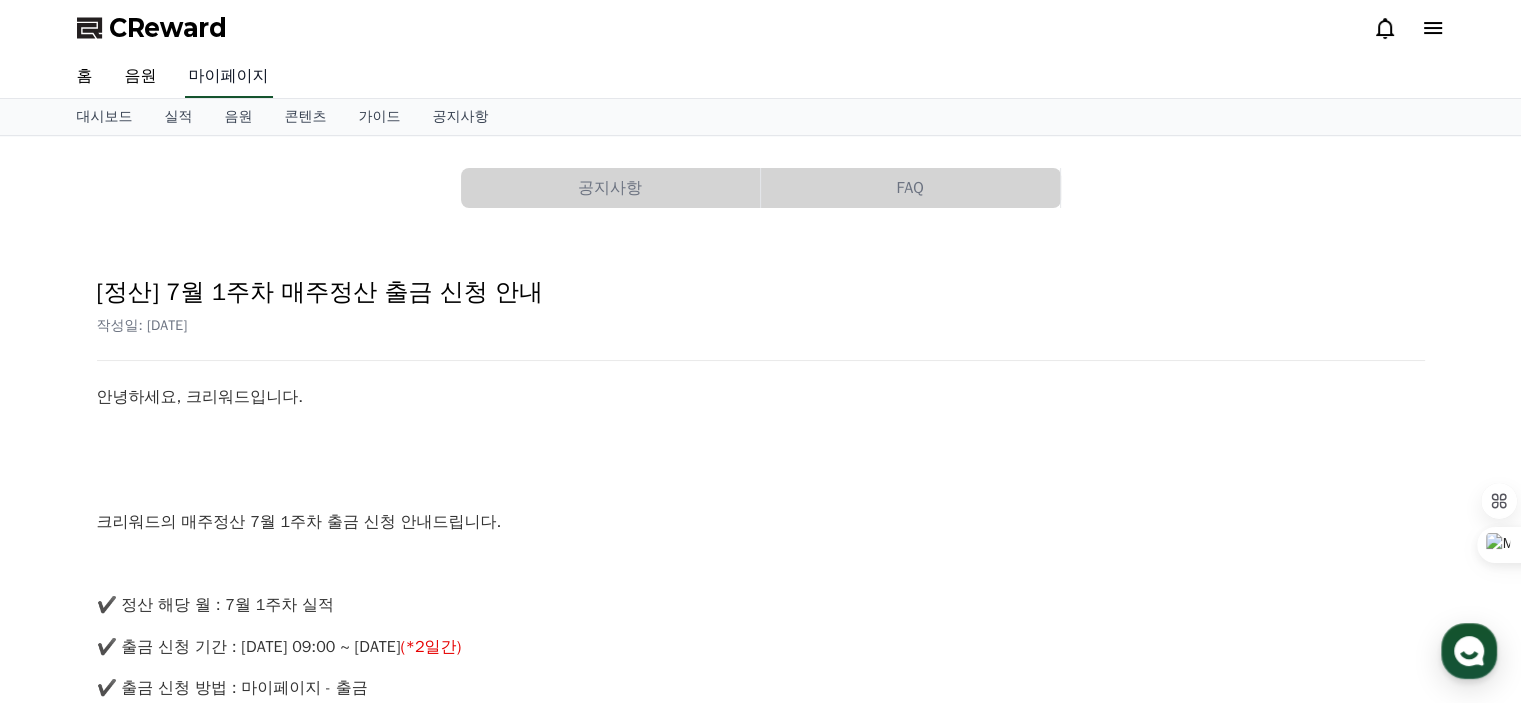 select on "**********" 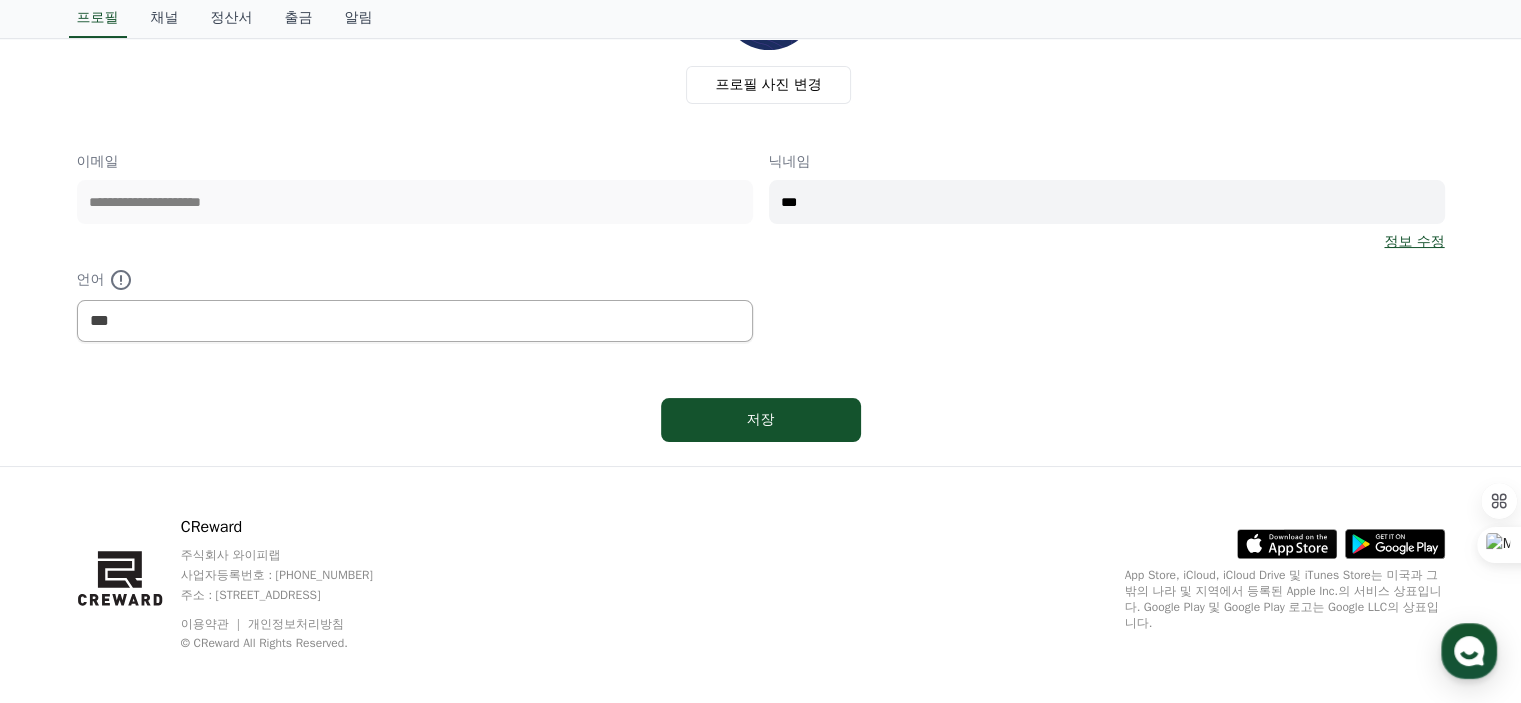 scroll, scrollTop: 0, scrollLeft: 0, axis: both 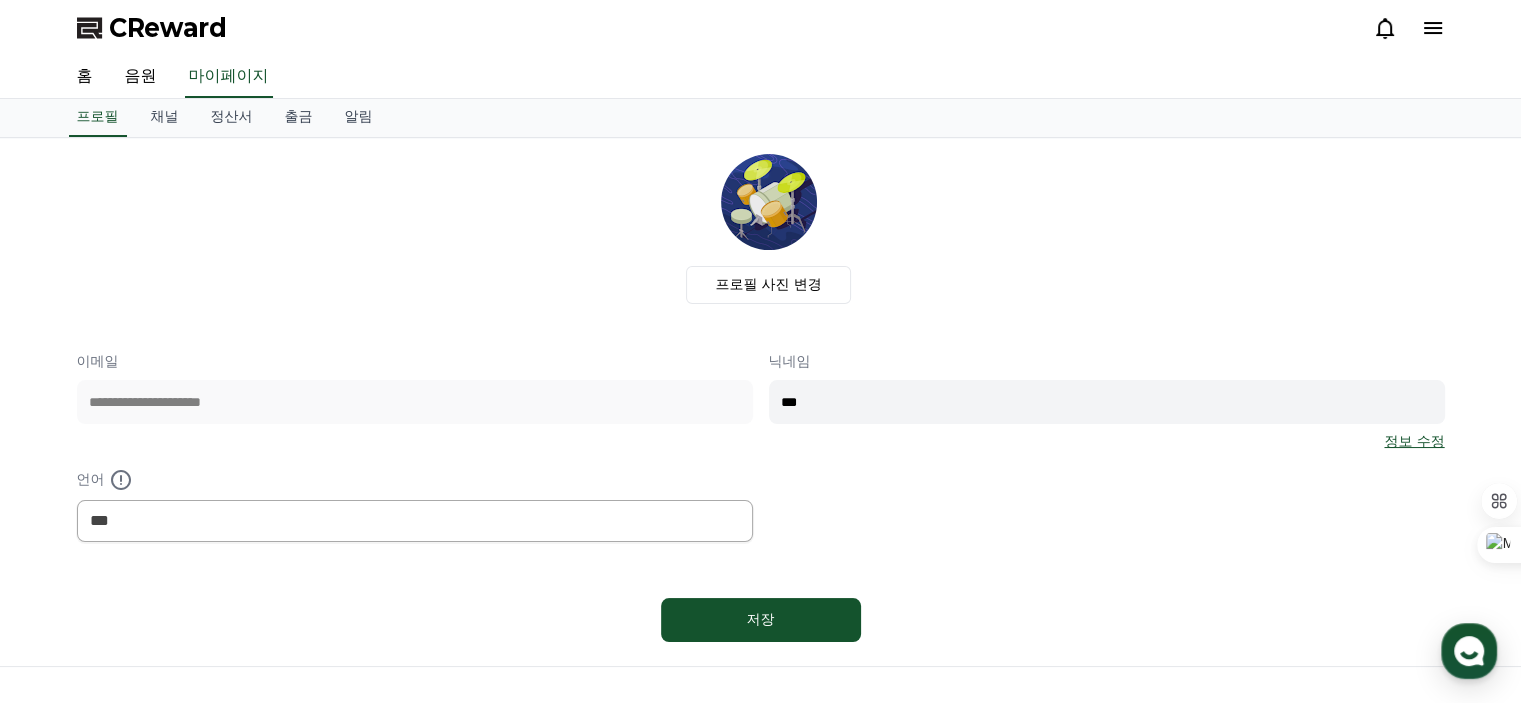 click 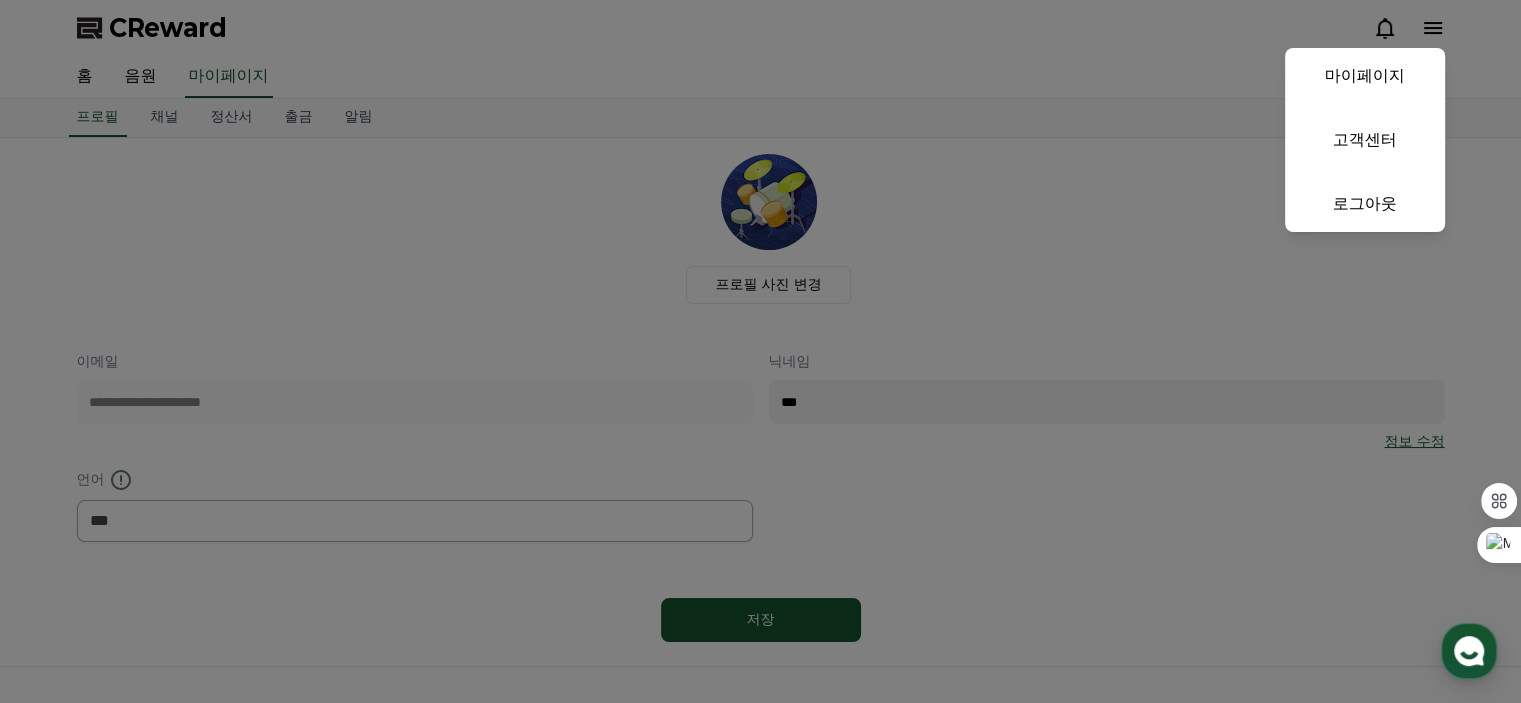 click at bounding box center (760, 351) 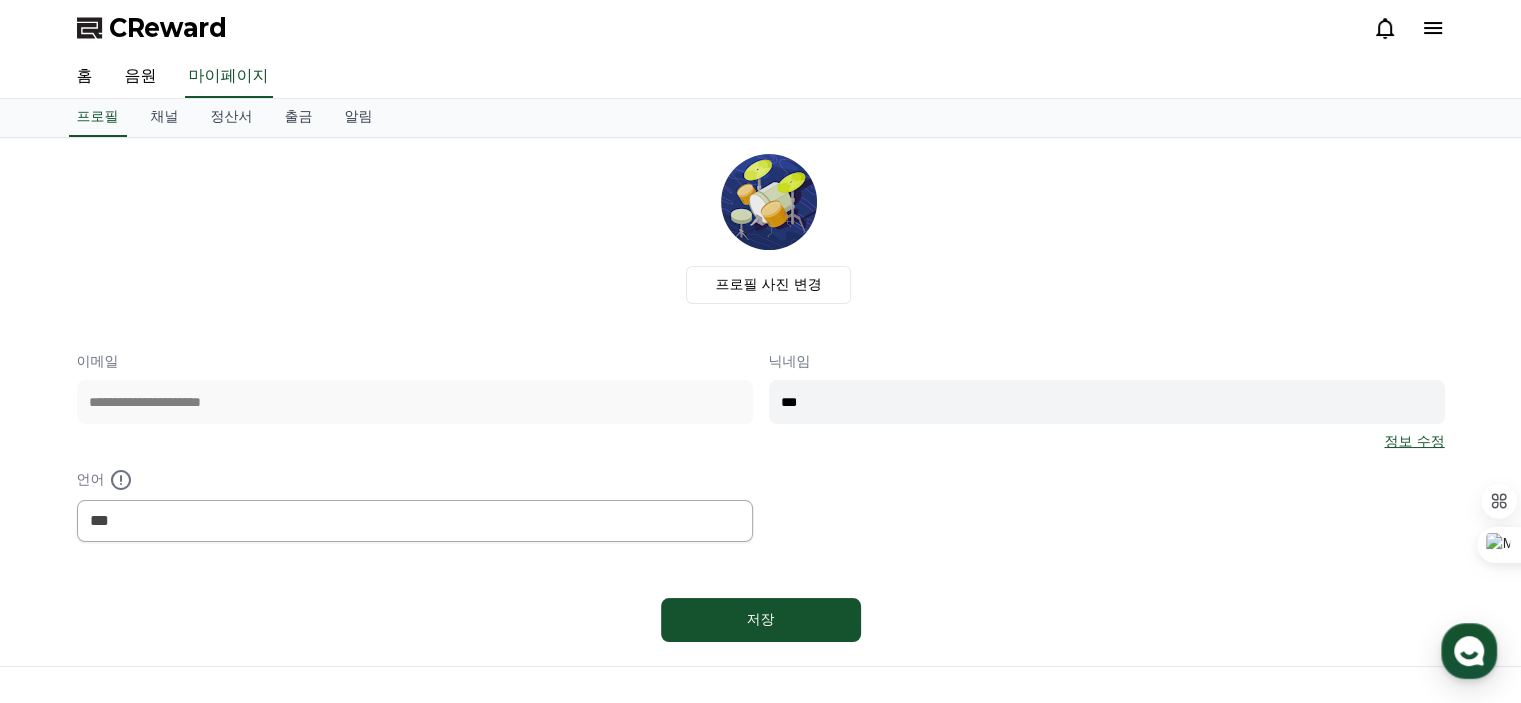 click on "홈 음원 마이페이지" at bounding box center [761, 77] 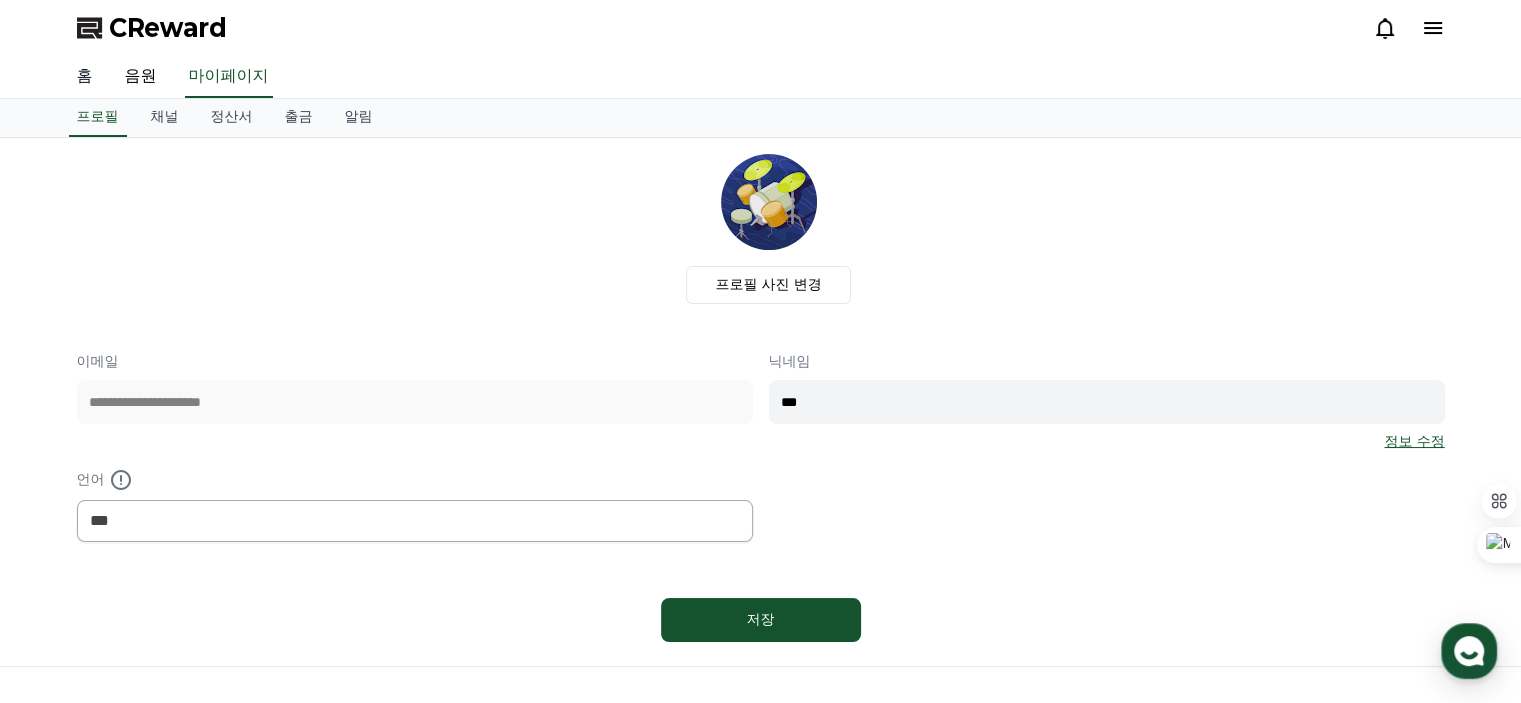 click on "홈" at bounding box center (85, 77) 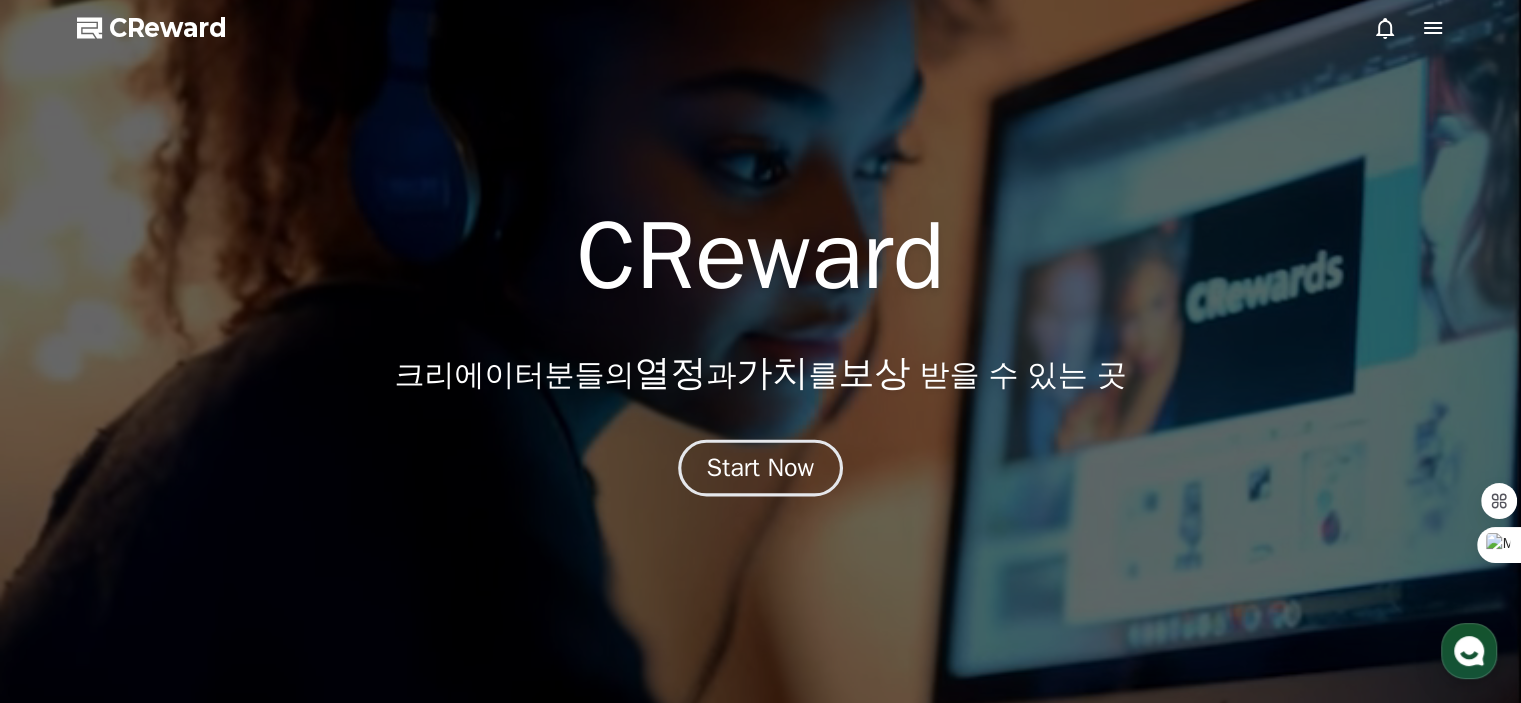 click on "Start Now" at bounding box center (761, 468) 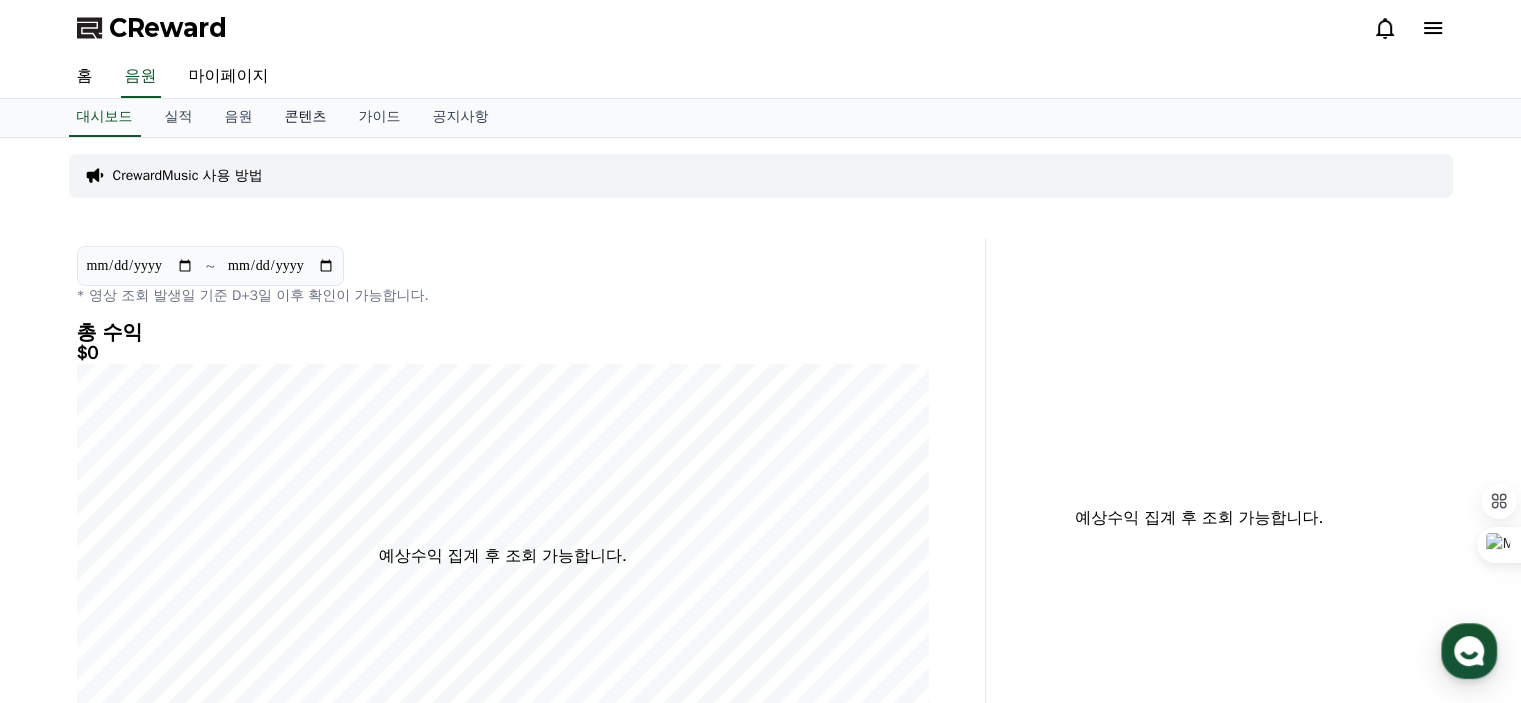 click on "콘텐츠" at bounding box center [306, 118] 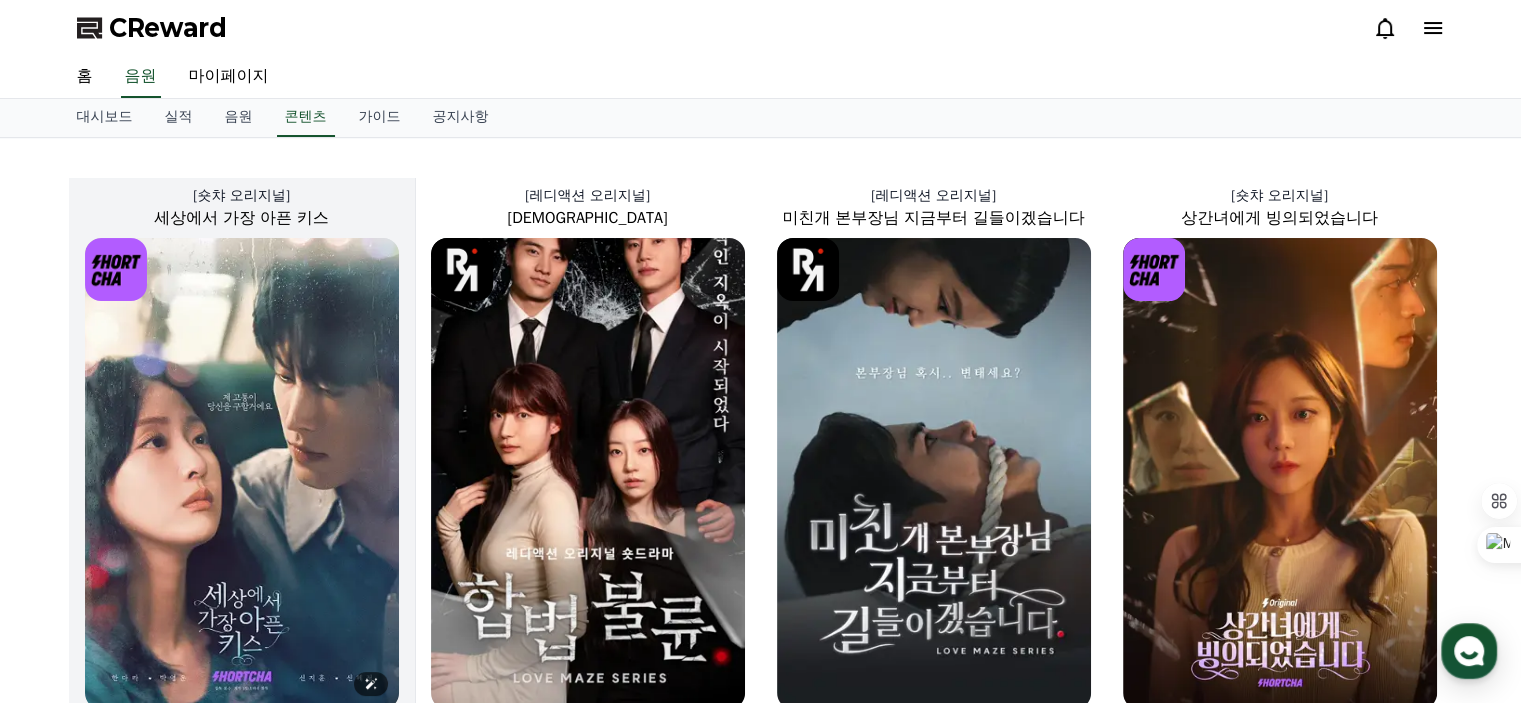 click at bounding box center (242, 473) 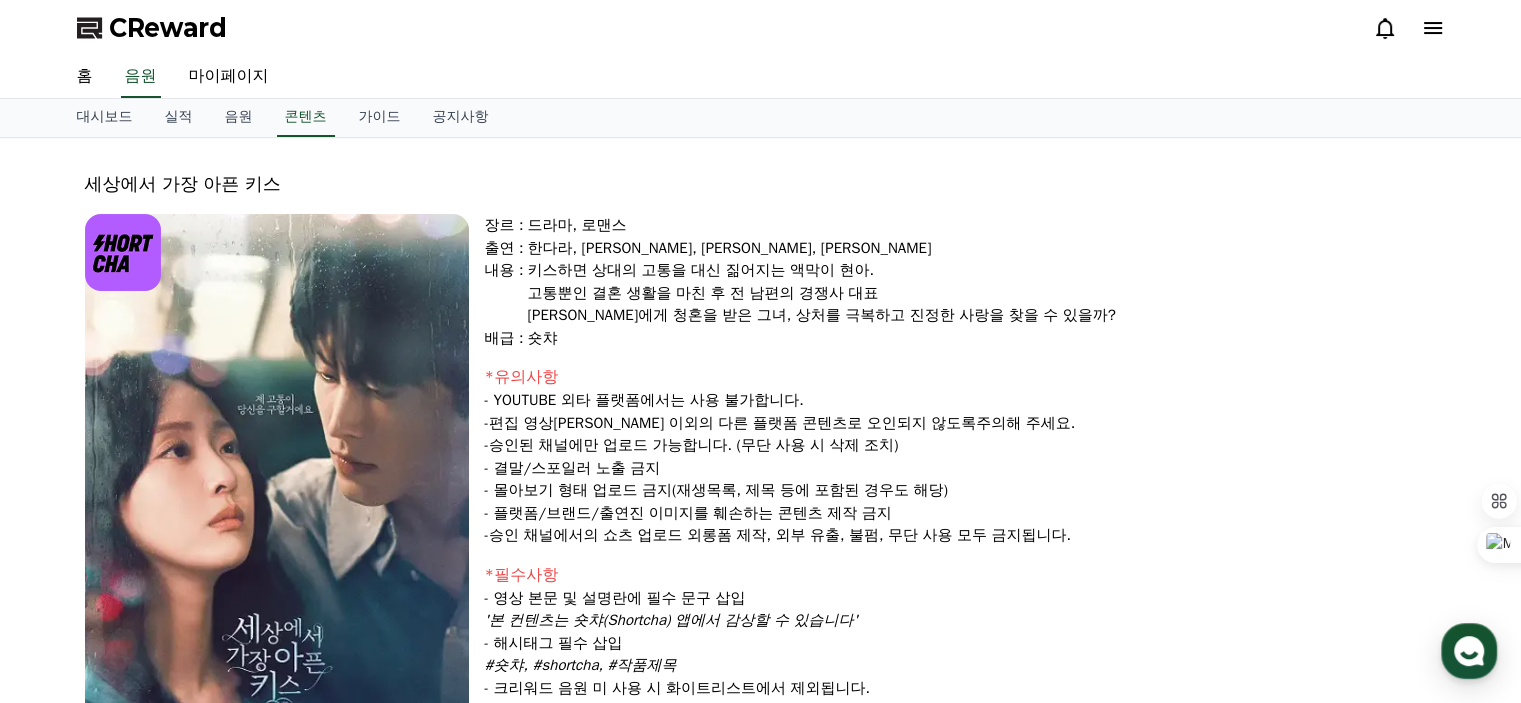 select 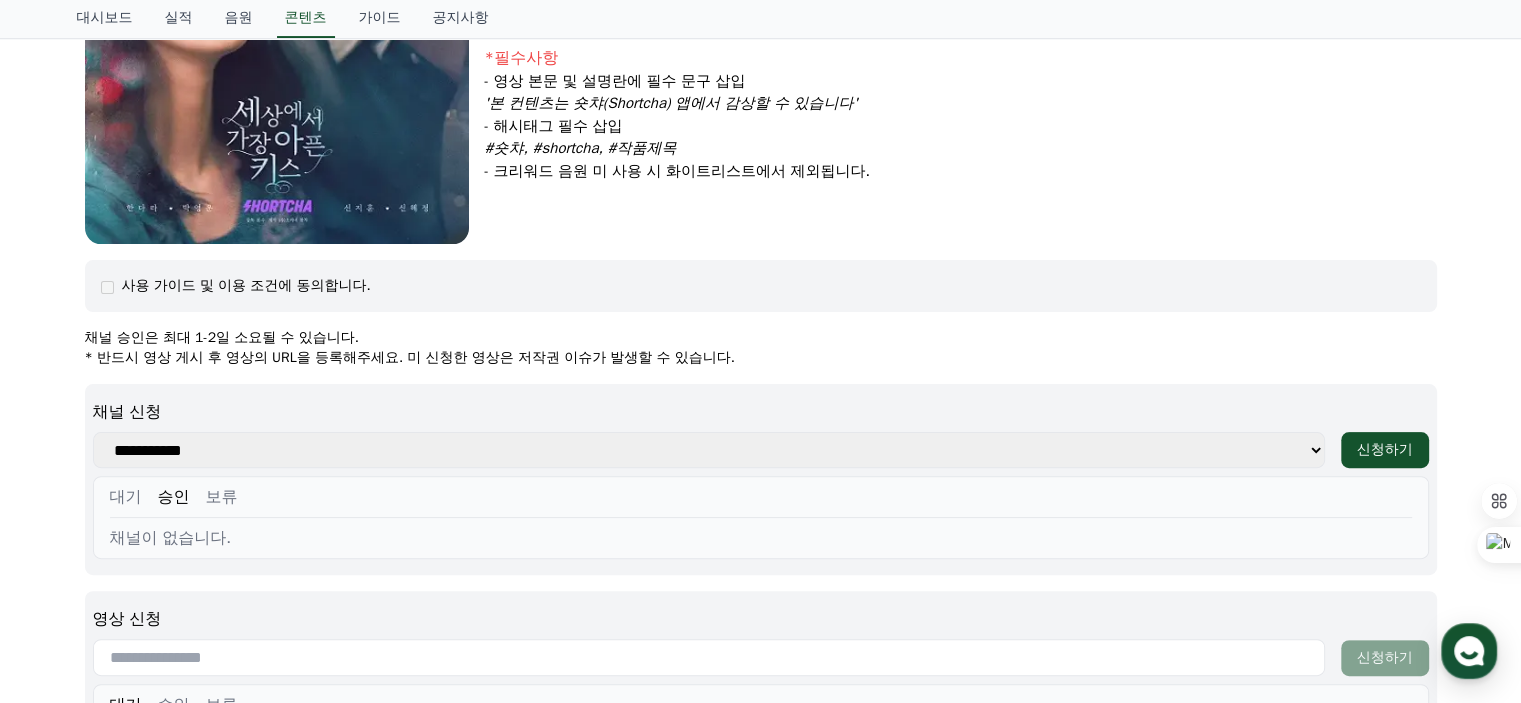 scroll, scrollTop: 700, scrollLeft: 0, axis: vertical 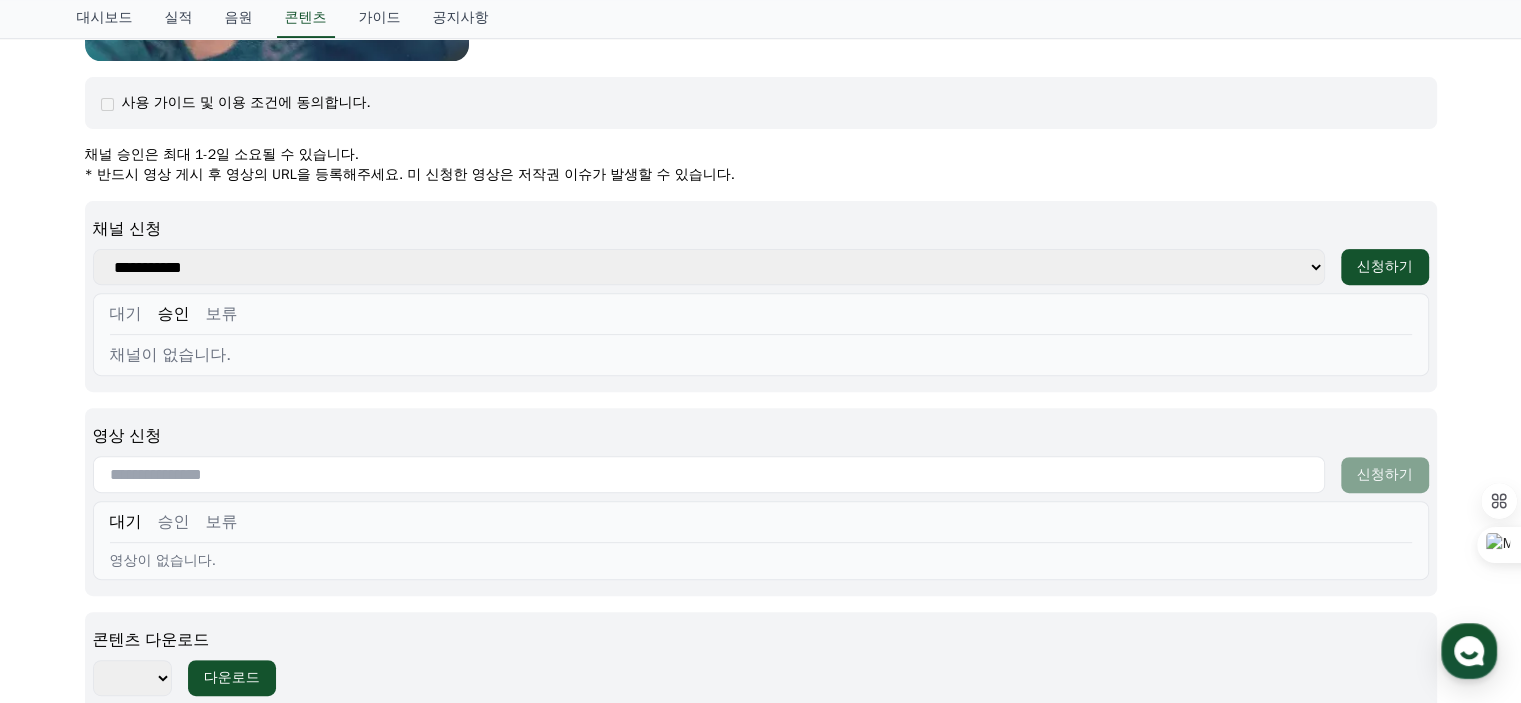 click on "**********" at bounding box center (709, 267) 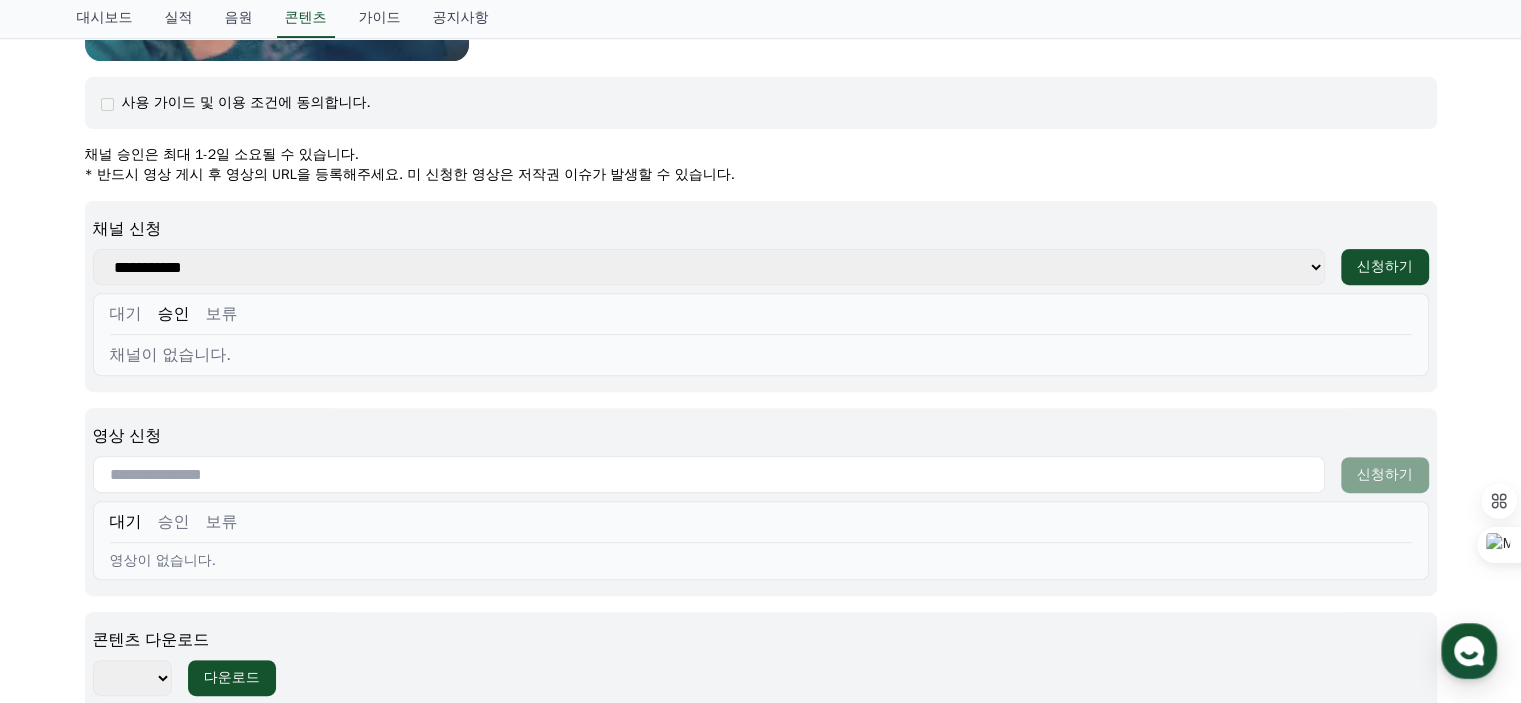 select on "**********" 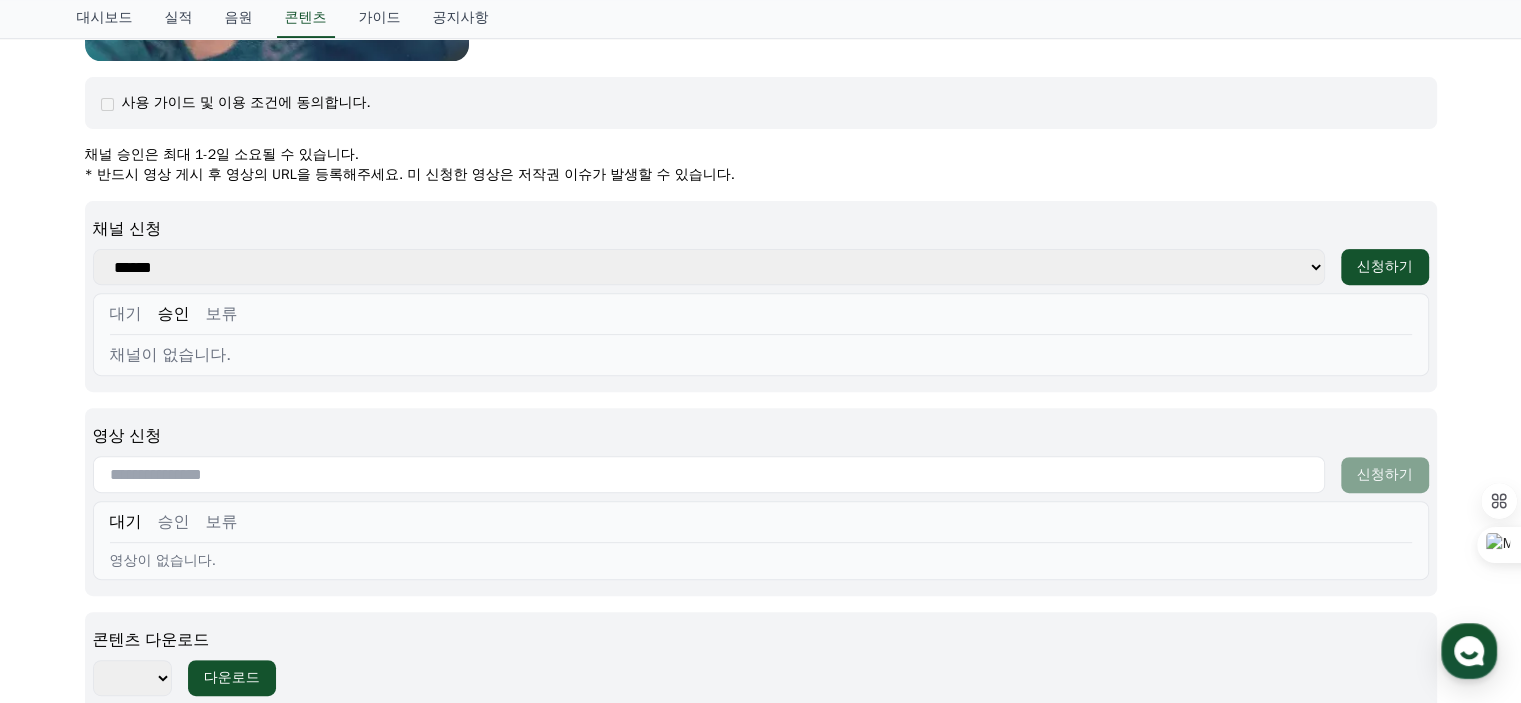 click on "**********" at bounding box center [709, 267] 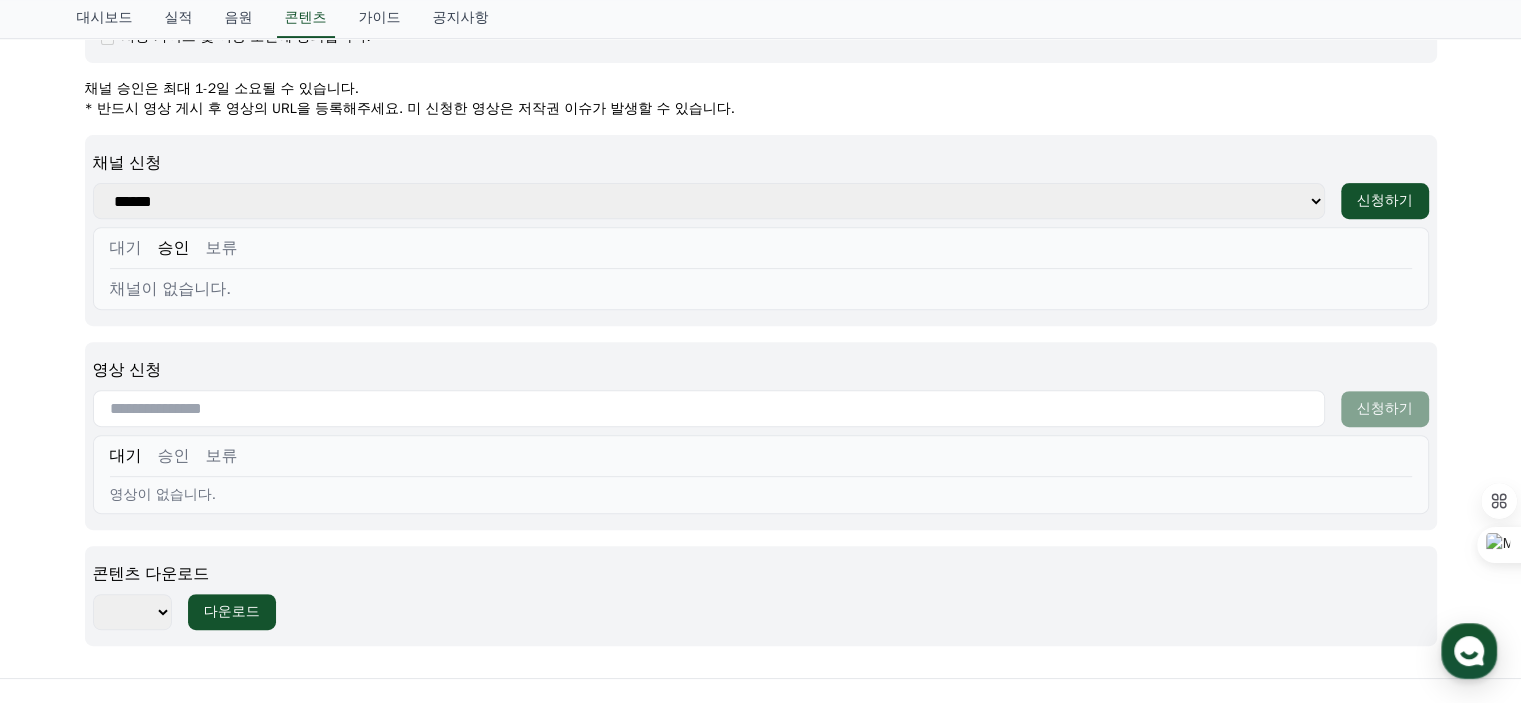 scroll, scrollTop: 800, scrollLeft: 0, axis: vertical 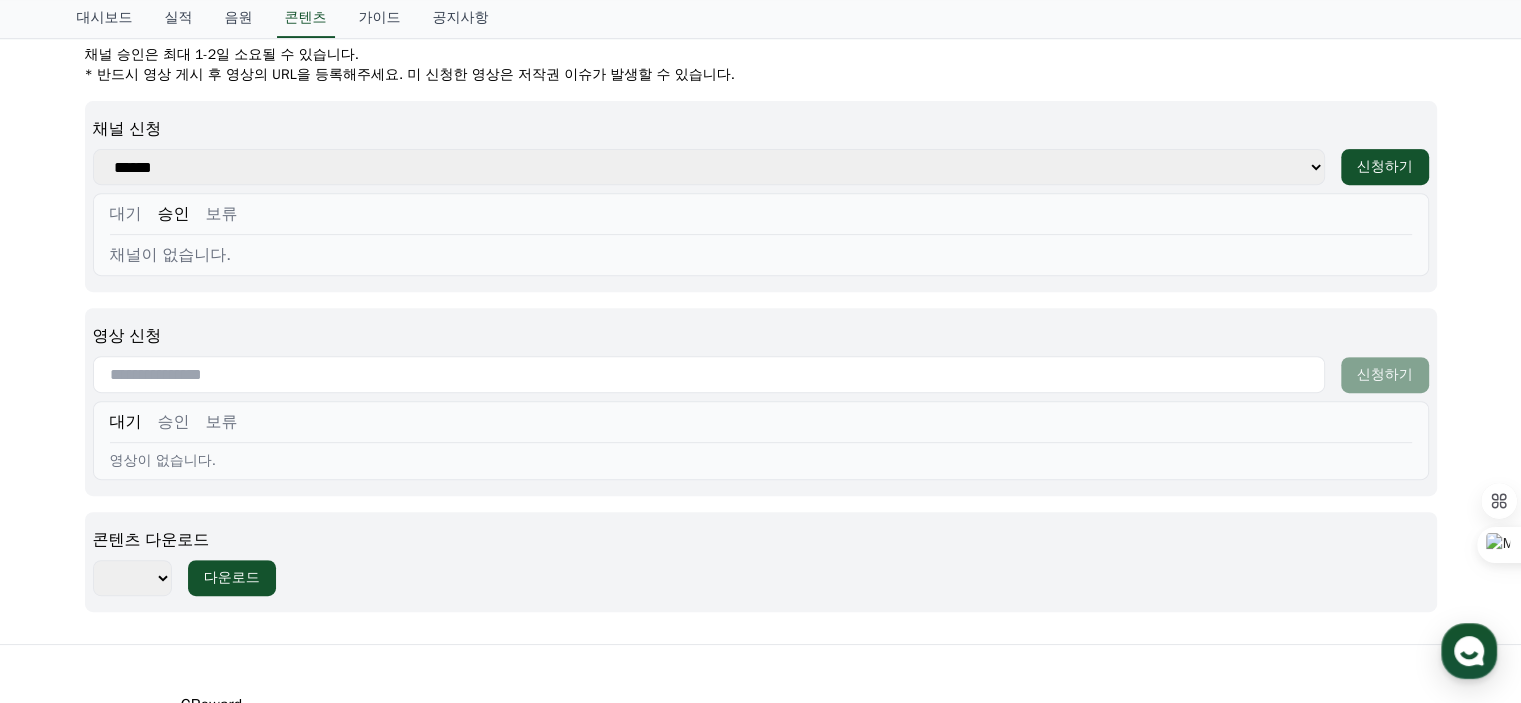 click at bounding box center (709, 374) 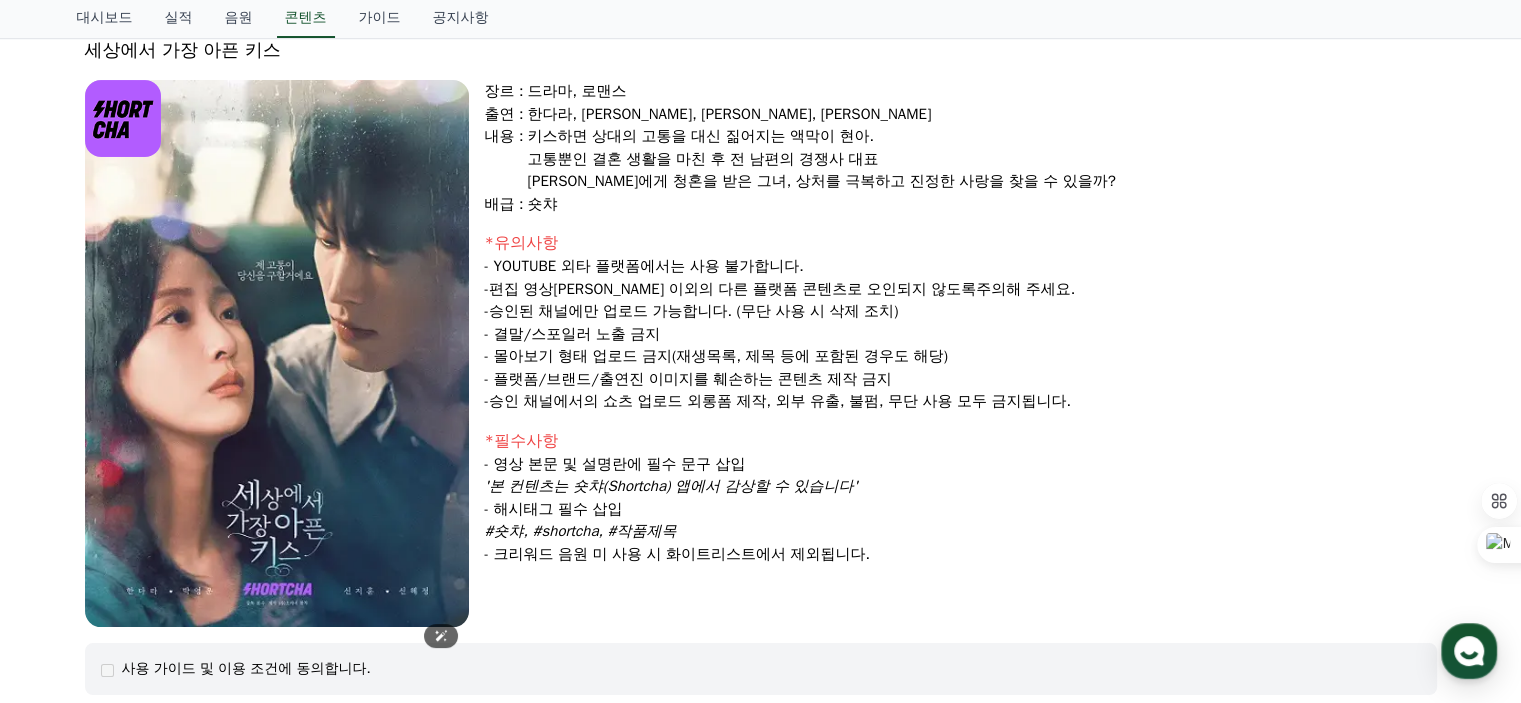 scroll, scrollTop: 100, scrollLeft: 0, axis: vertical 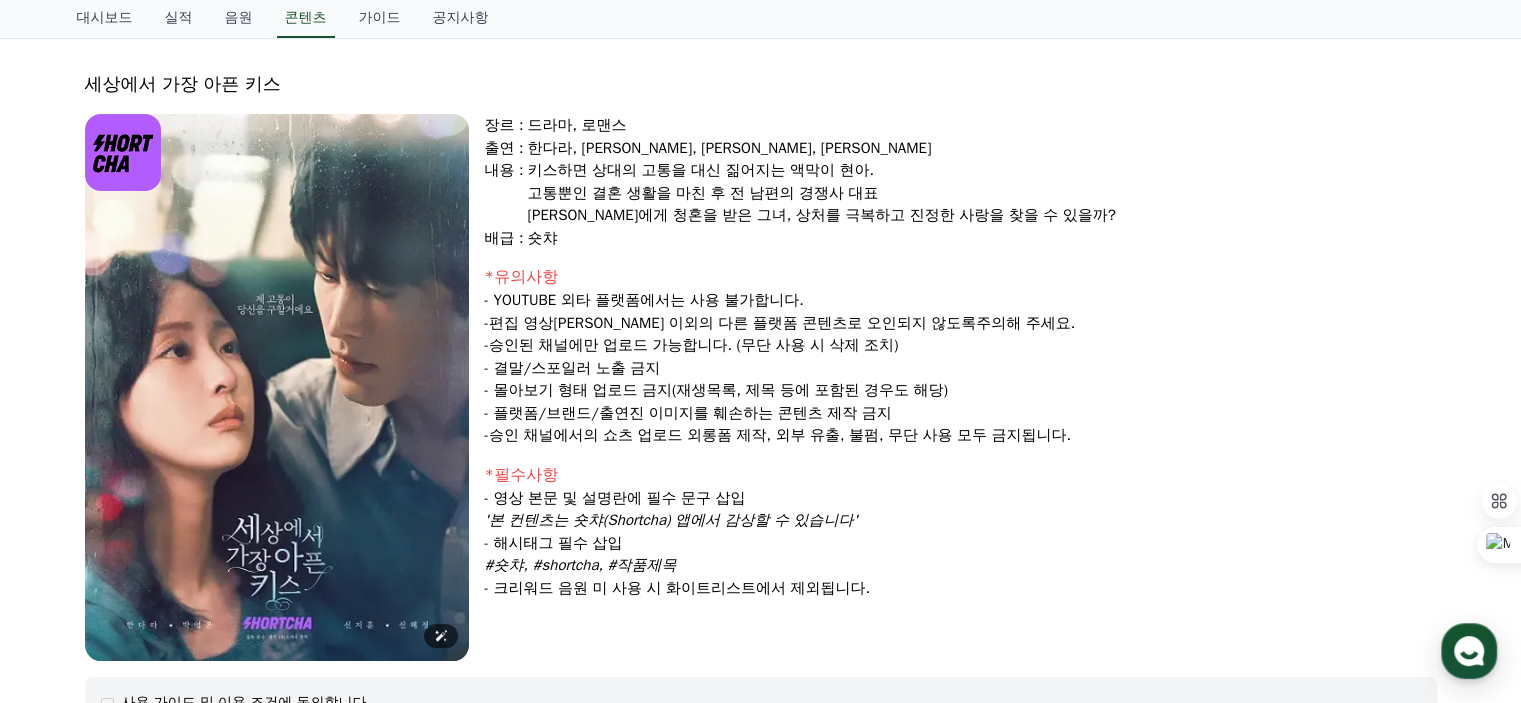 click at bounding box center [277, 387] 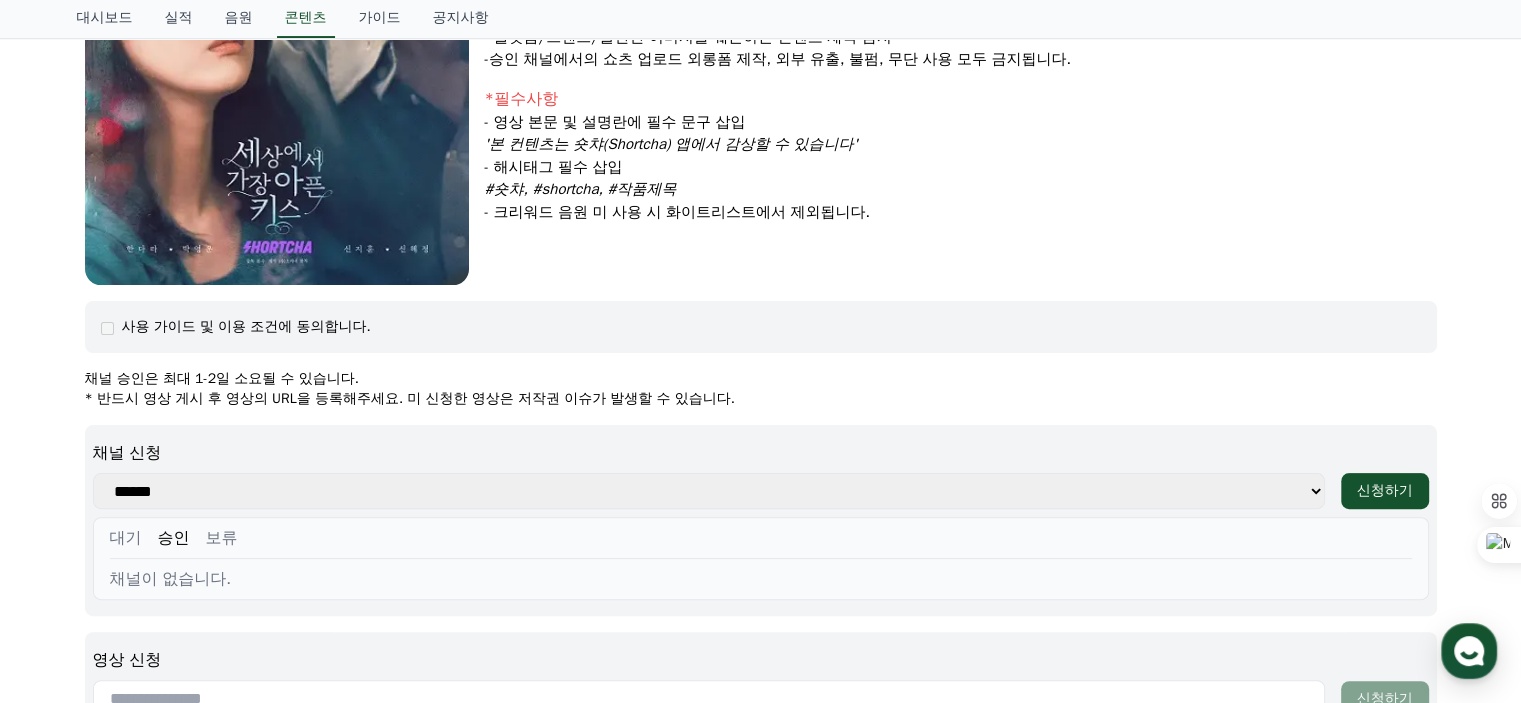 scroll, scrollTop: 300, scrollLeft: 0, axis: vertical 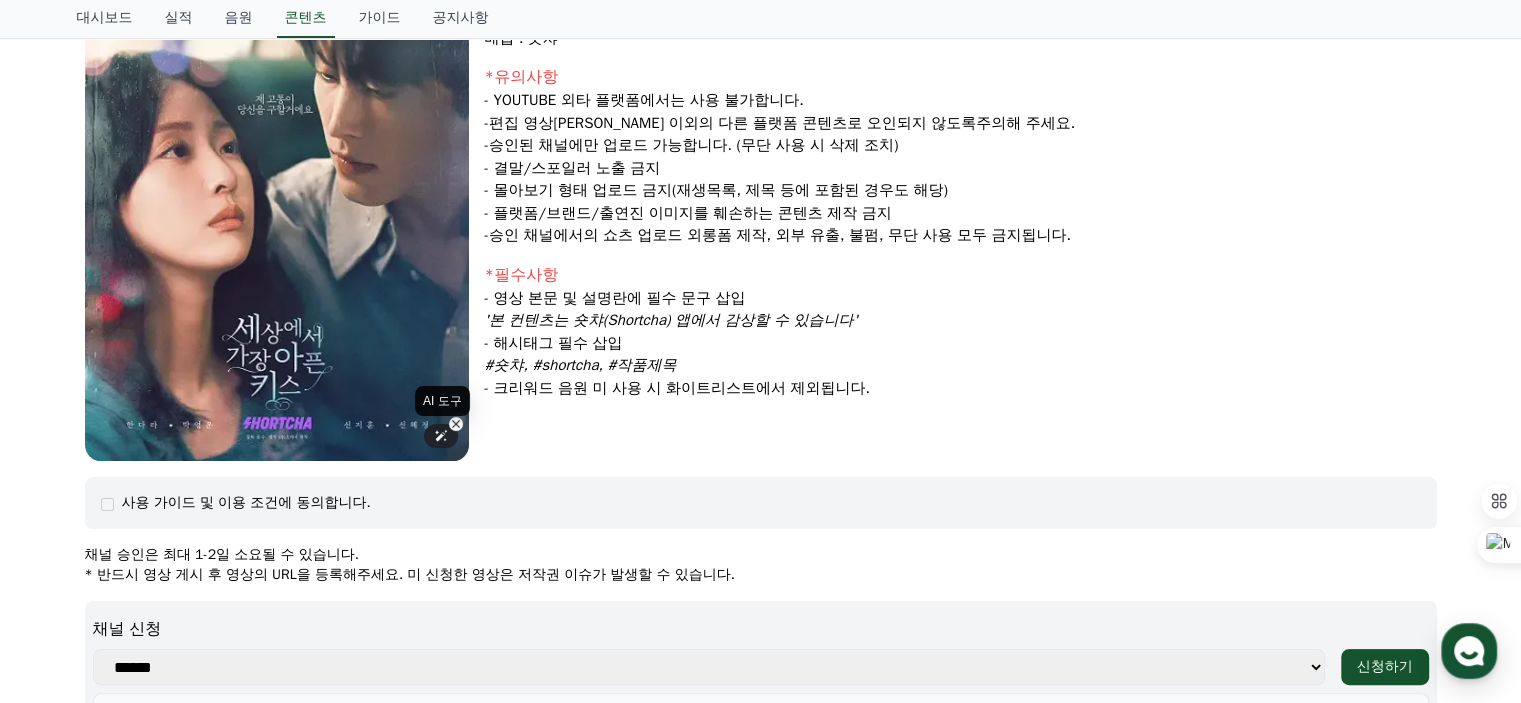 click 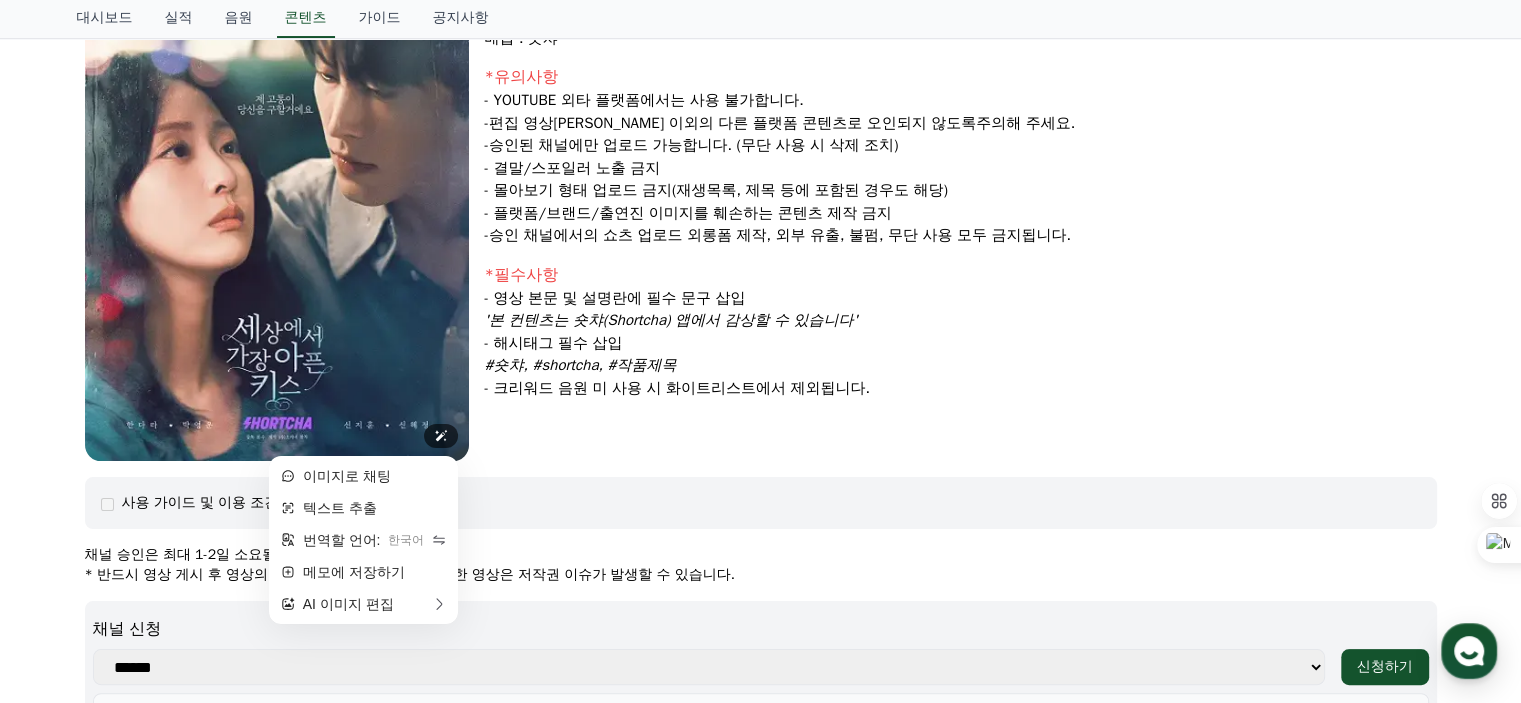 click at bounding box center [277, 187] 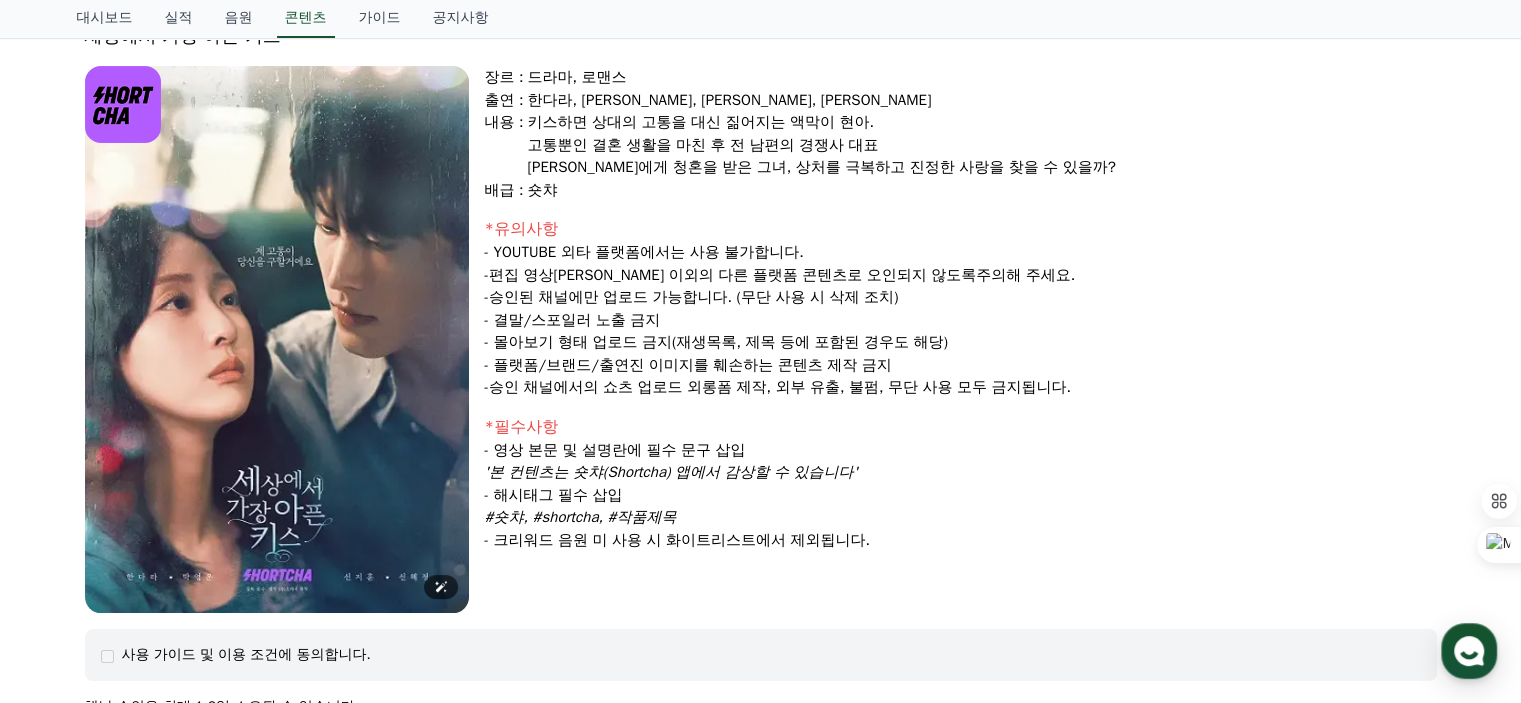 scroll, scrollTop: 0, scrollLeft: 0, axis: both 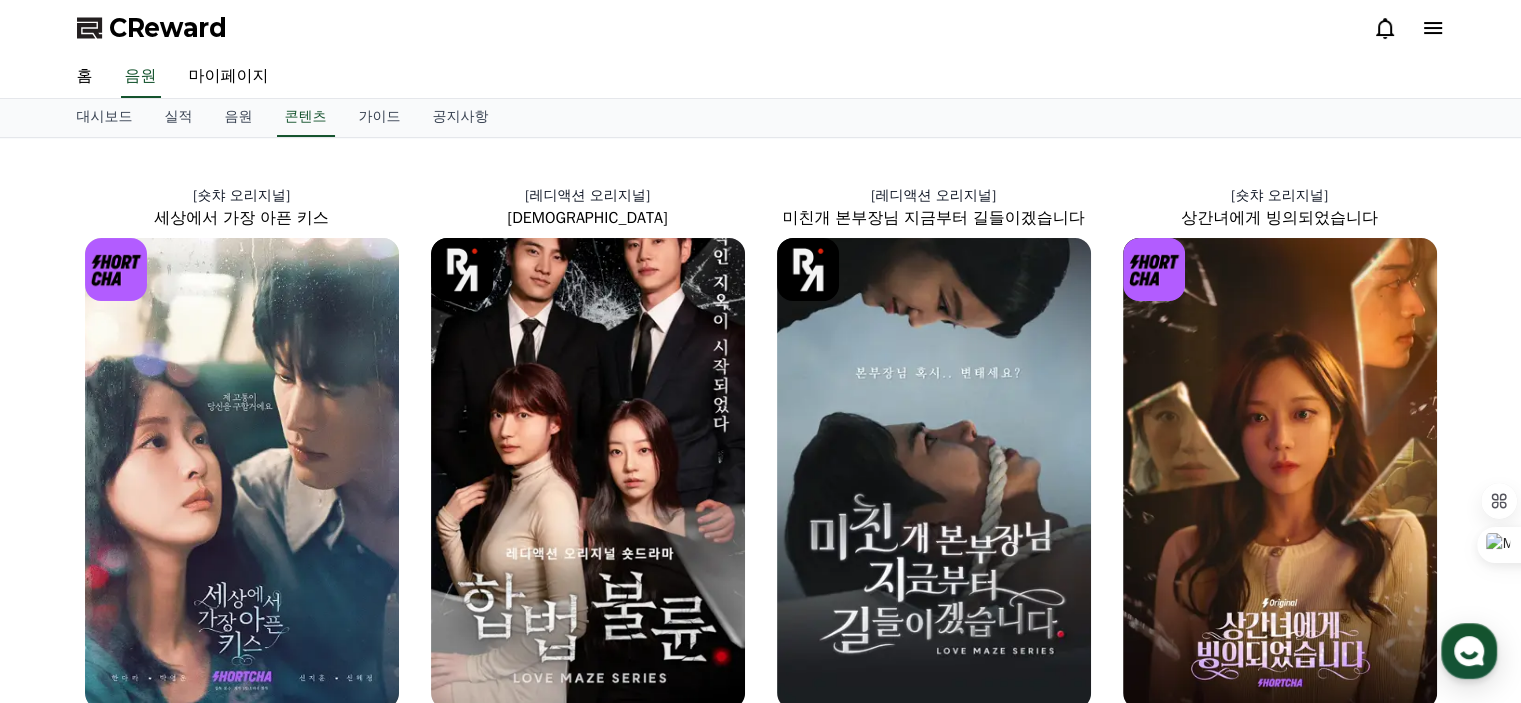 click 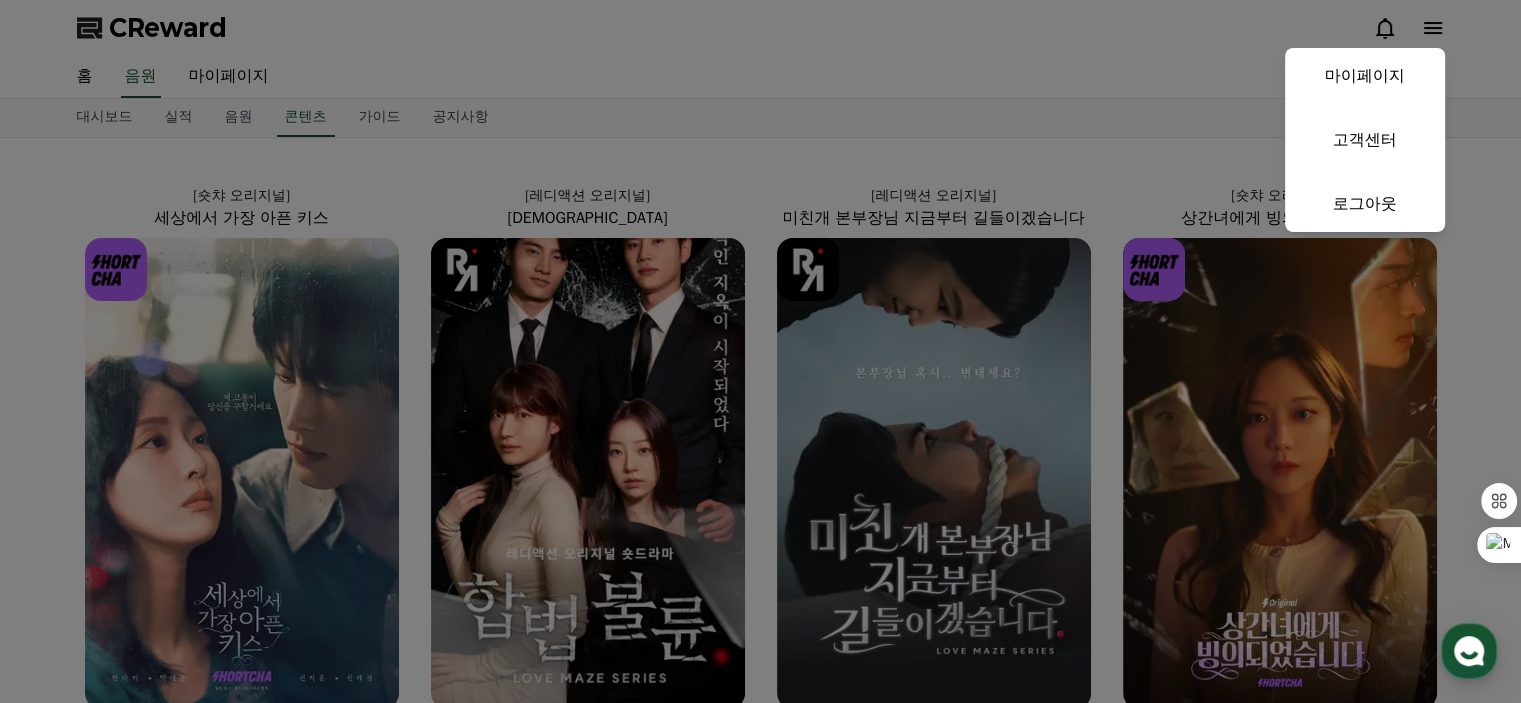 click at bounding box center [760, 351] 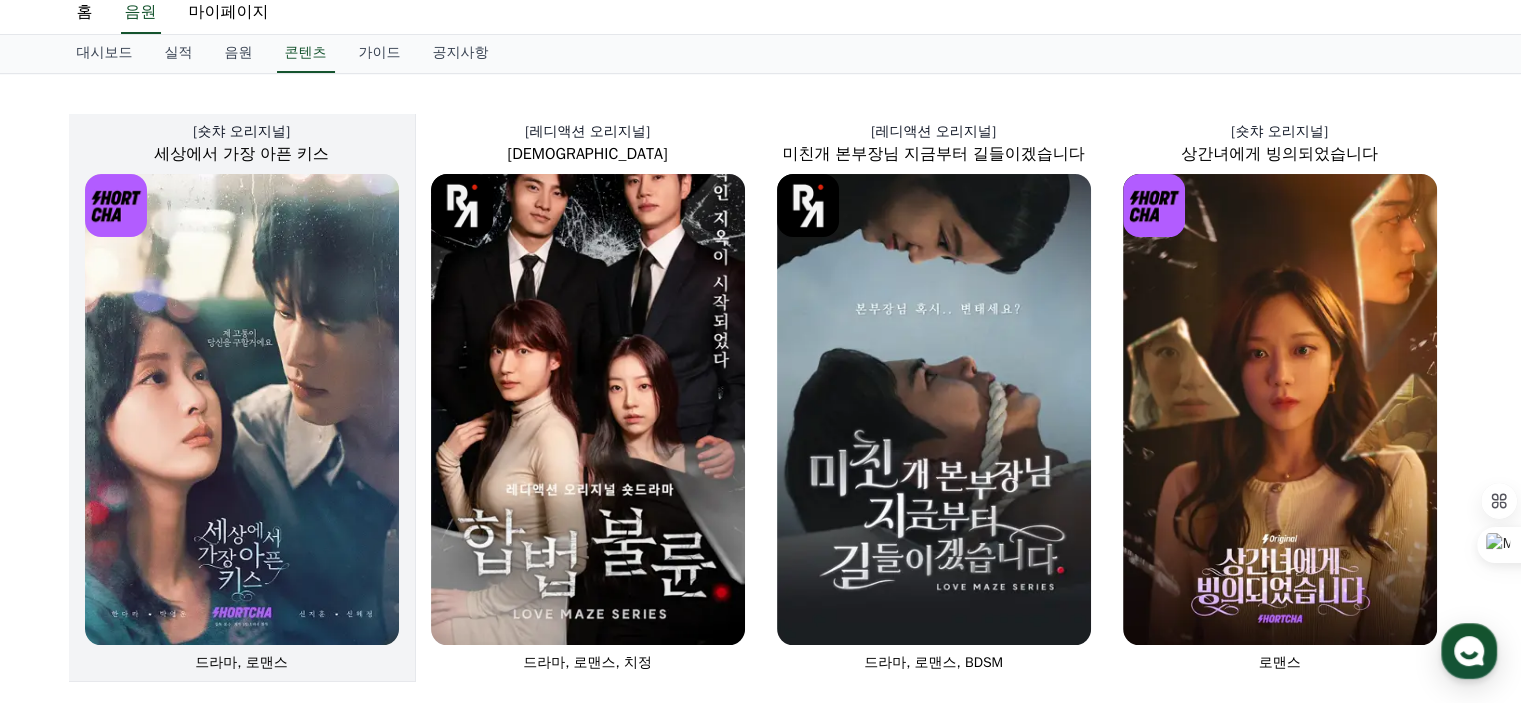 scroll, scrollTop: 0, scrollLeft: 0, axis: both 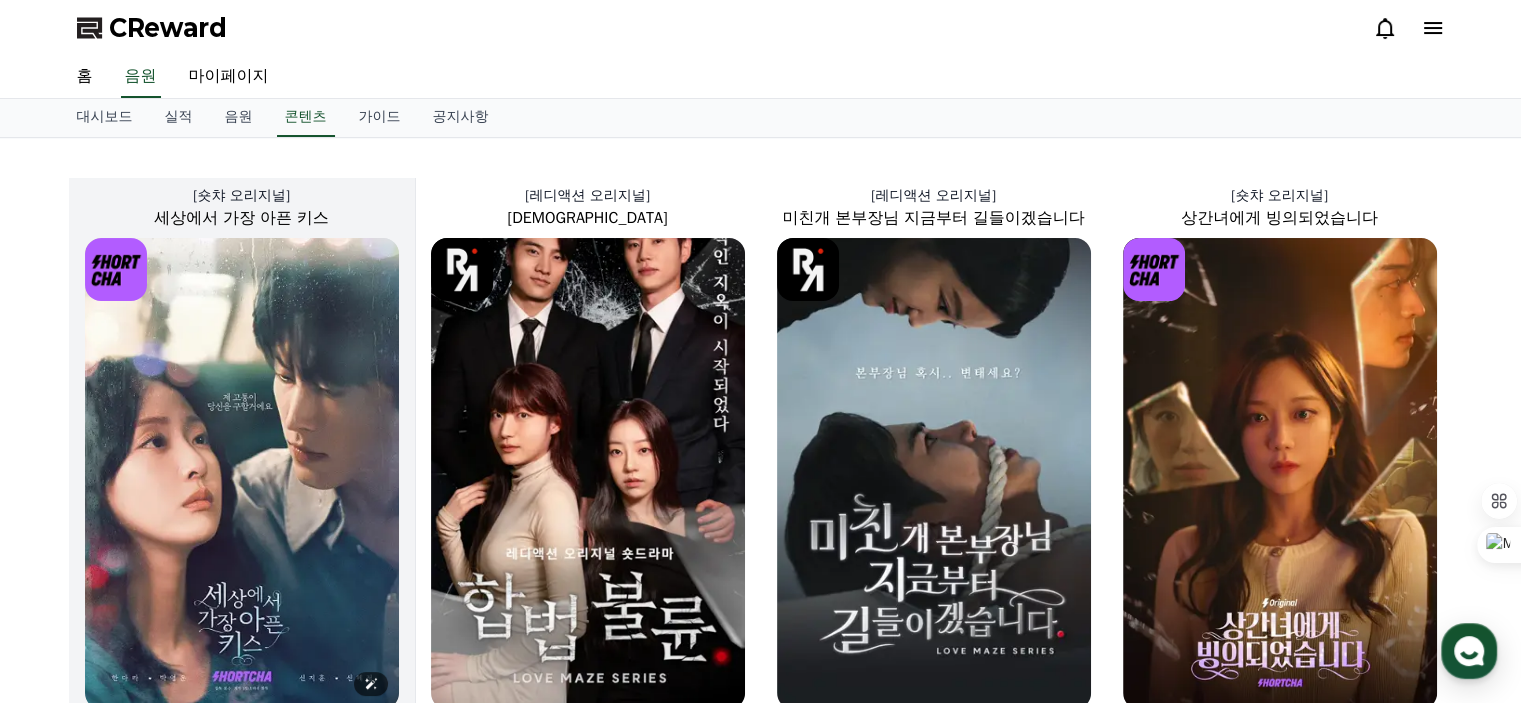 click at bounding box center [242, 473] 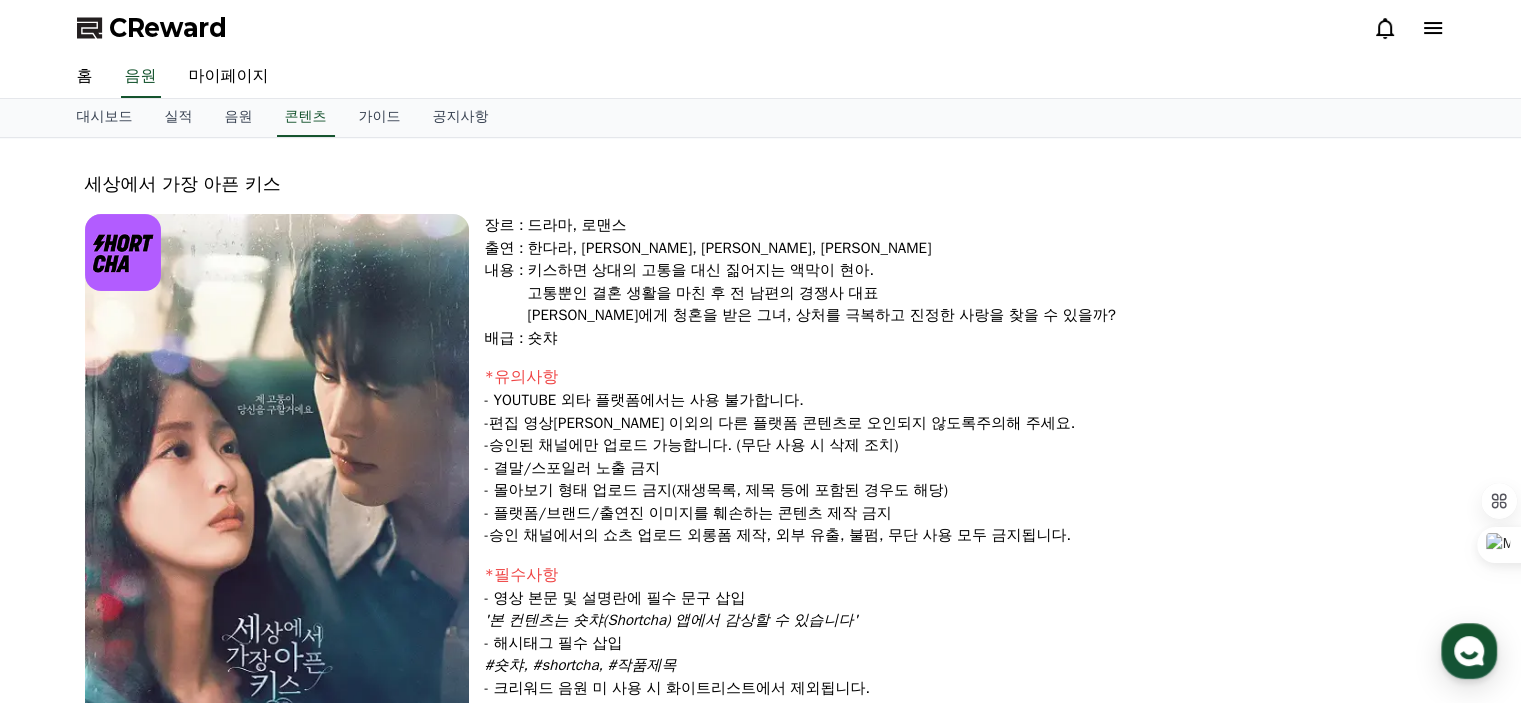 select 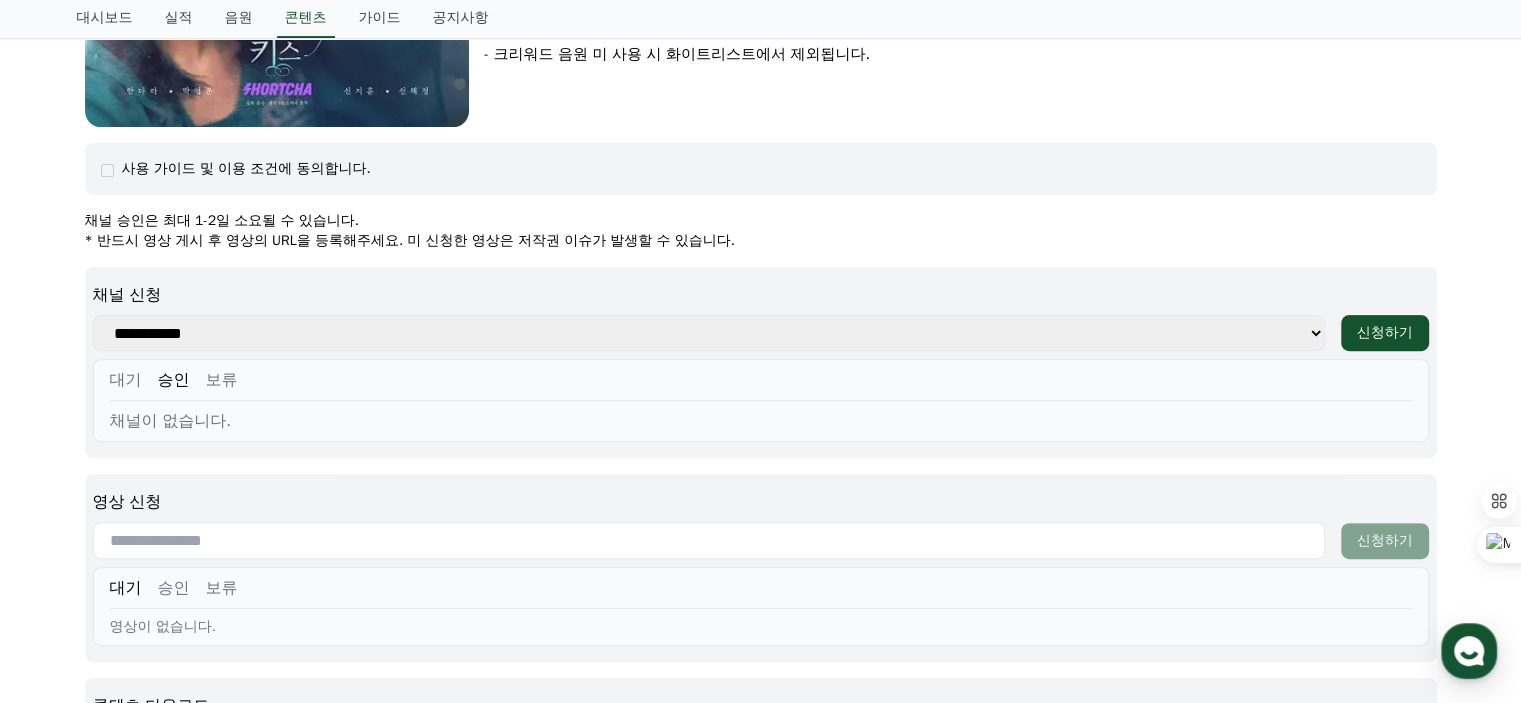 scroll, scrollTop: 600, scrollLeft: 0, axis: vertical 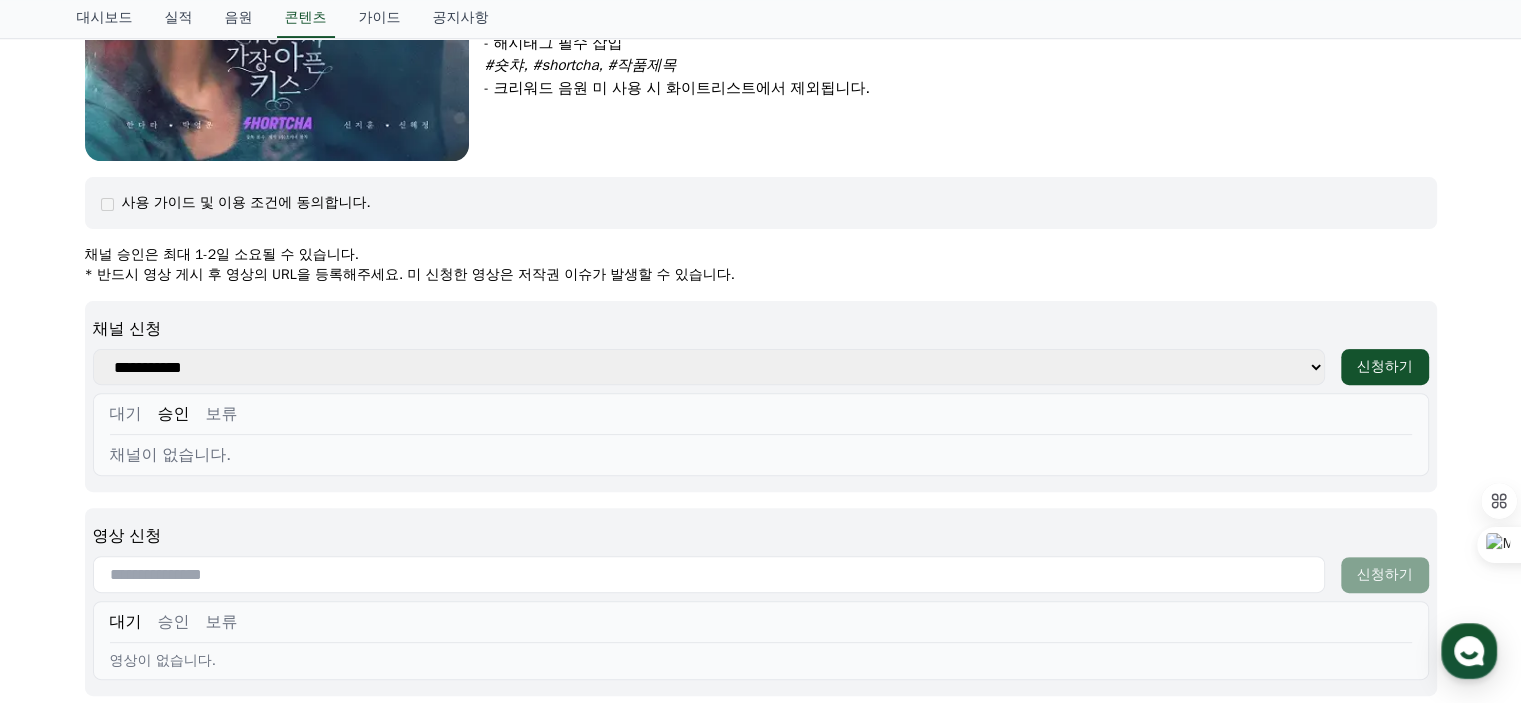 click on "**********" at bounding box center (709, 367) 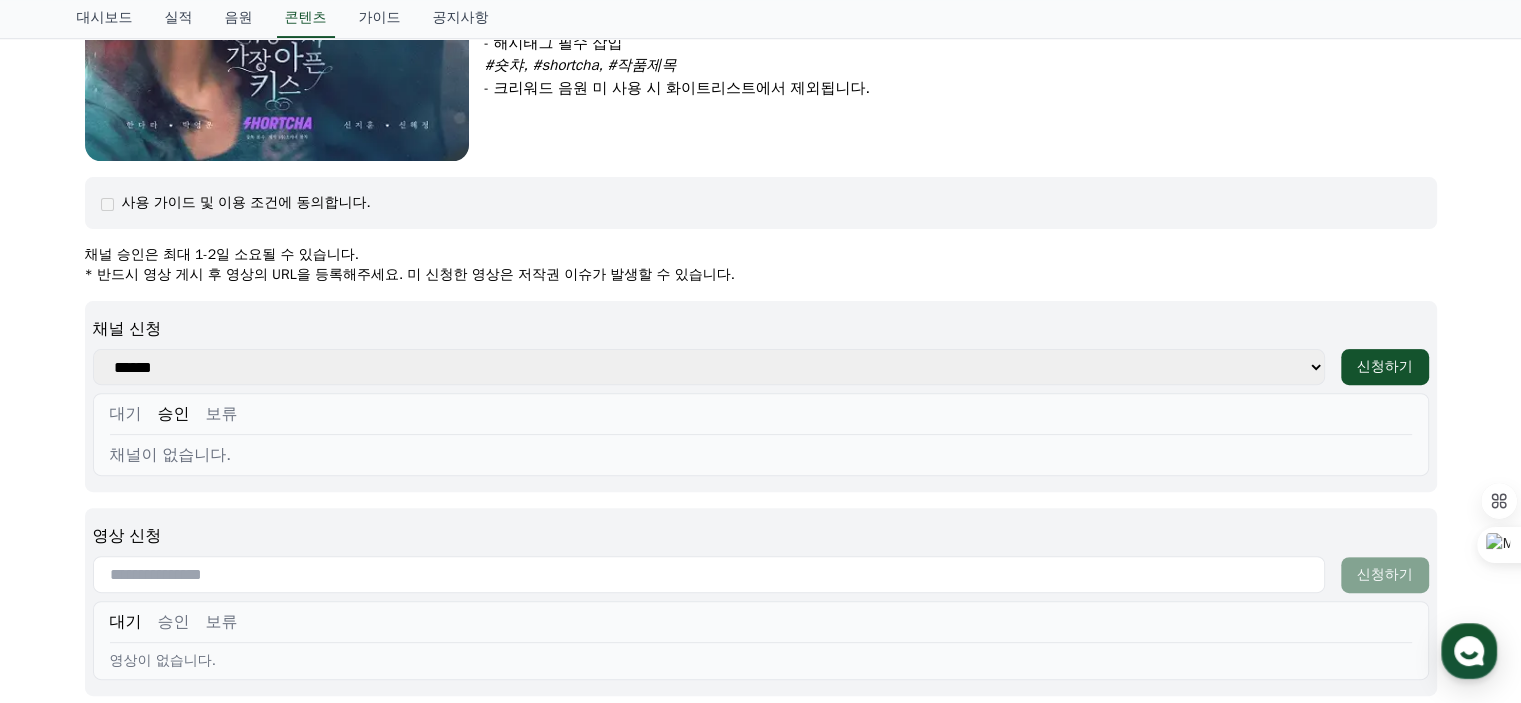 click on "**********" at bounding box center [709, 367] 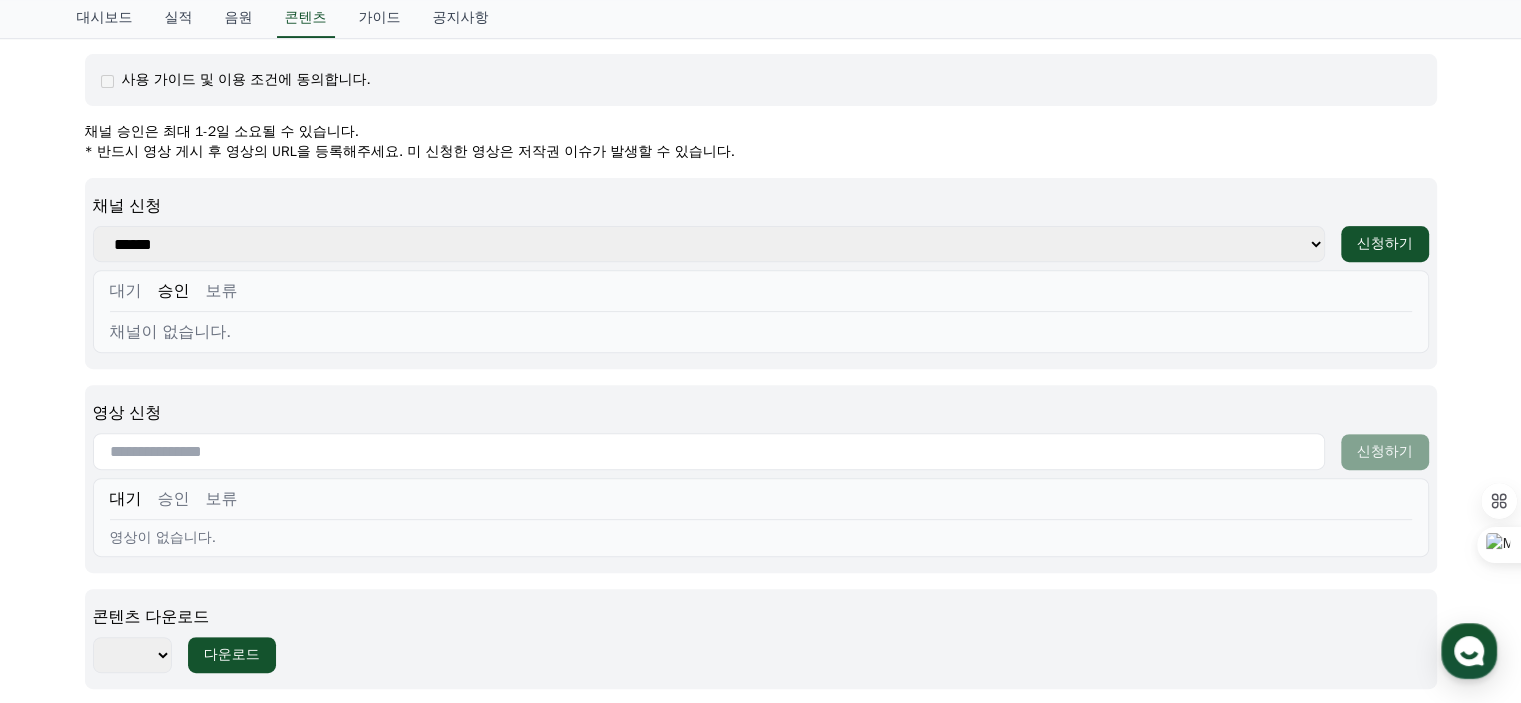 scroll, scrollTop: 800, scrollLeft: 0, axis: vertical 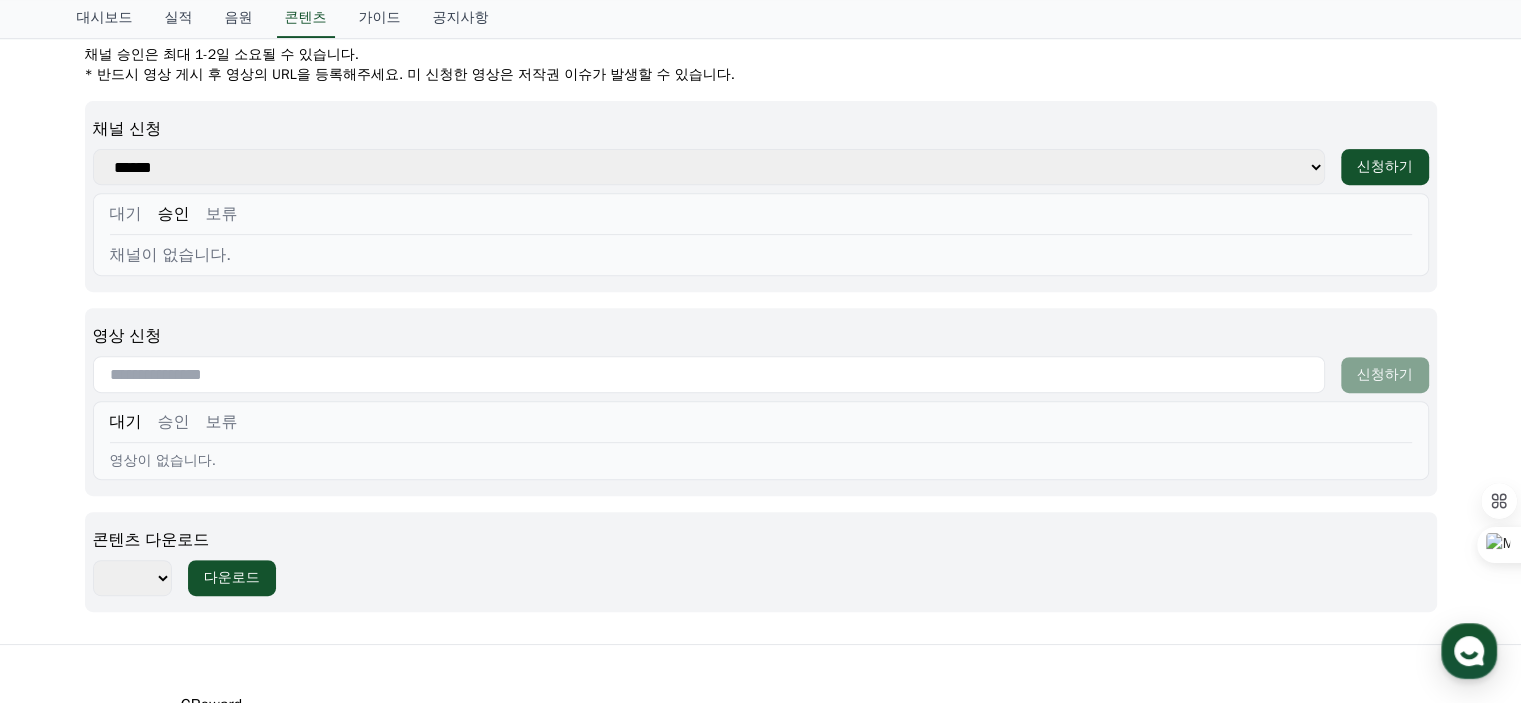 click at bounding box center (709, 374) 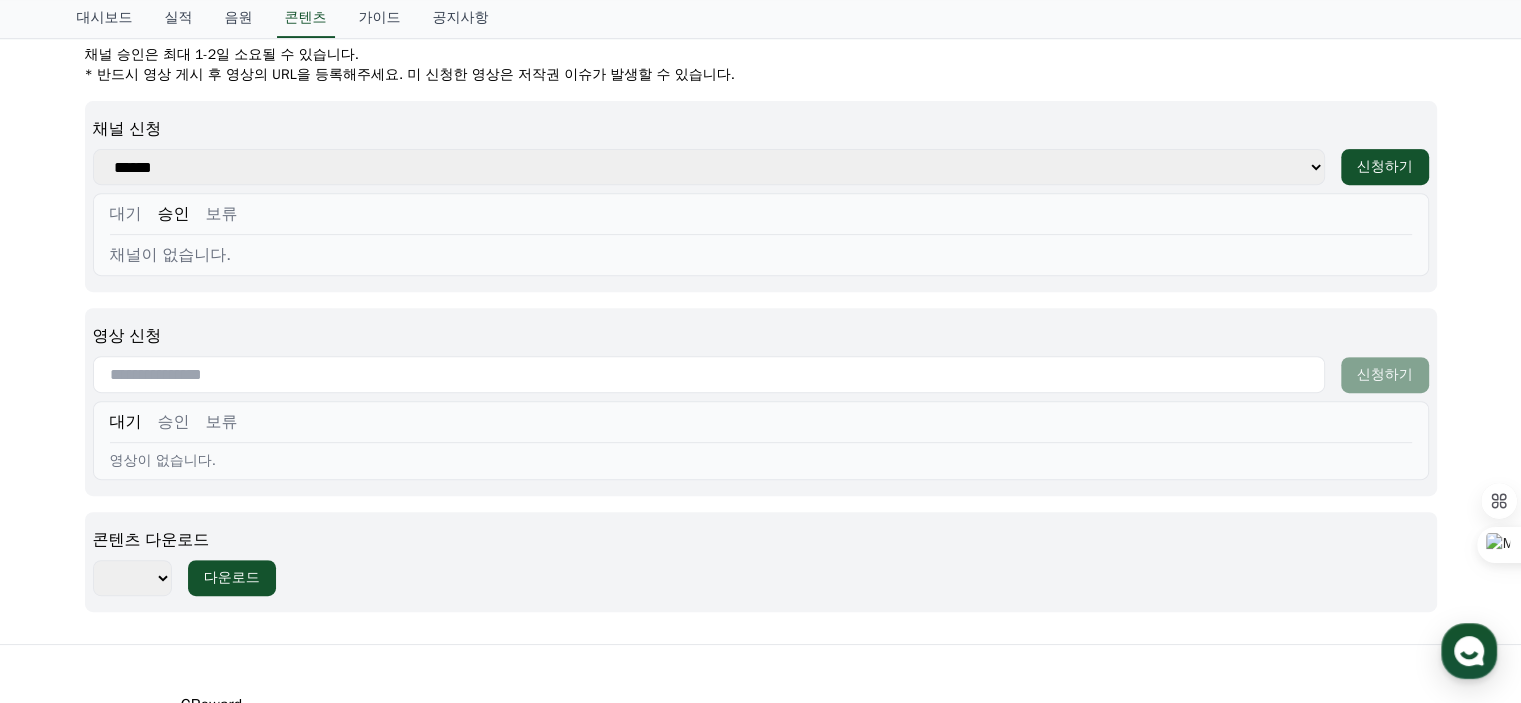 paste on "**********" 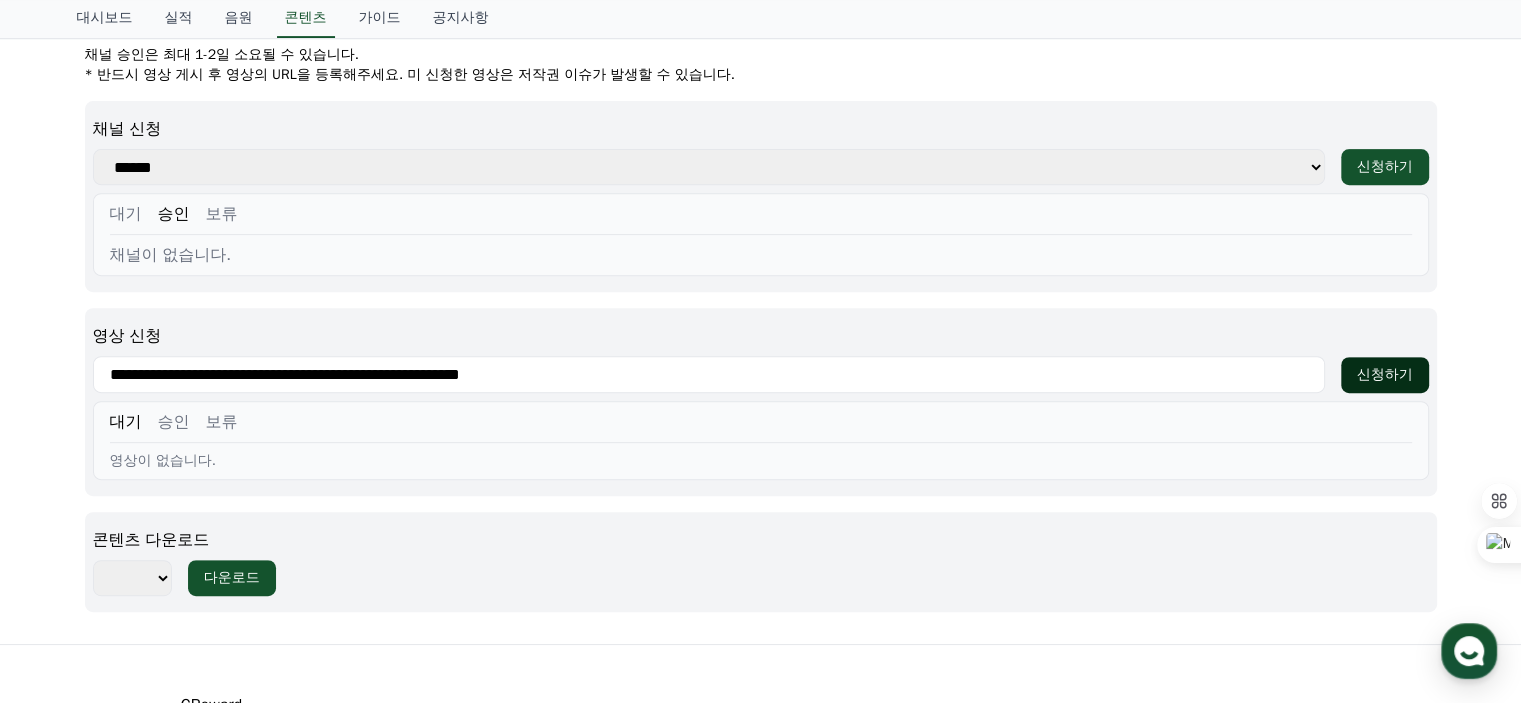 type on "**********" 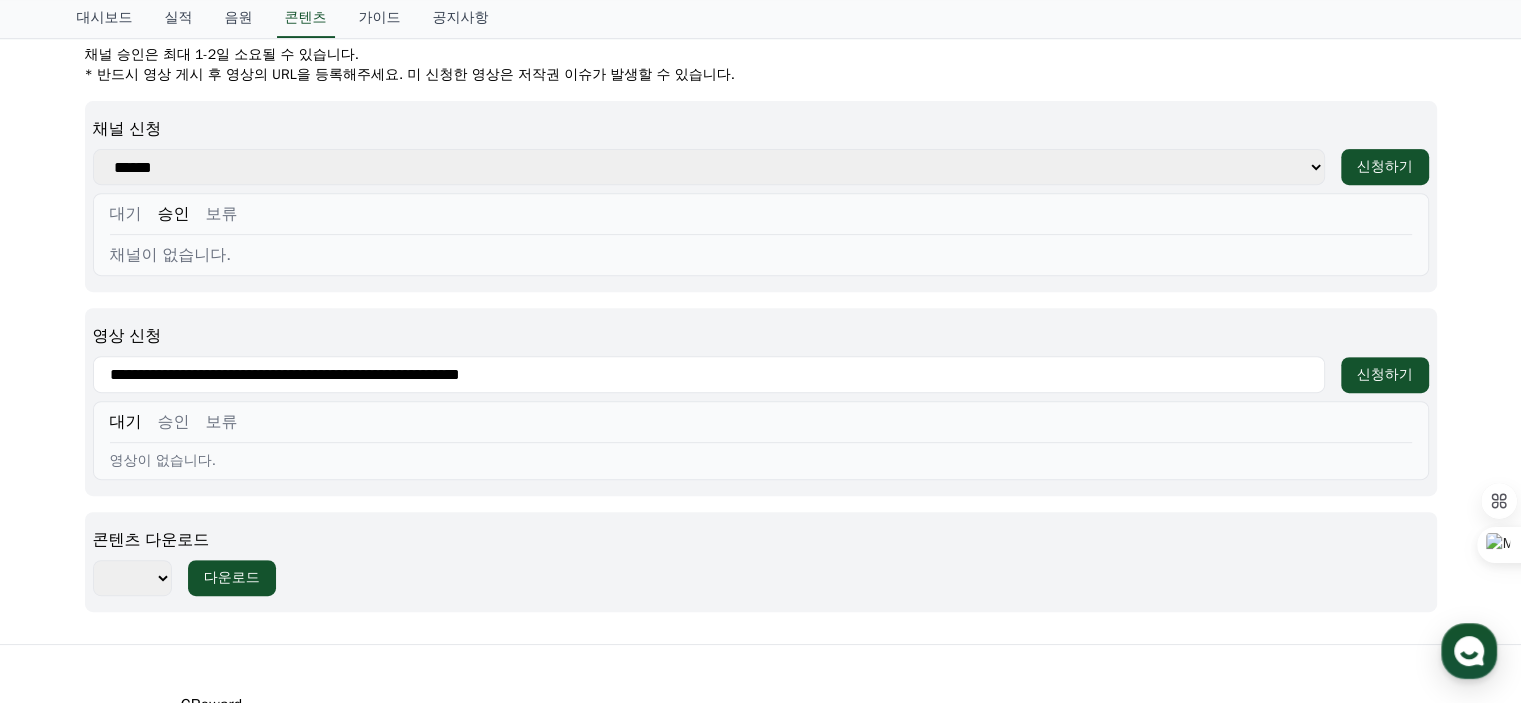 click on "*** ***" at bounding box center [132, 578] 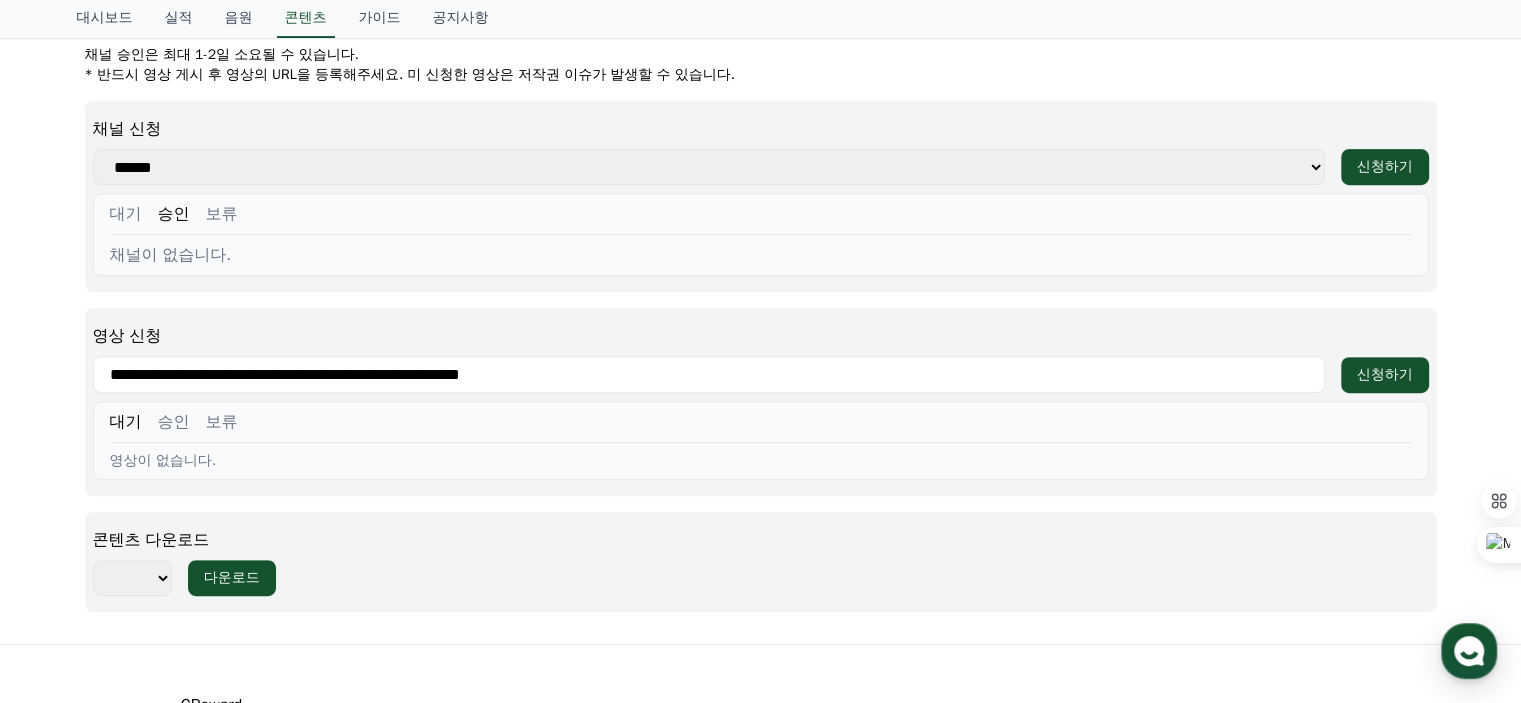 click on "*** ***" at bounding box center (132, 578) 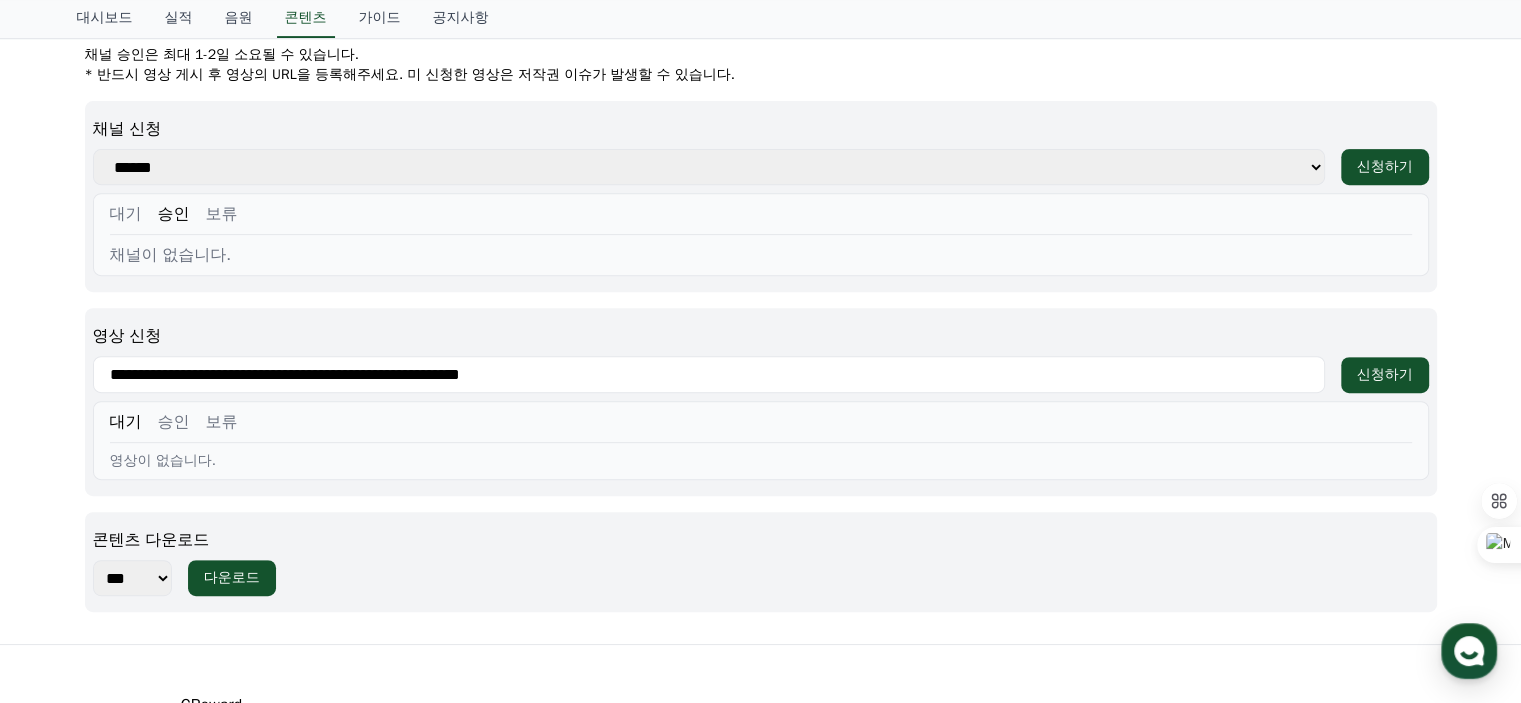 click on "*** ***" at bounding box center [132, 578] 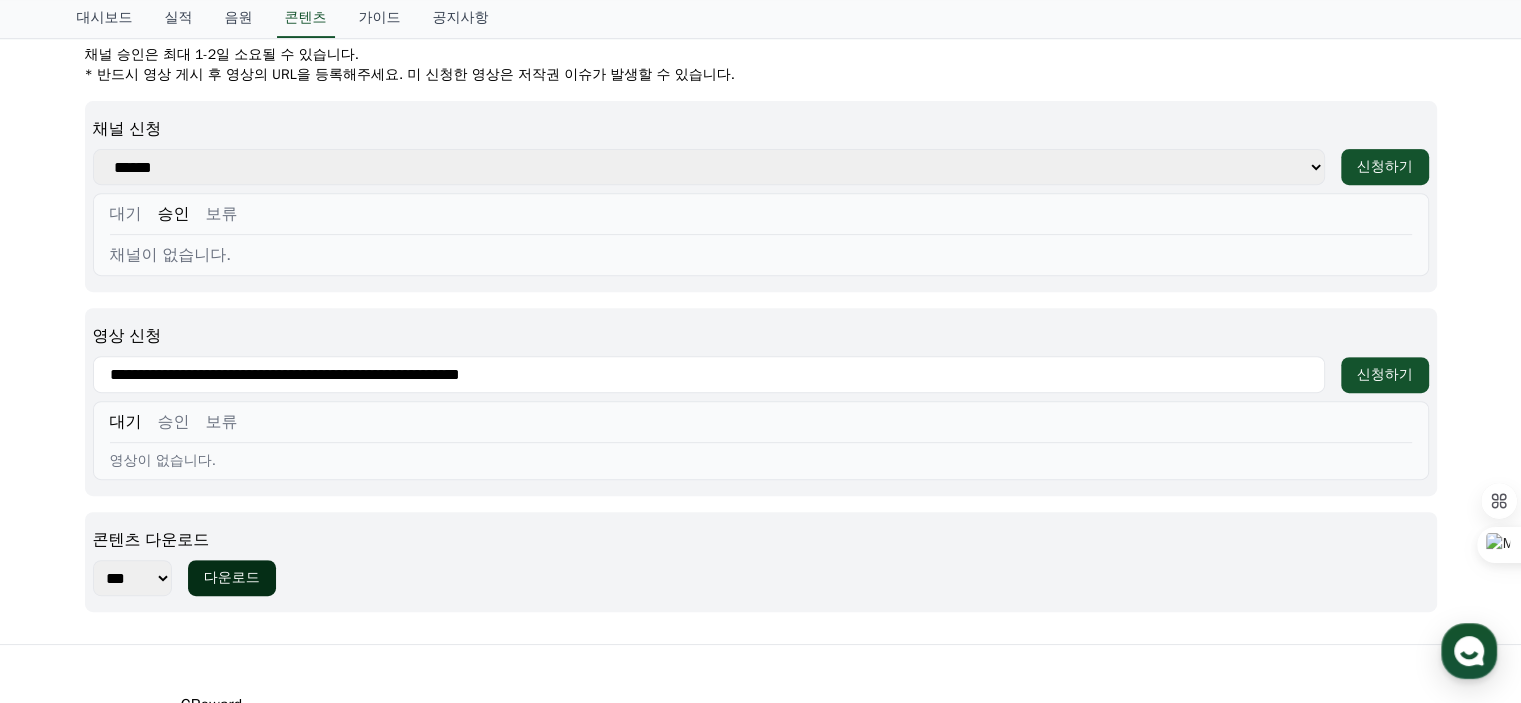 click on "다운로드" at bounding box center (232, 578) 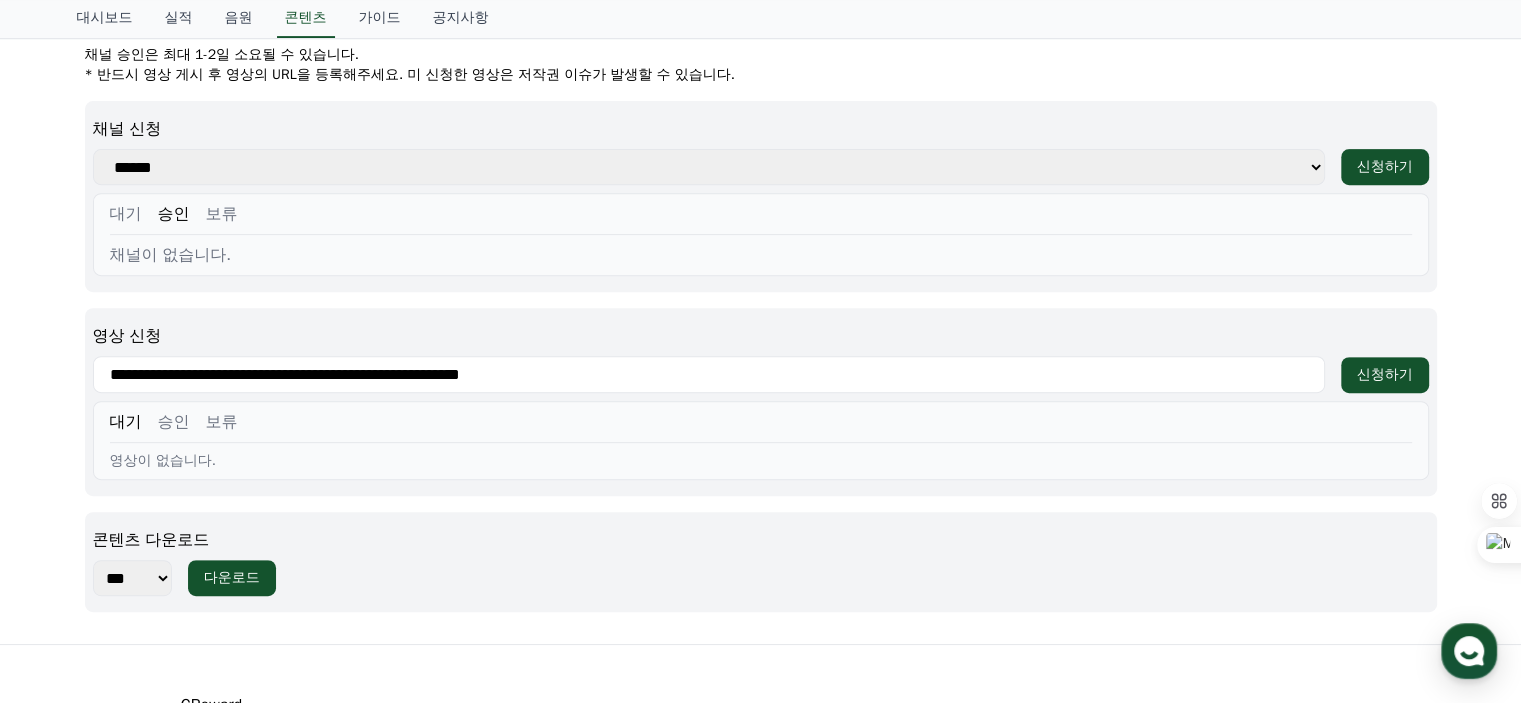 click on "세상에서 가장 아픈 키스
장르 :   드라마, 로맨스   출연 :   한다라, [PERSON_NAME], [PERSON_NAME], [PERSON_NAME]   [PERSON_NAME] :   키스하면 상대의 고통을 대신 짊어지는 액막이 현아.  고통뿐인 결혼 생활을 마친 후 전 남편의 경쟁사 대표  [PERSON_NAME]에게 청혼을 받은 그녀, 상처를 극복하고 진정한 사랑을 찾을 수 있을까?   배급 :   숏챠   *유의사항   - YOUTUBE 외  타 플랫폼에서는 사용 불가 합니다. -  편집 영상[PERSON_NAME] 이외의   다른 플랫폼 콘텐츠로 오인되지 않도록  주의해 주세요. -  승인된 채널에만 업로드 가능 합니다. (무단 사용 시 삭제 조치) - 결말/스포일러 노출 금지 - 몰아보기 형태 업로드 금지(재생목록, 제목 등에 포함된 경우도 해당) - 플랫폼/브랜드/출연진 이미지를 훼손하는 콘텐츠 제작 금지 -  승인 채널에서의 쇼츠 업로드 외" at bounding box center (760, -9) 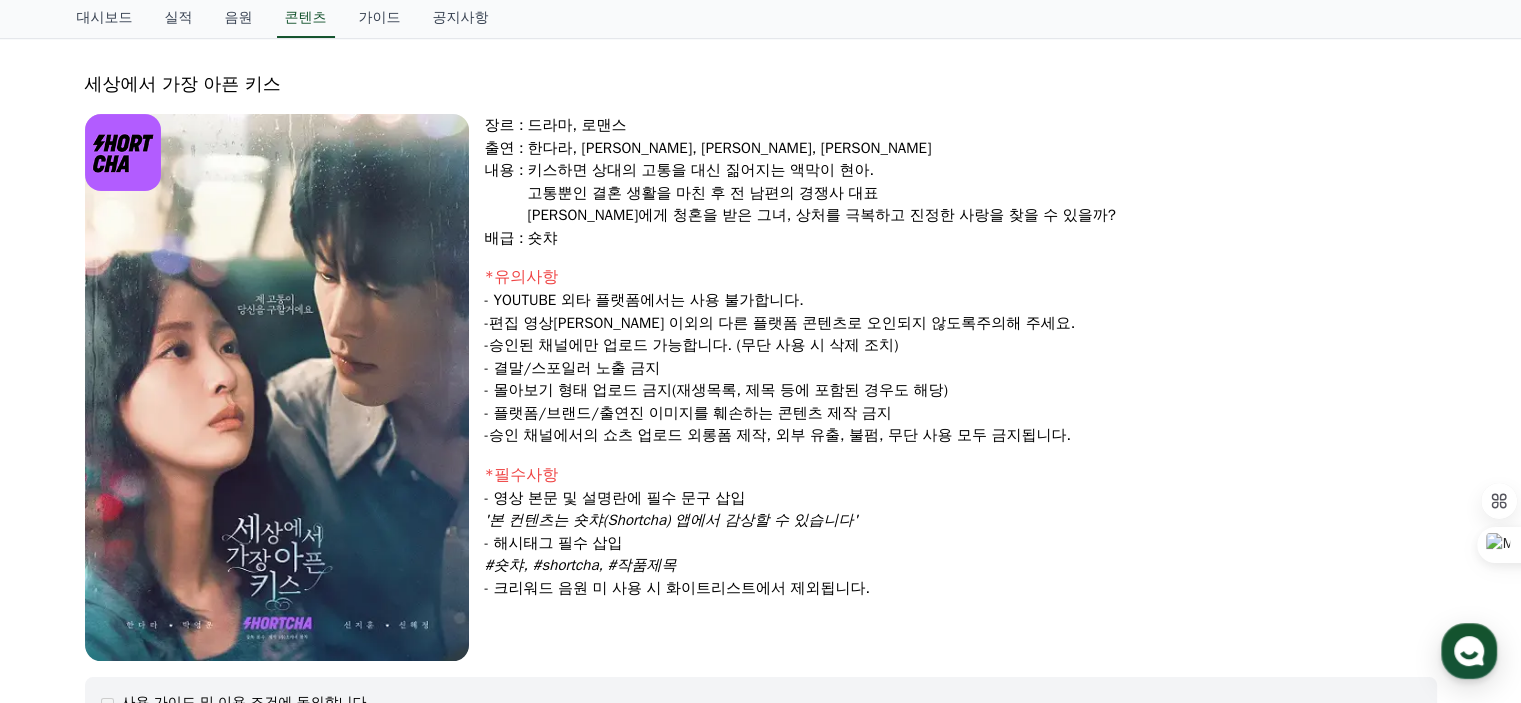 scroll, scrollTop: 0, scrollLeft: 0, axis: both 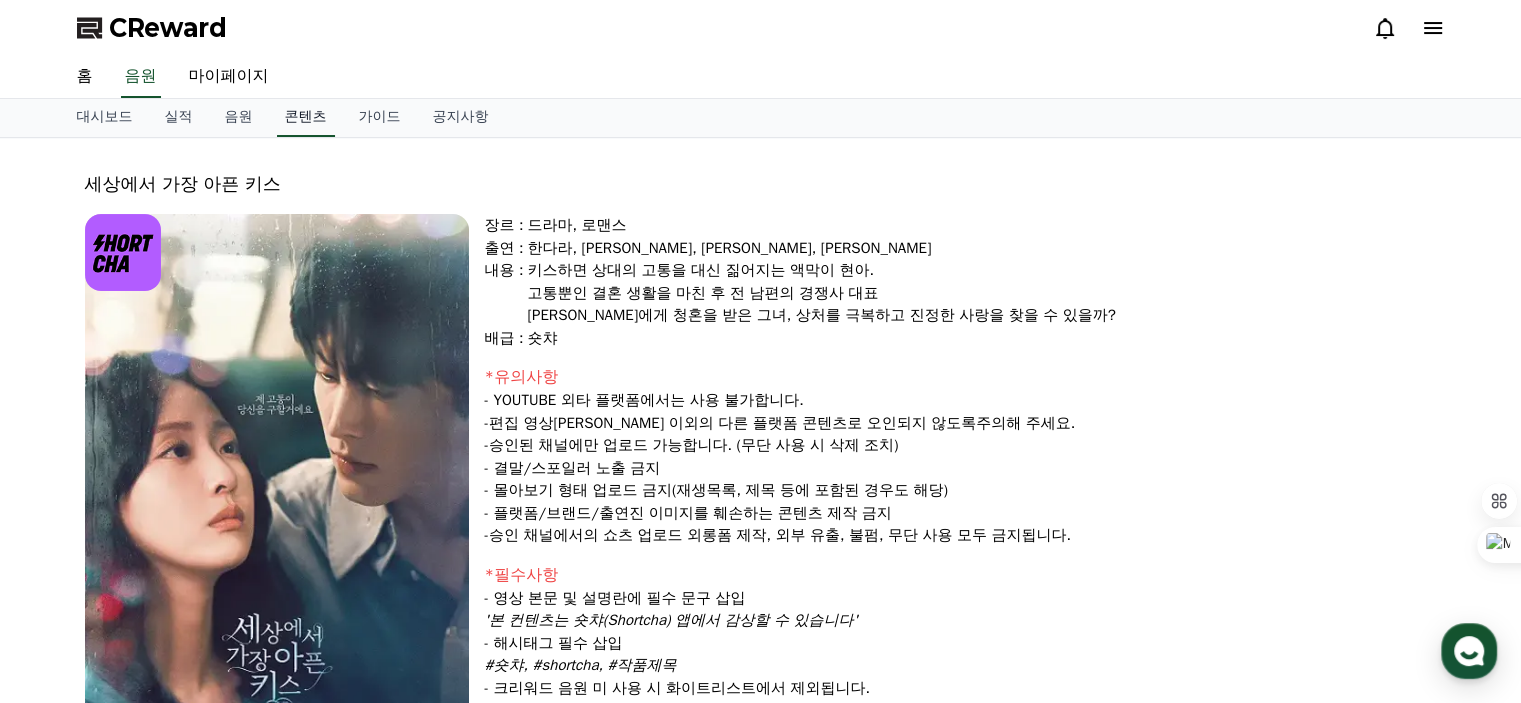 click on "콘텐츠" at bounding box center [306, 118] 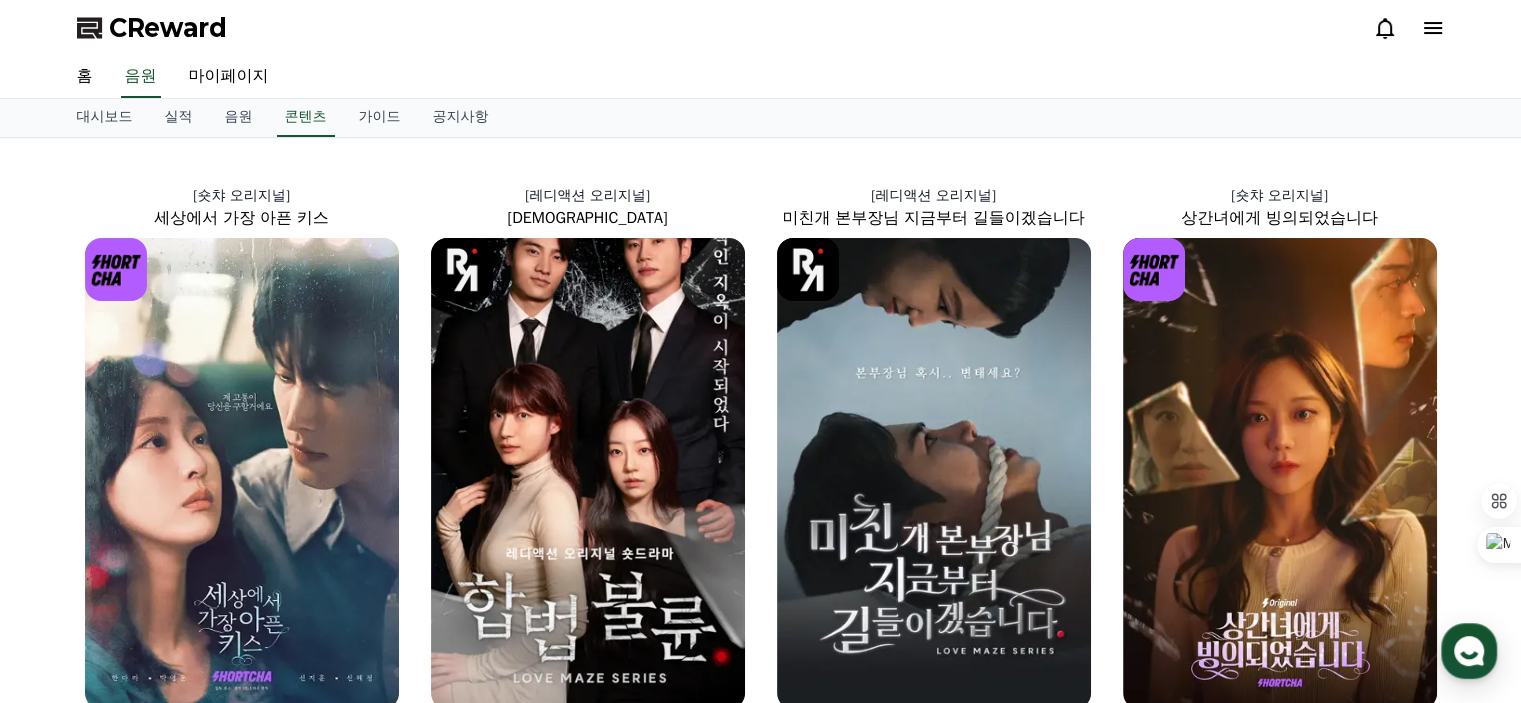 click on "홈 음원 마이페이지" at bounding box center [761, 77] 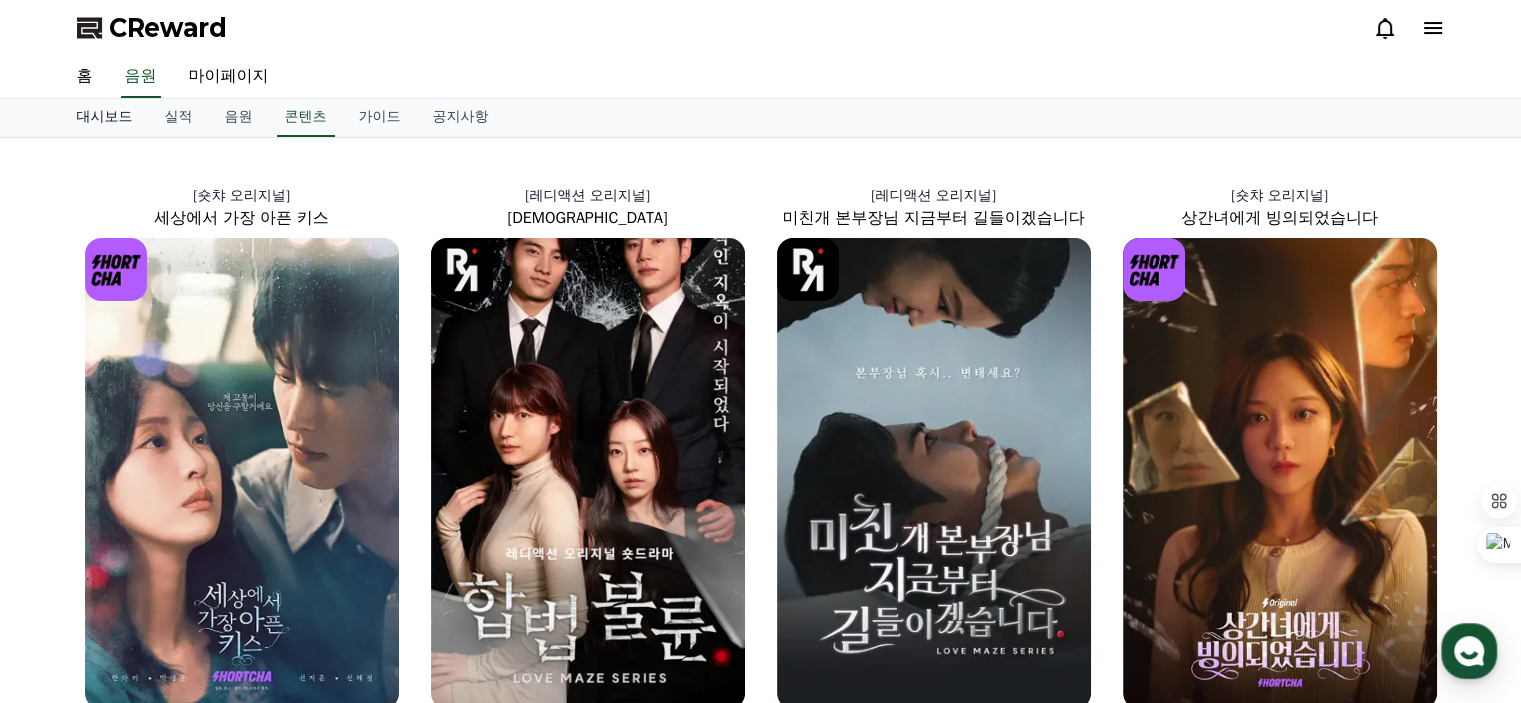 click on "대시보드" at bounding box center (105, 118) 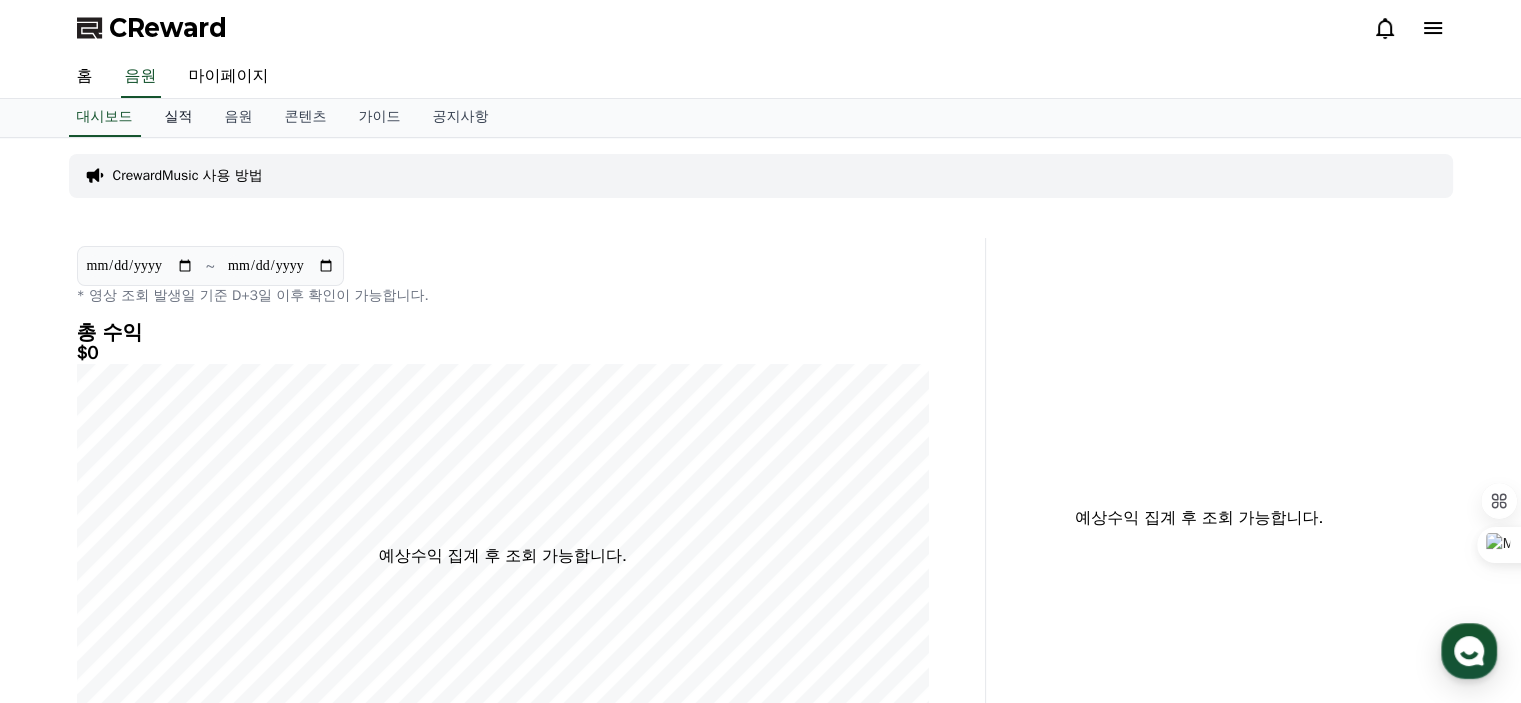click on "실적" at bounding box center (179, 118) 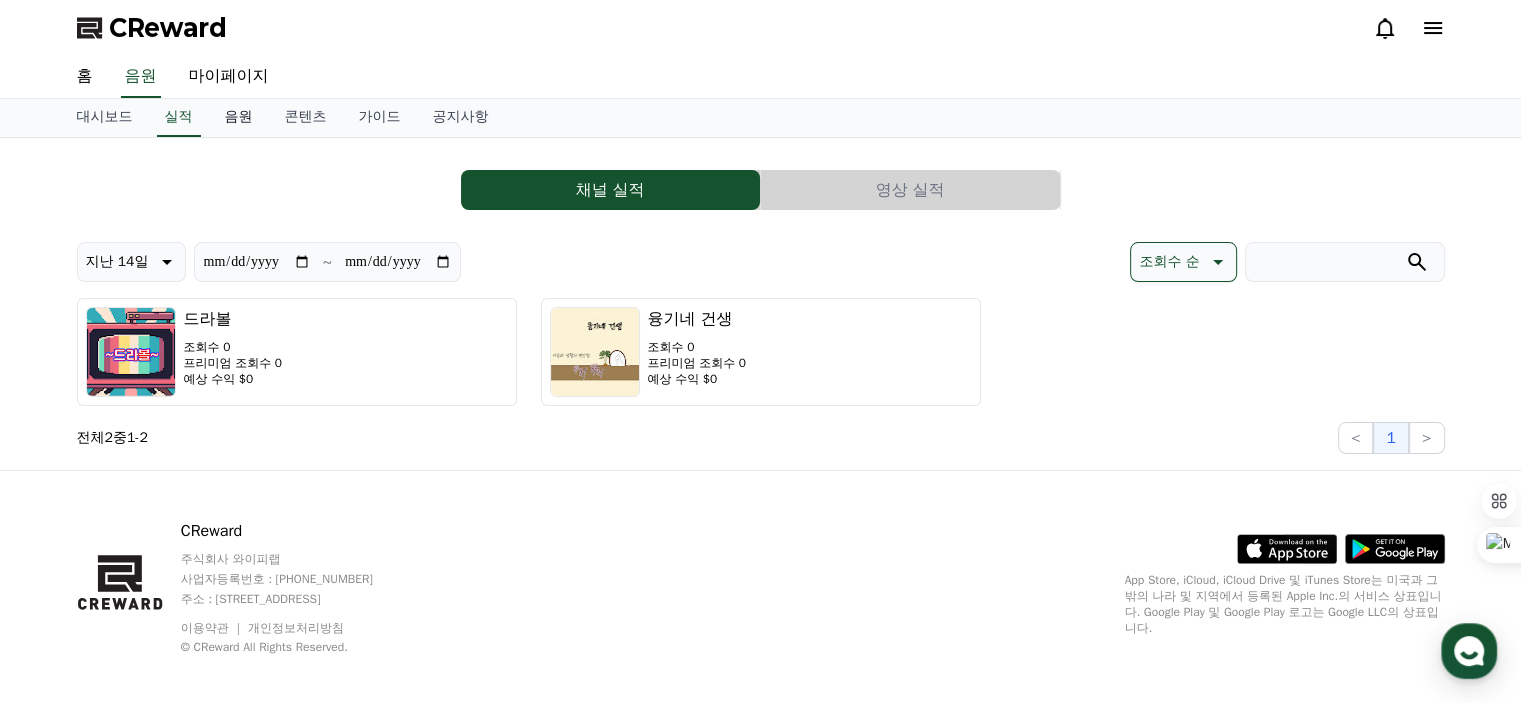 click on "음원" at bounding box center [239, 118] 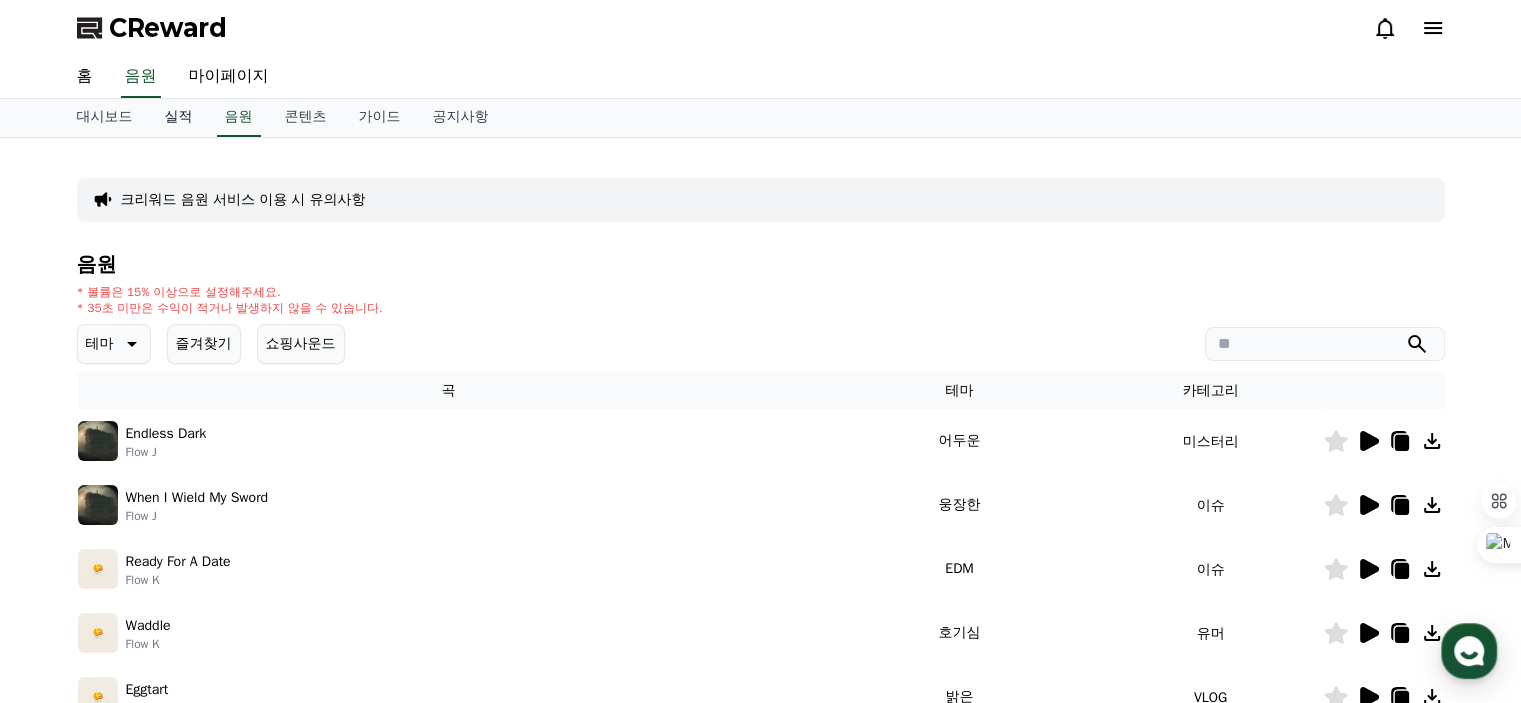 click on "실적" at bounding box center (179, 118) 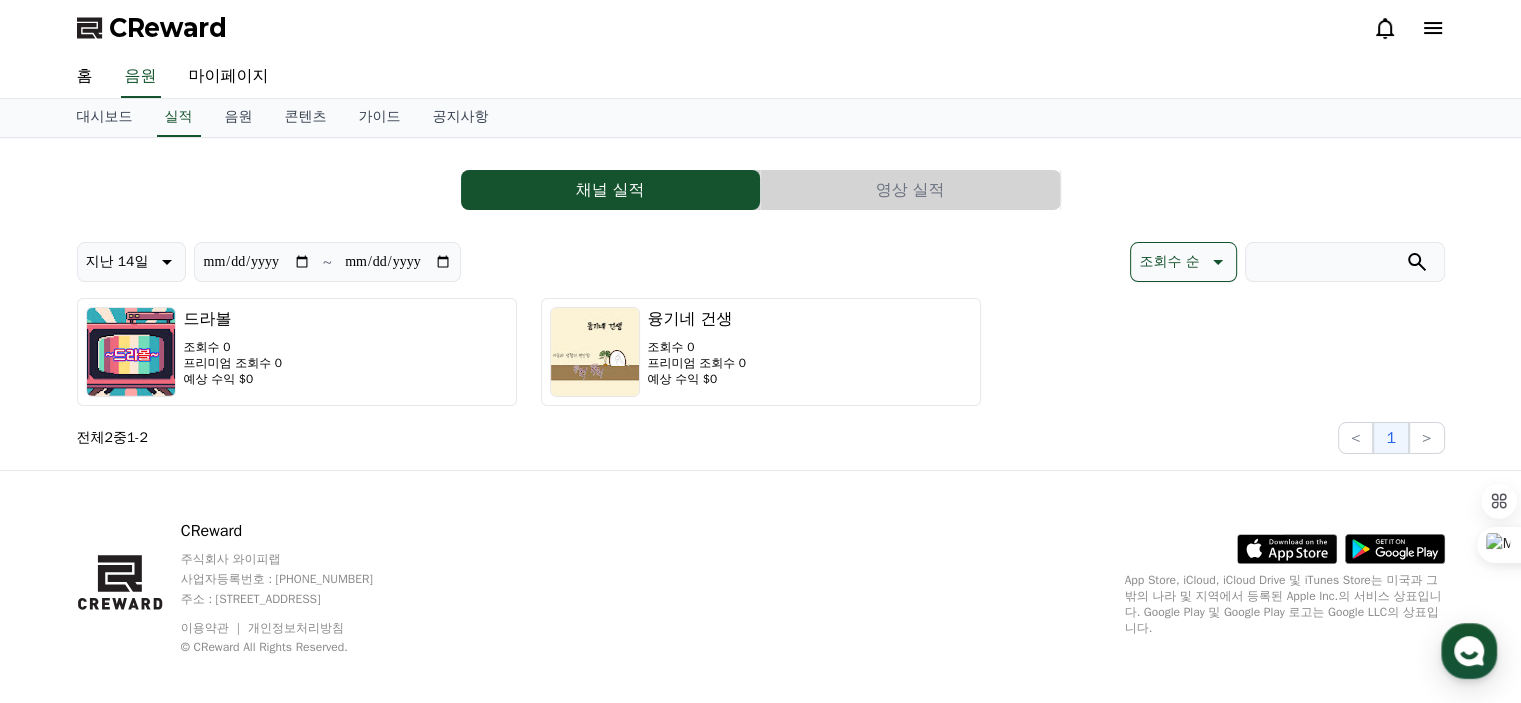click on "영상 실적" at bounding box center (910, 190) 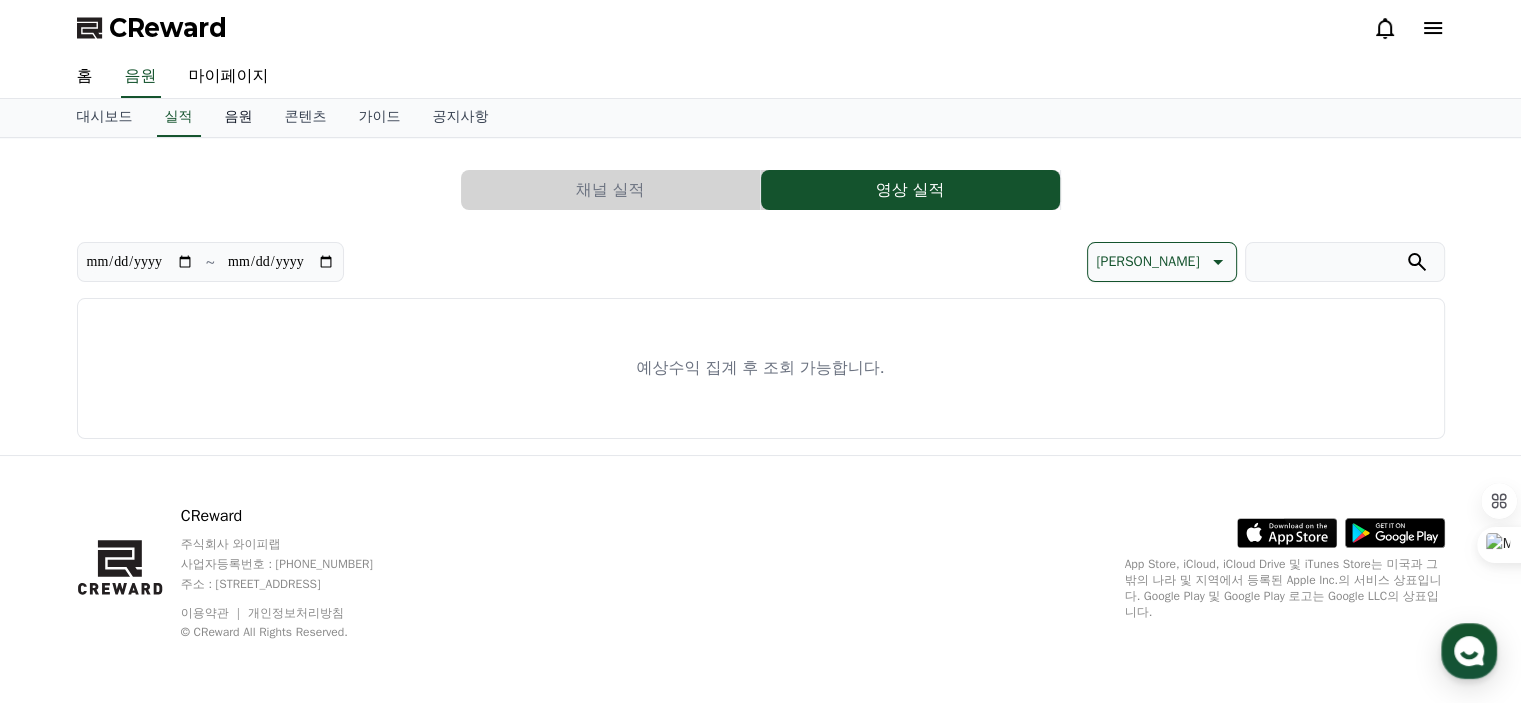 click on "음원" at bounding box center (239, 118) 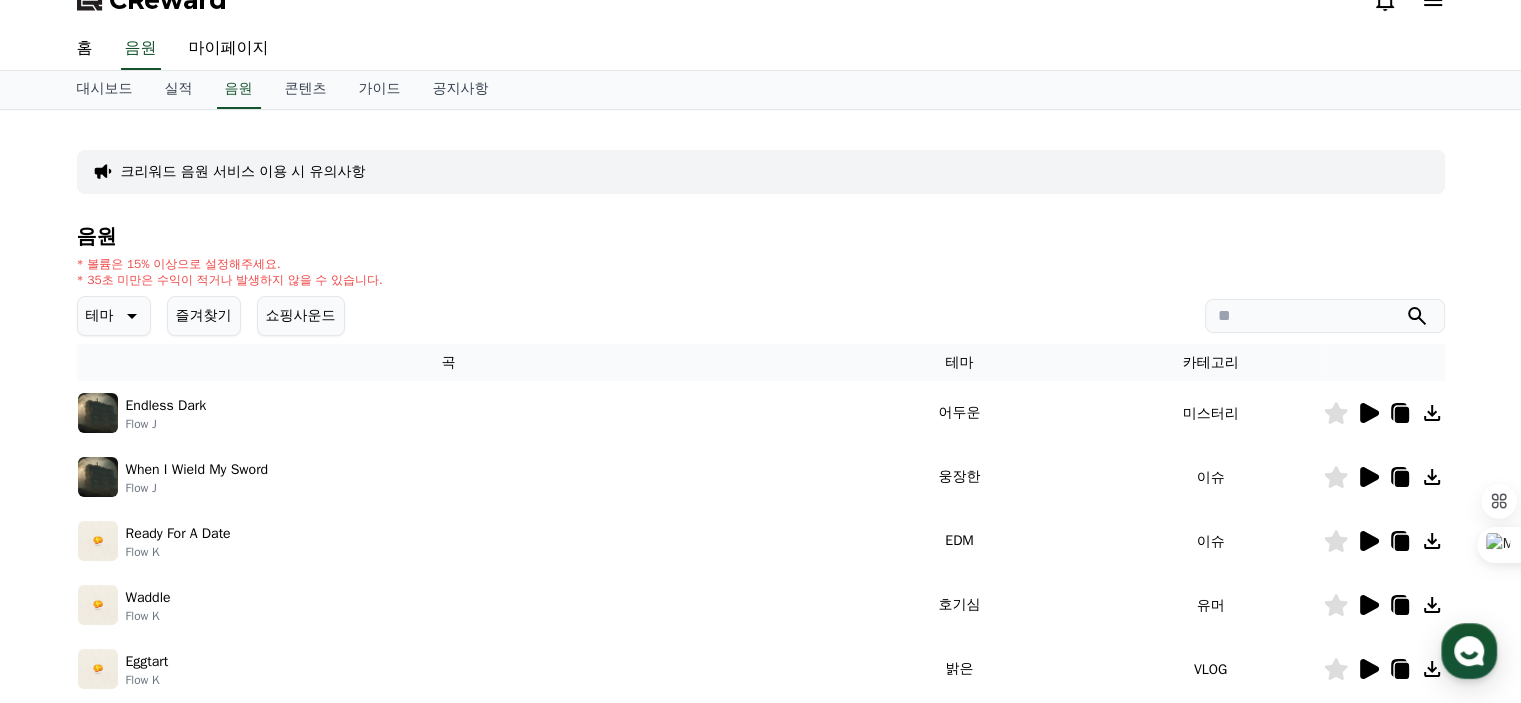 scroll, scrollTop: 0, scrollLeft: 0, axis: both 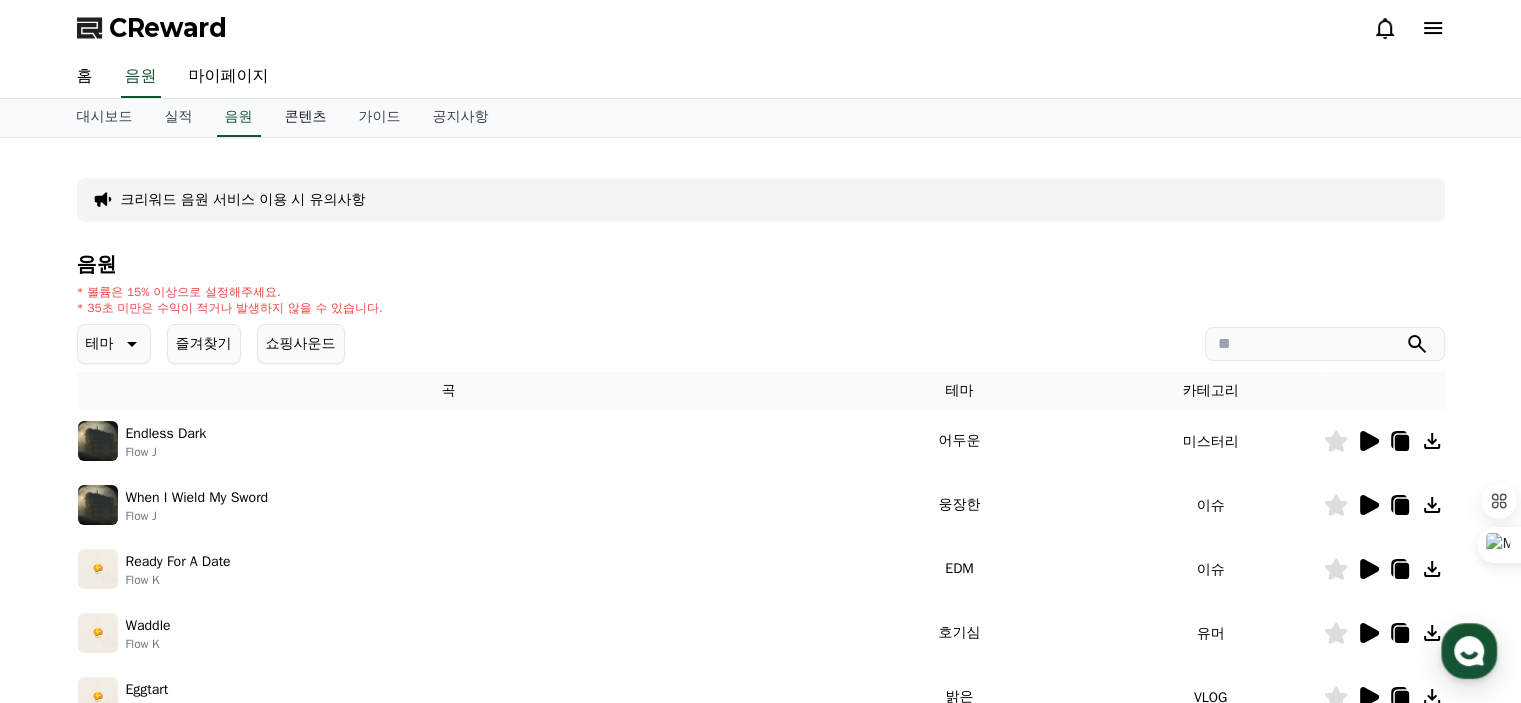 click on "콘텐츠" at bounding box center (306, 118) 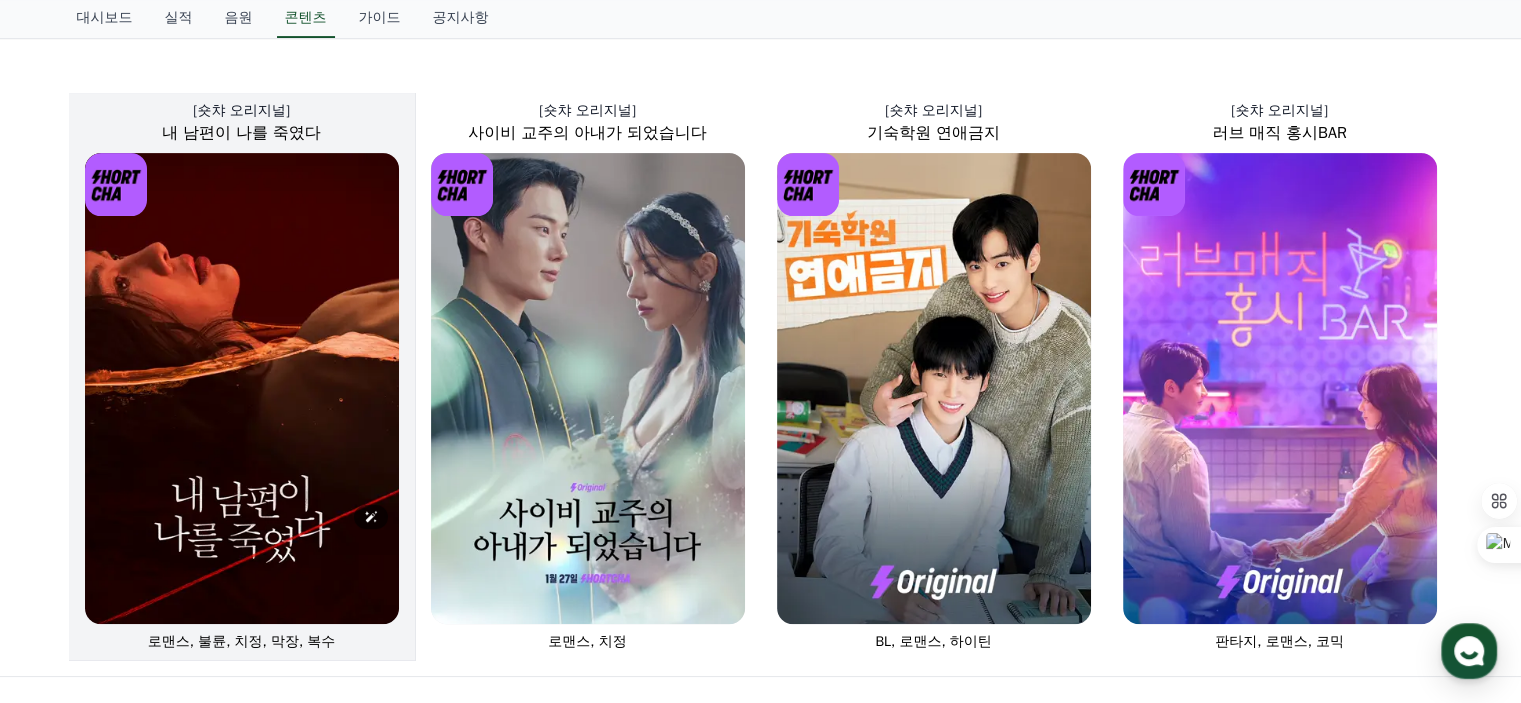 scroll, scrollTop: 800, scrollLeft: 0, axis: vertical 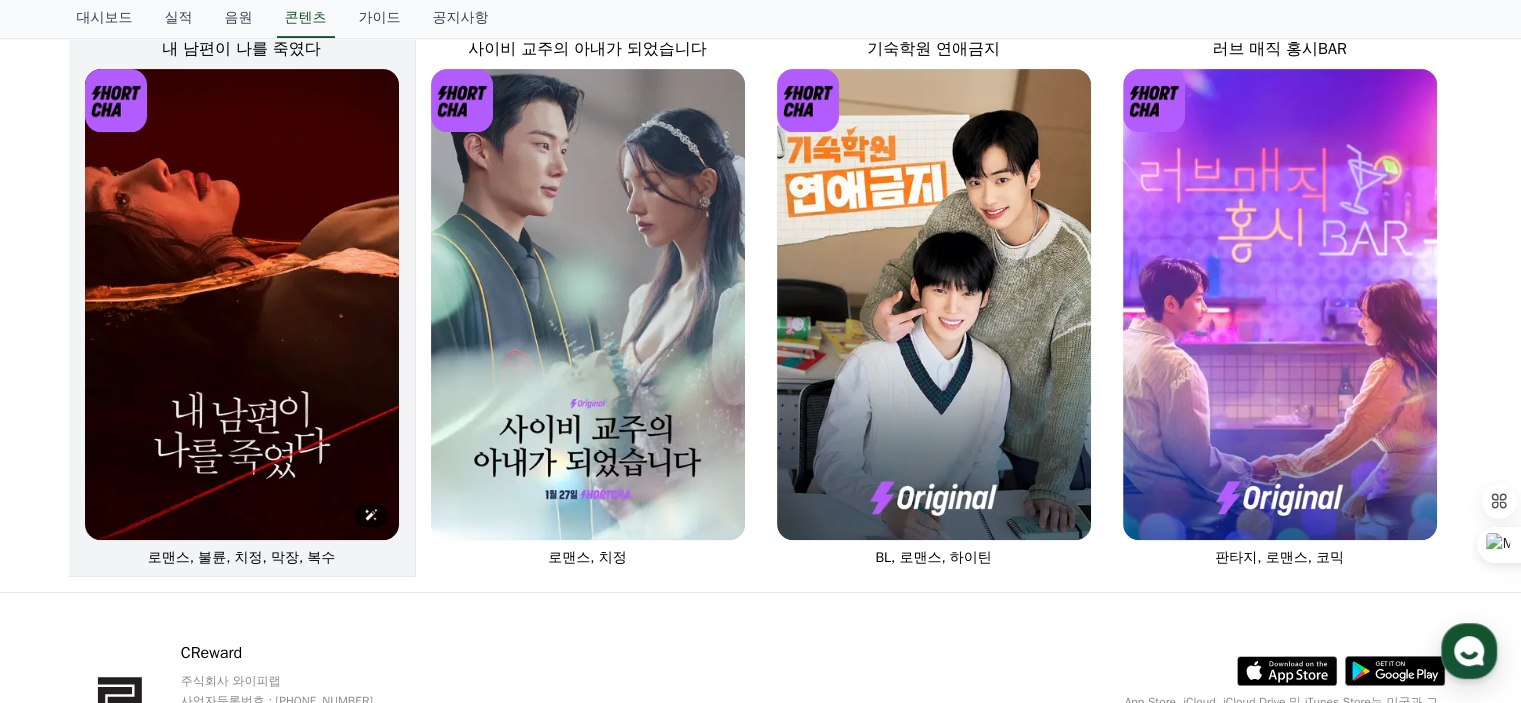 click at bounding box center (242, 304) 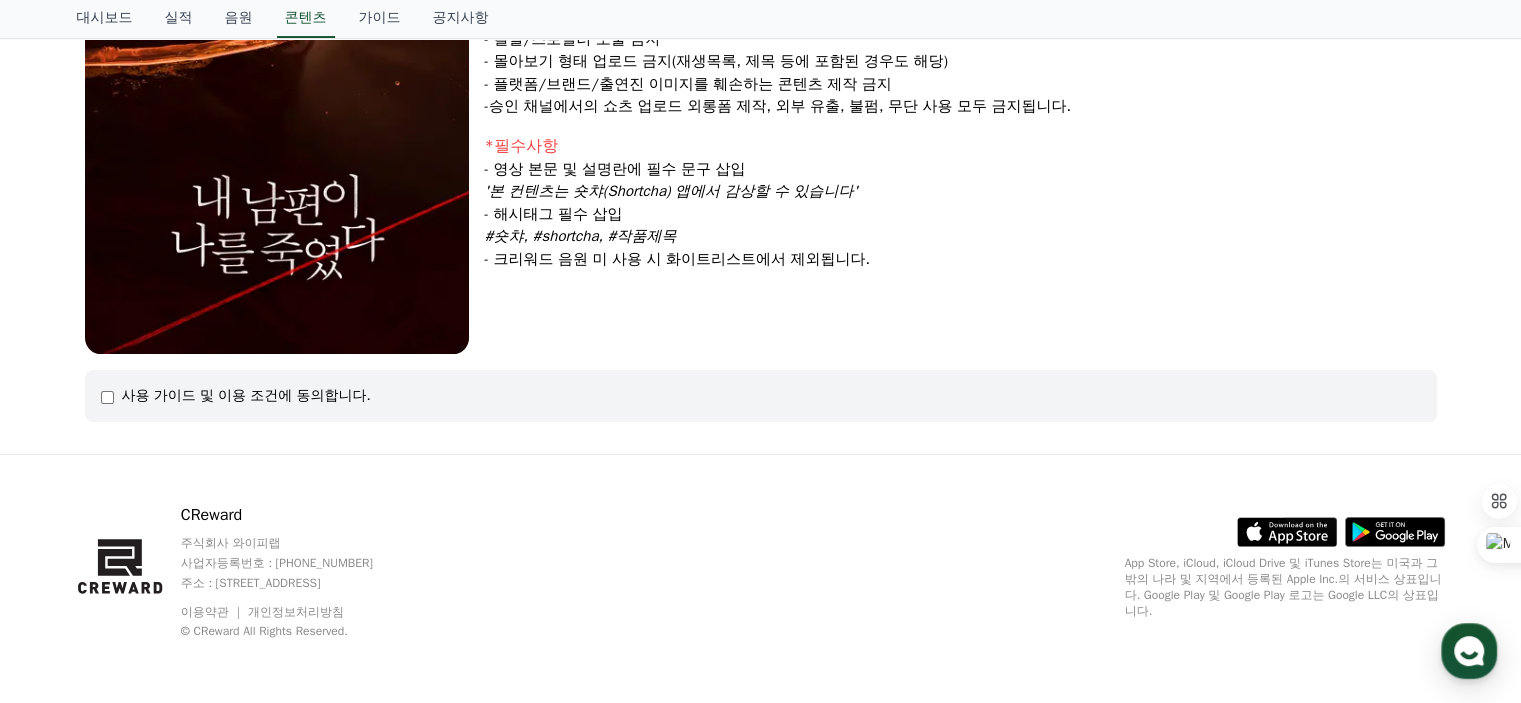 scroll, scrollTop: 0, scrollLeft: 0, axis: both 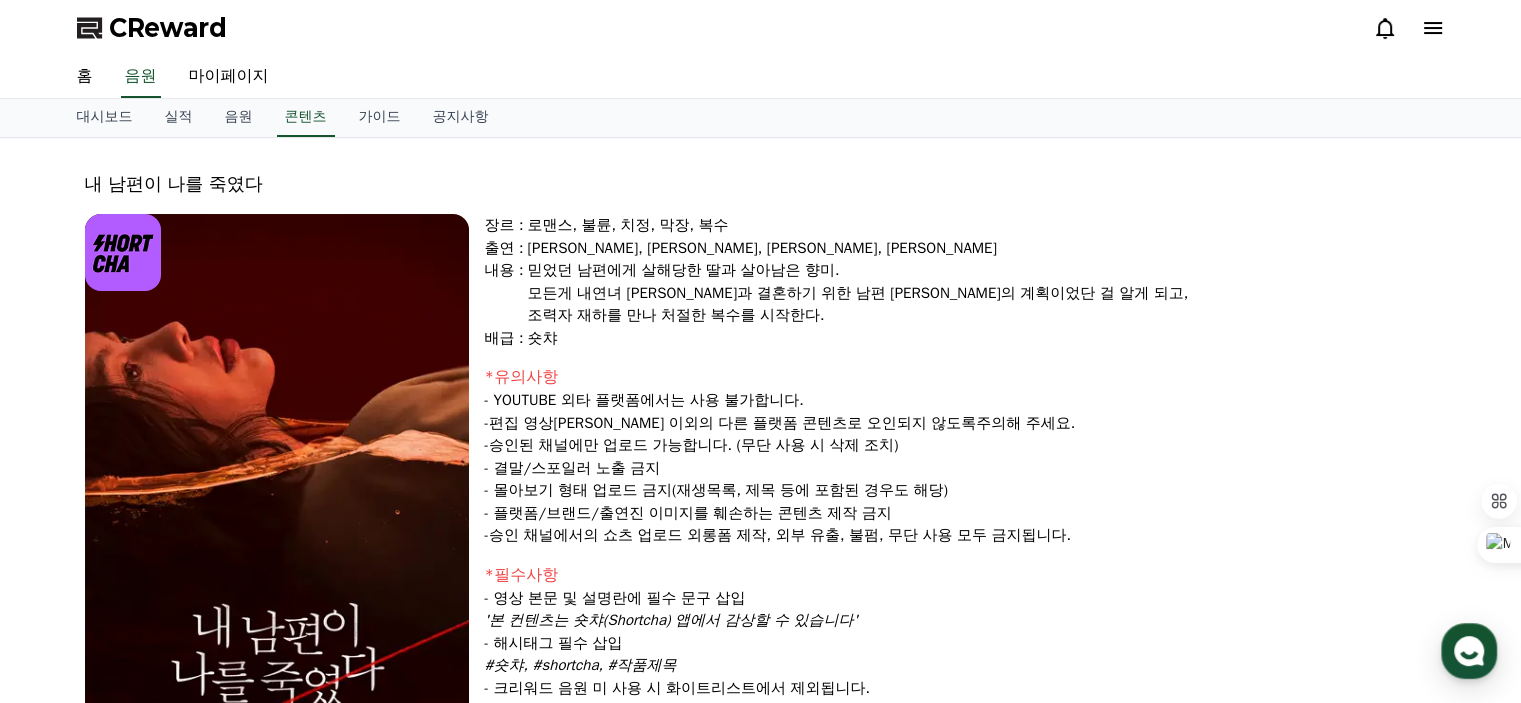 click at bounding box center (277, 498) 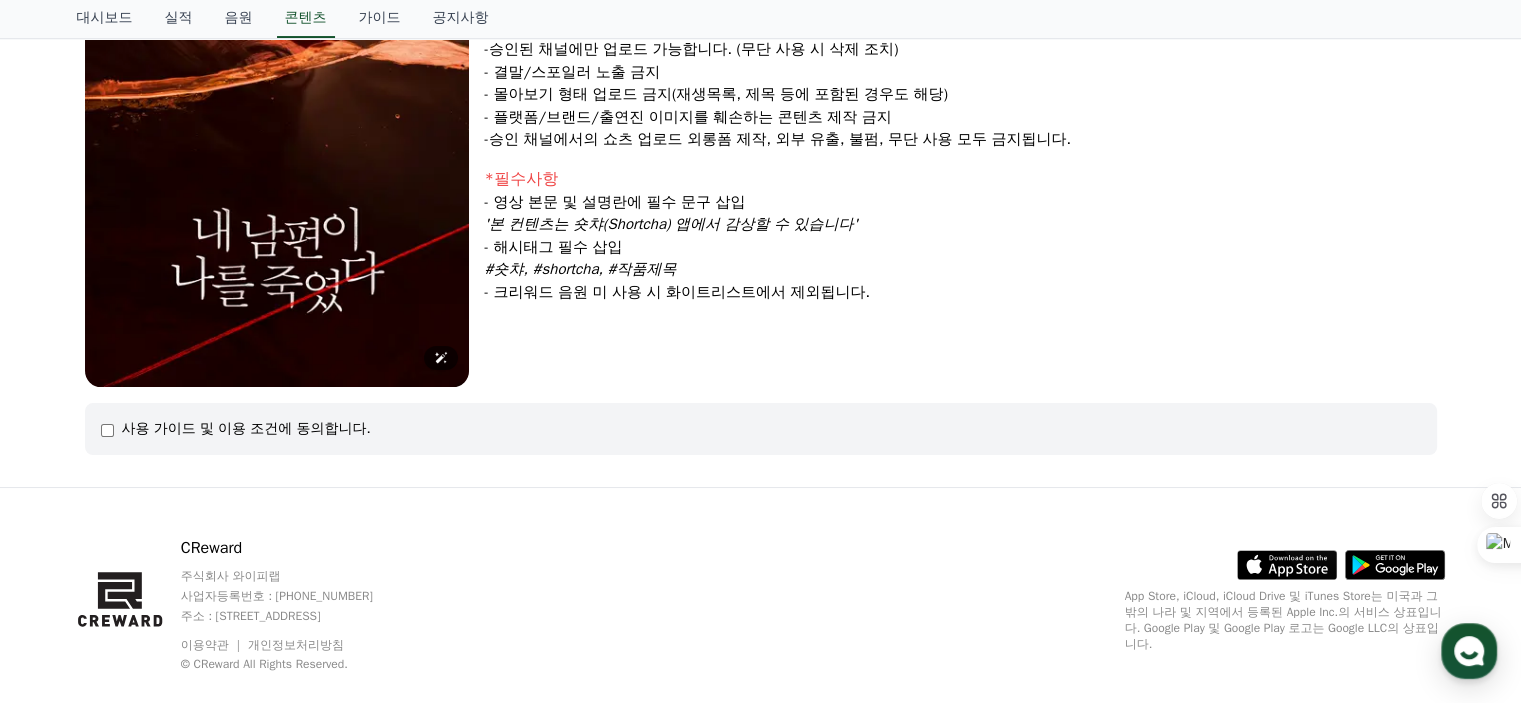 scroll, scrollTop: 400, scrollLeft: 0, axis: vertical 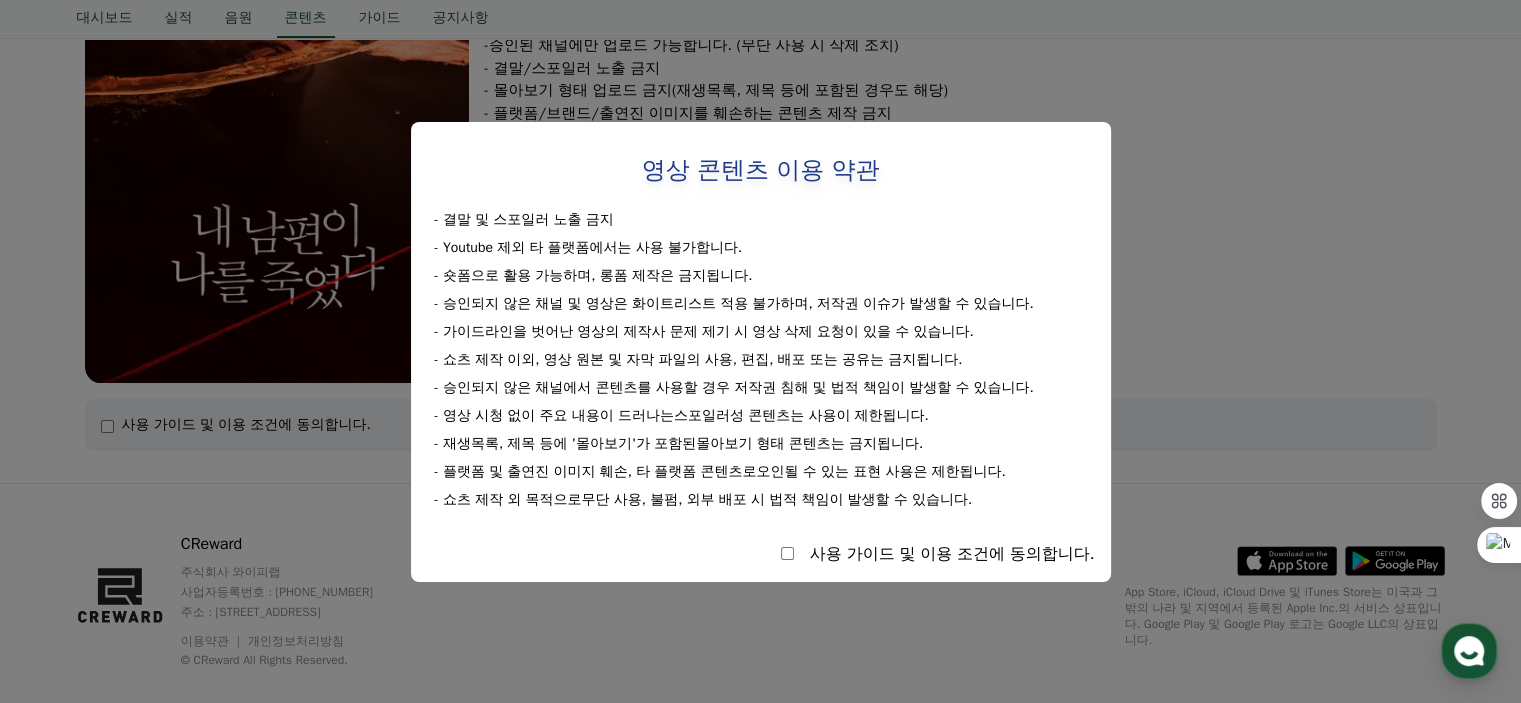 select 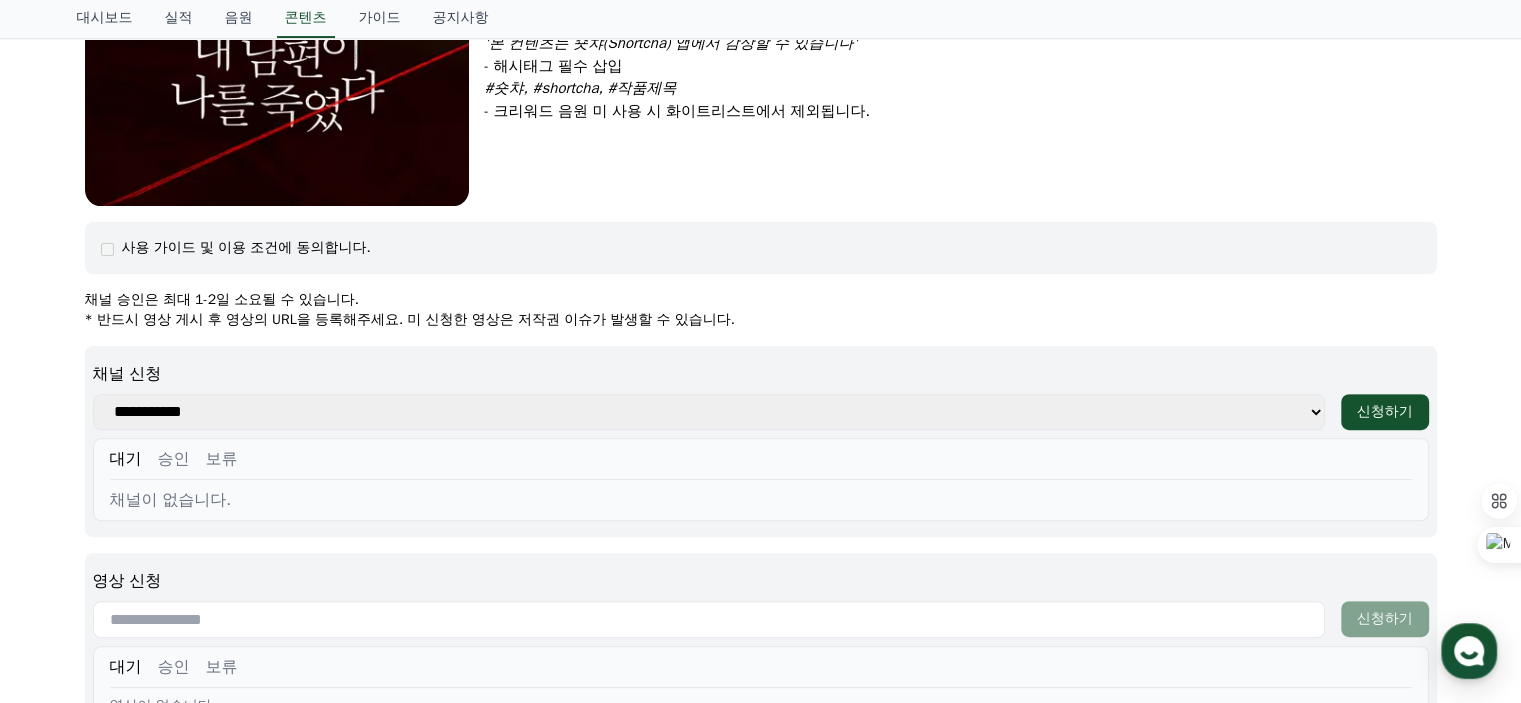 scroll, scrollTop: 600, scrollLeft: 0, axis: vertical 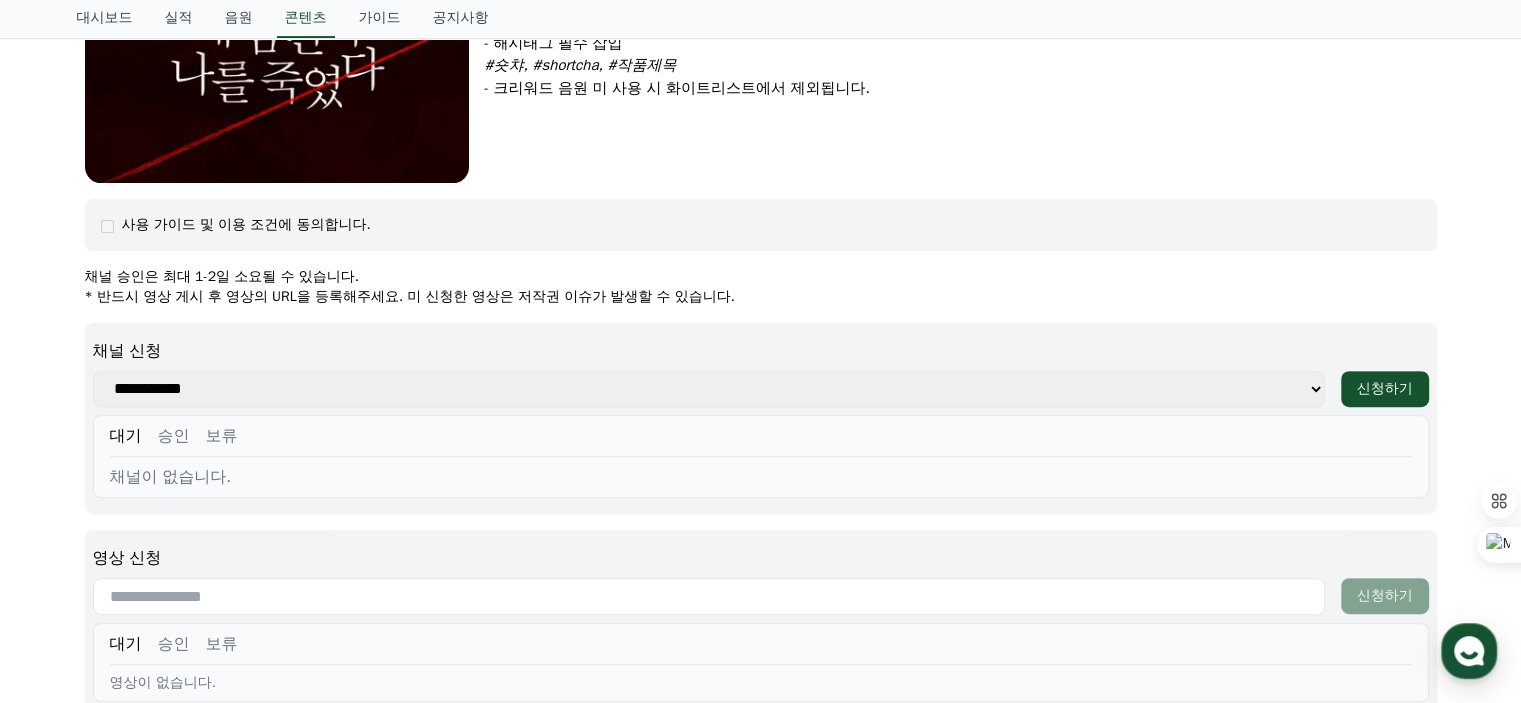 click on "**********" at bounding box center [709, 389] 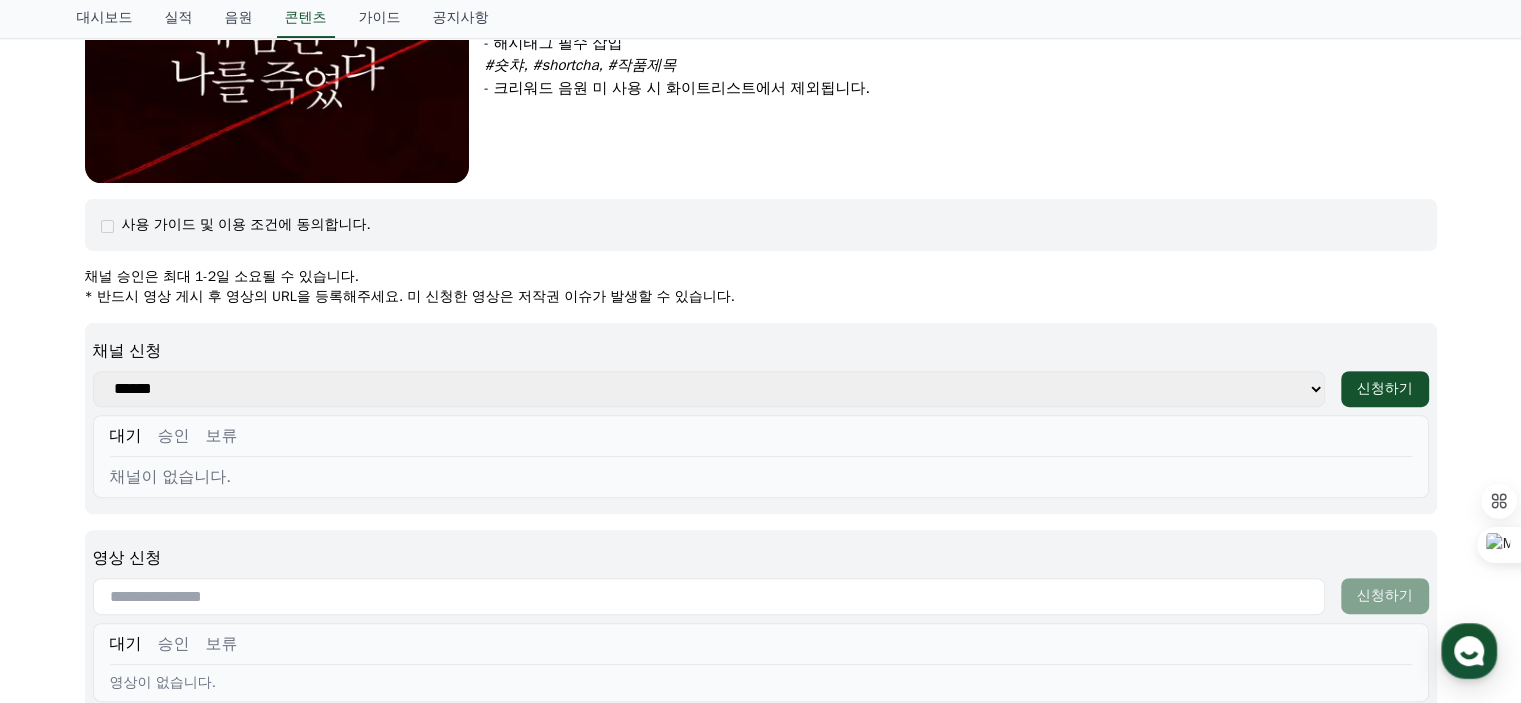 click on "**********" at bounding box center (709, 389) 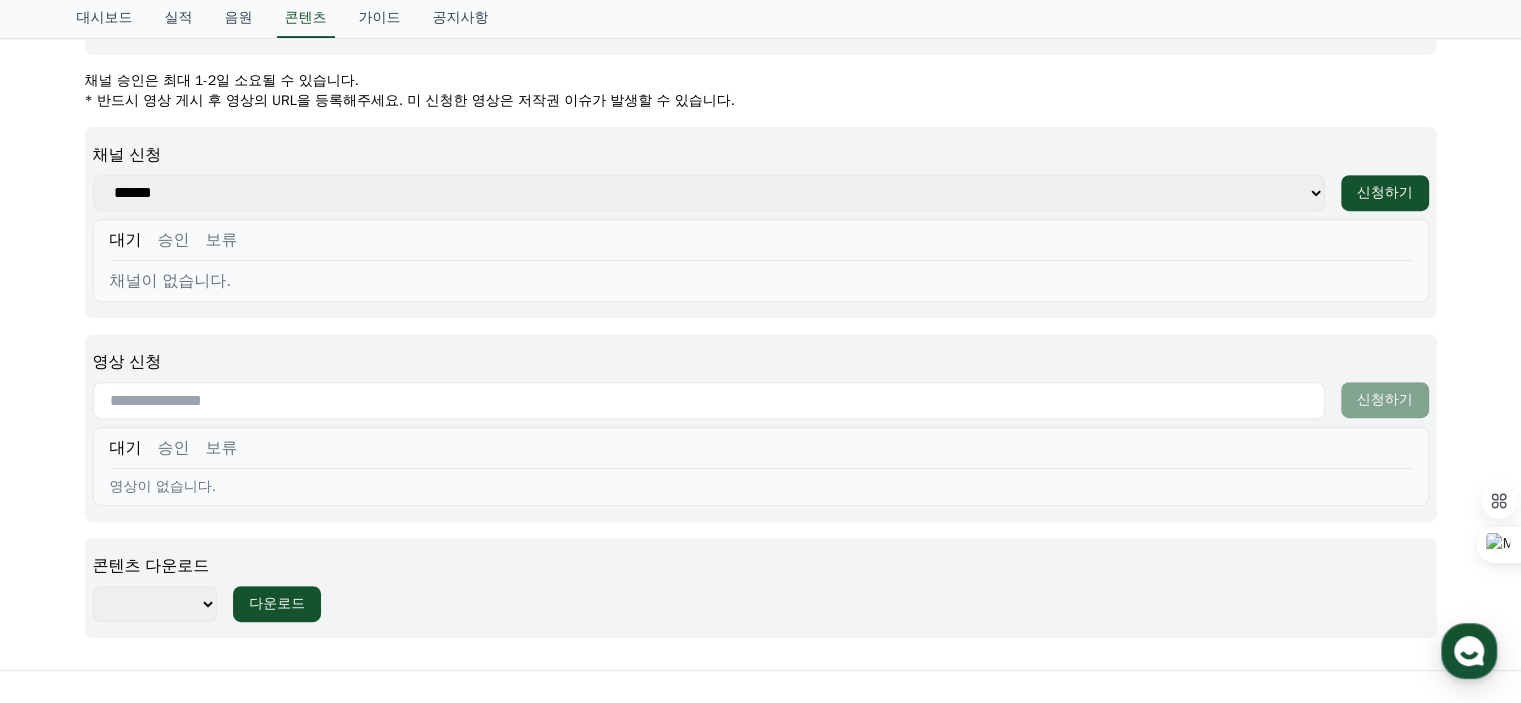 scroll, scrollTop: 800, scrollLeft: 0, axis: vertical 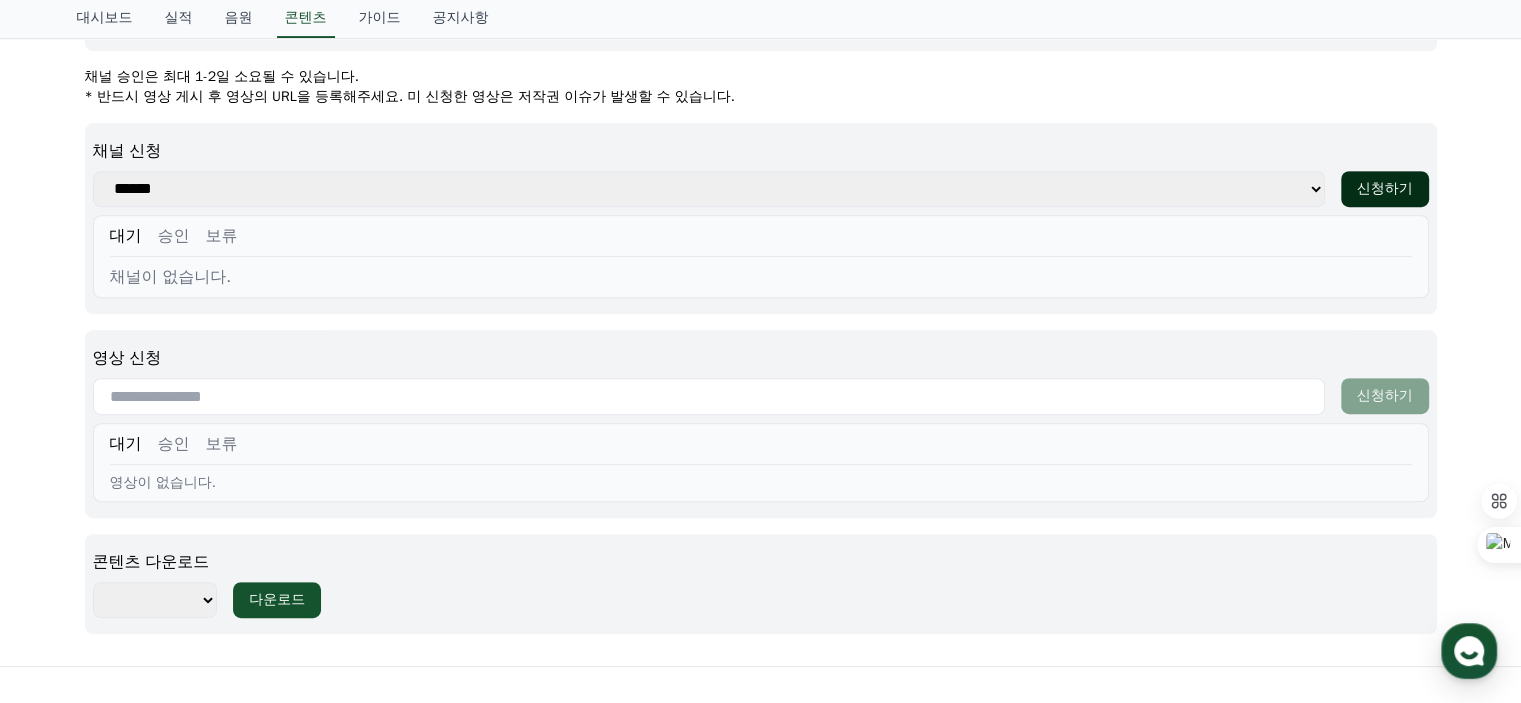 click on "신청하기" at bounding box center [1385, 189] 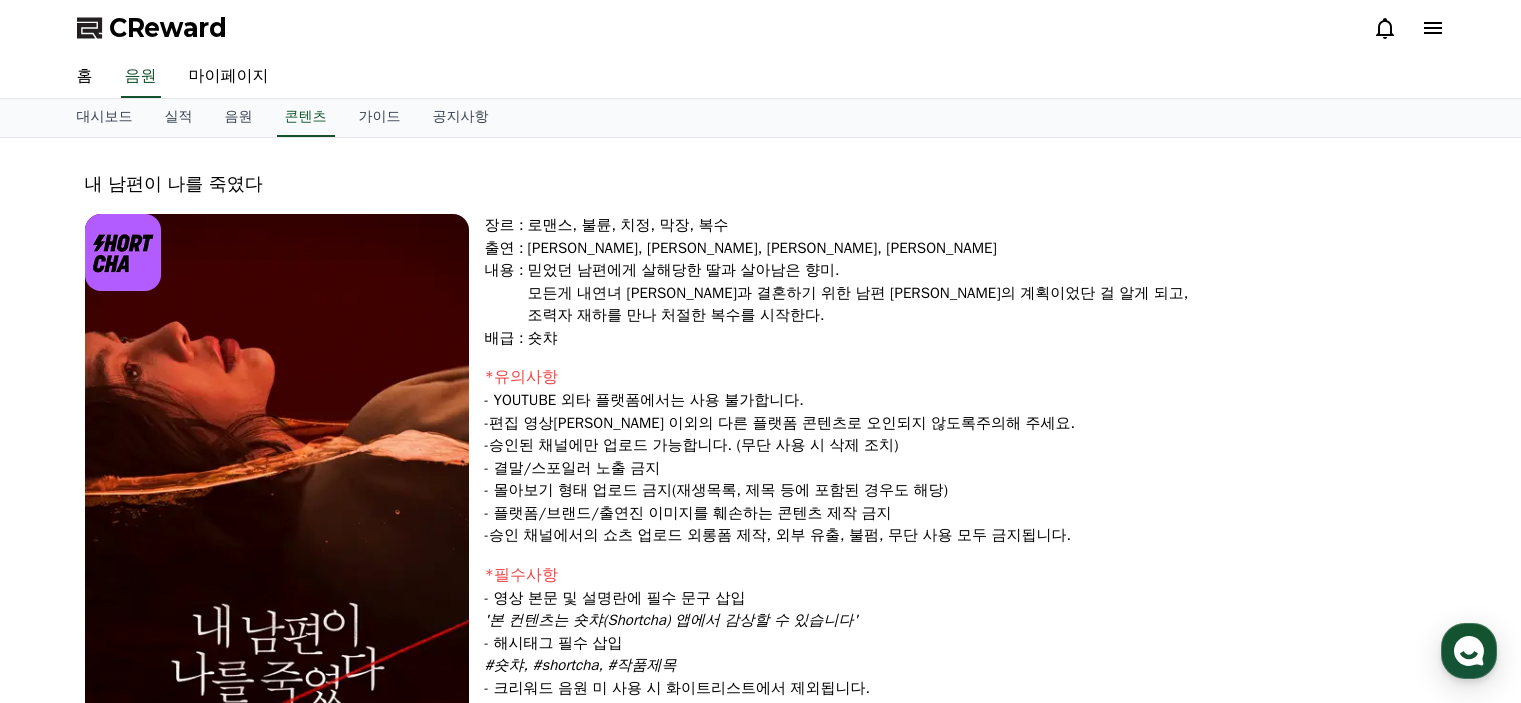 select 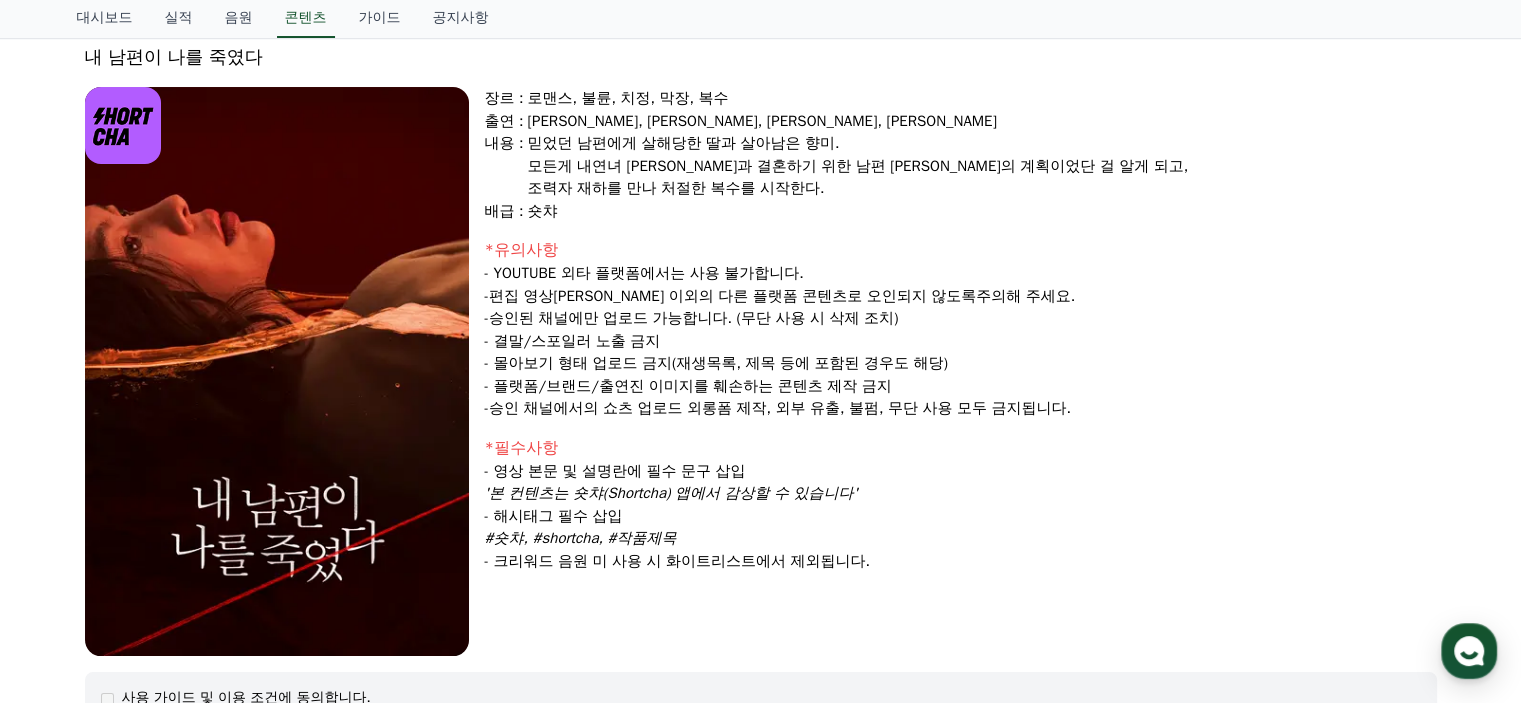 scroll, scrollTop: 0, scrollLeft: 0, axis: both 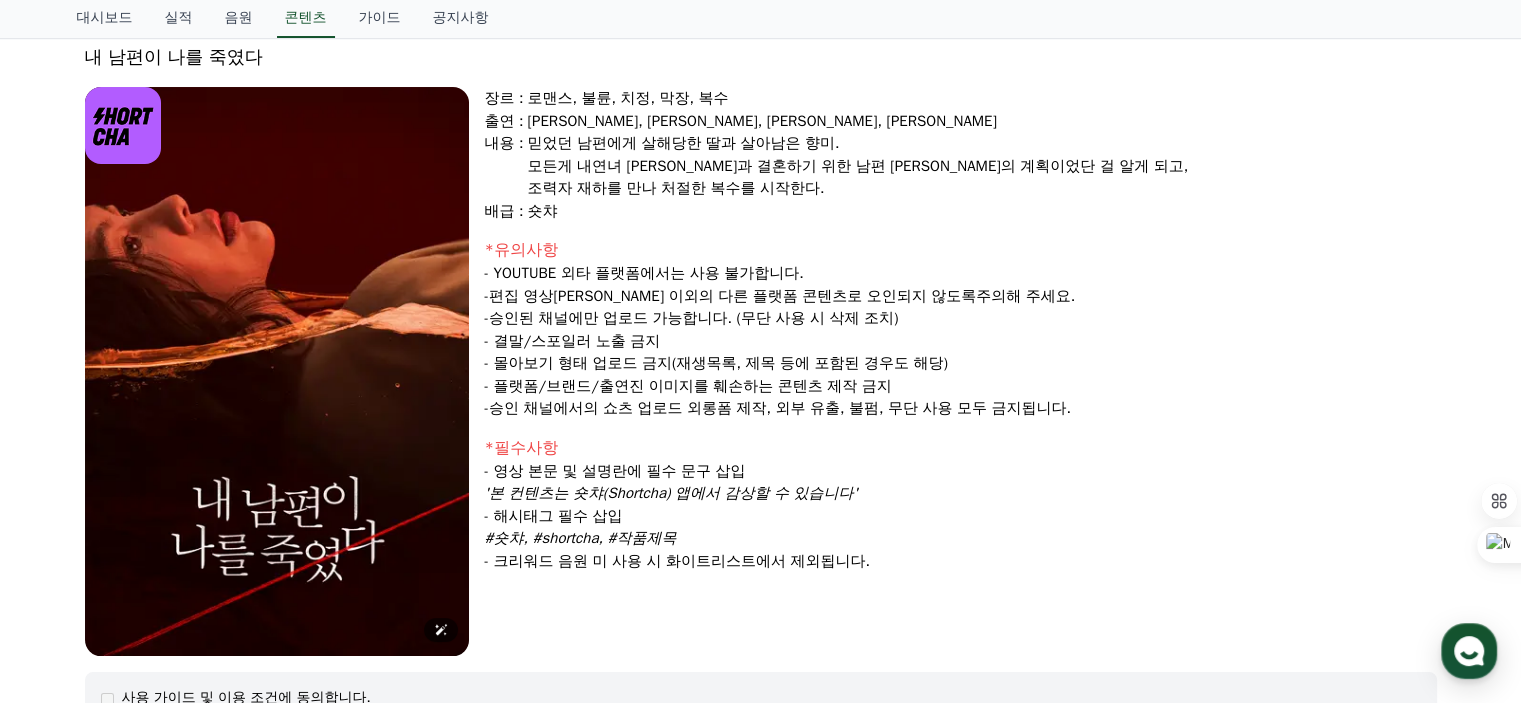 drag, startPoint x: 252, startPoint y: 302, endPoint x: 220, endPoint y: 371, distance: 76.05919 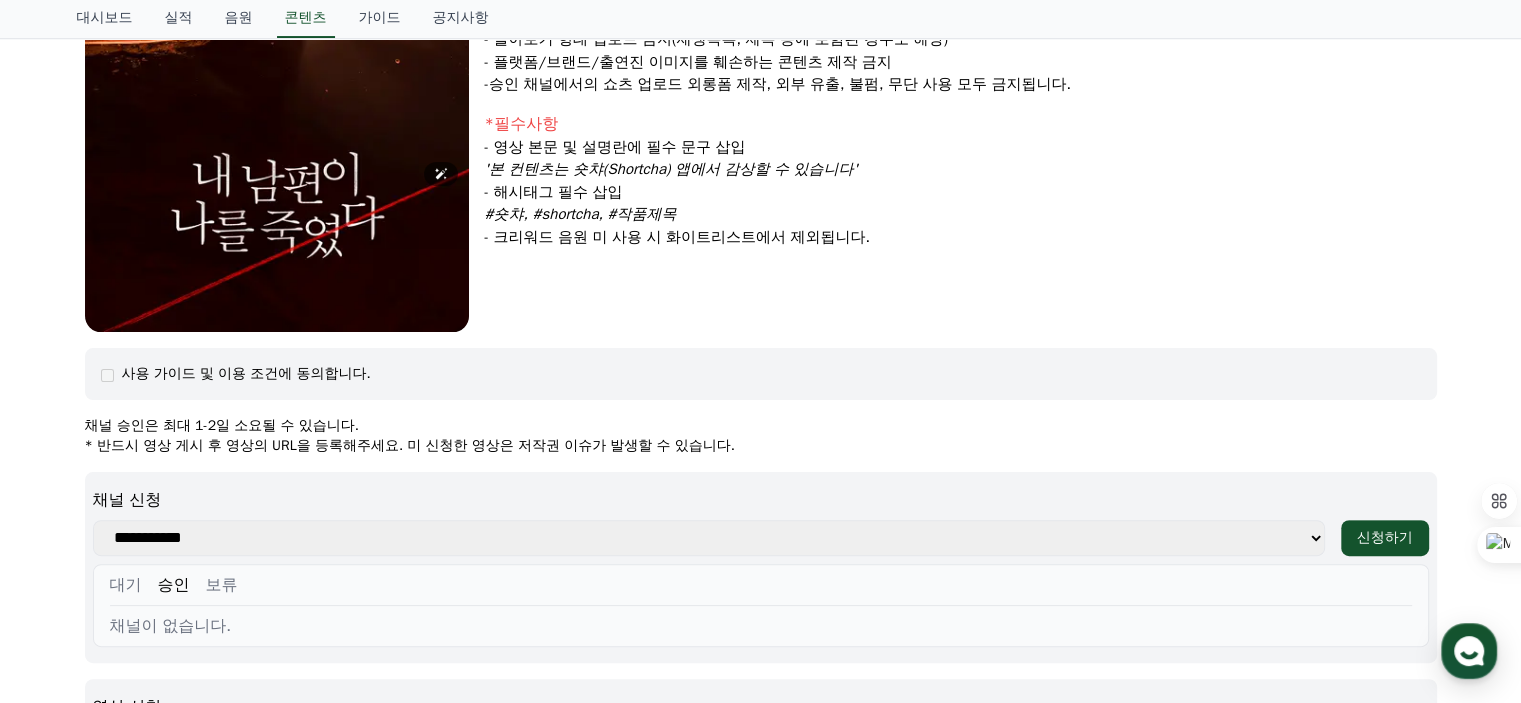 scroll, scrollTop: 727, scrollLeft: 0, axis: vertical 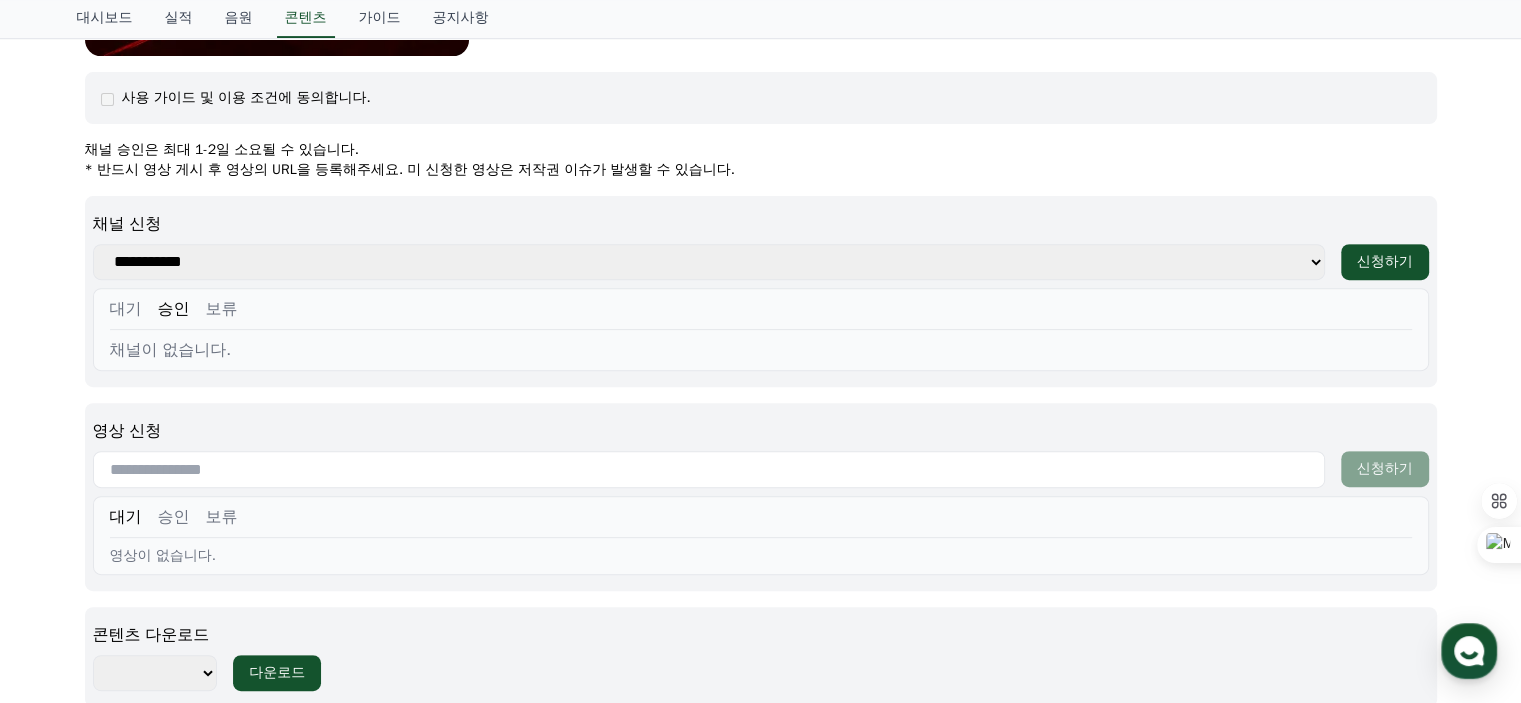 click at bounding box center (709, 469) 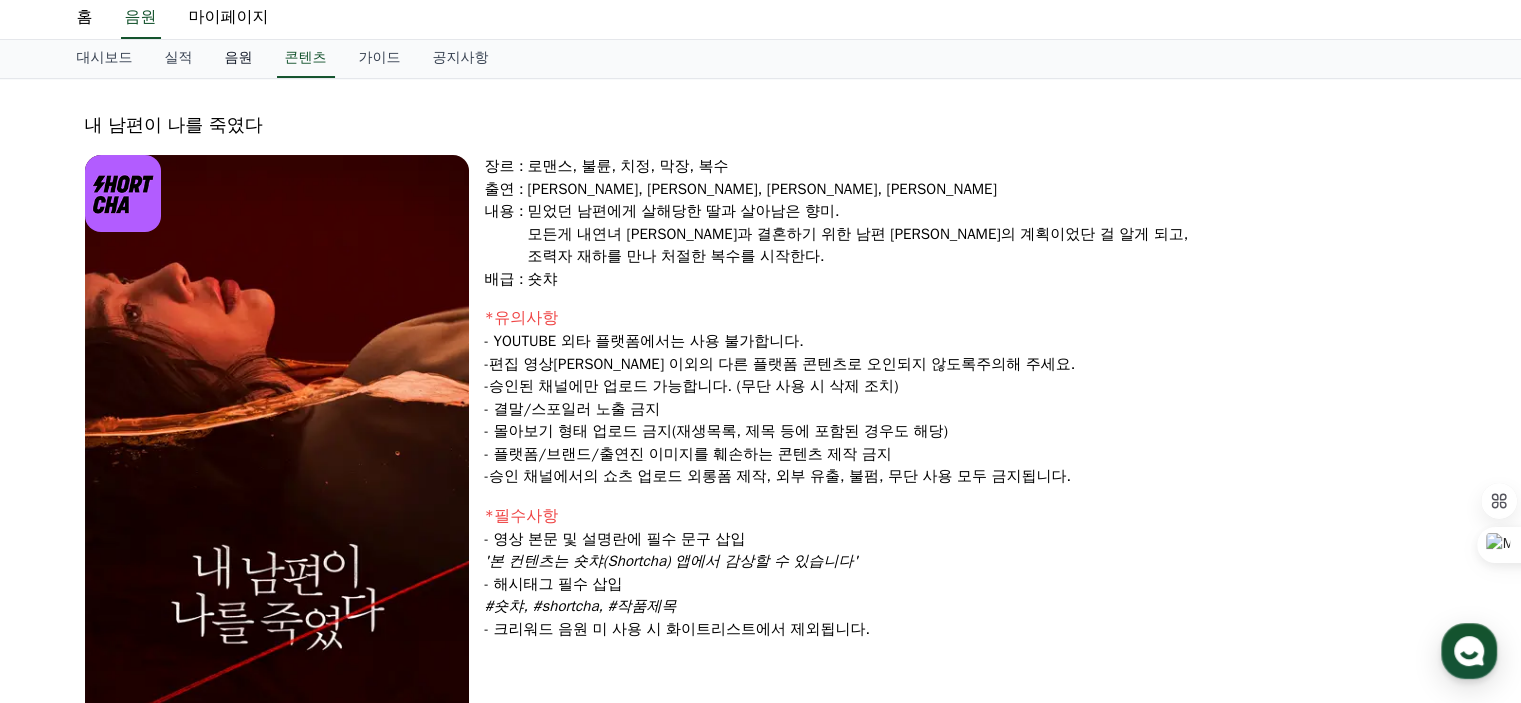 scroll, scrollTop: 0, scrollLeft: 0, axis: both 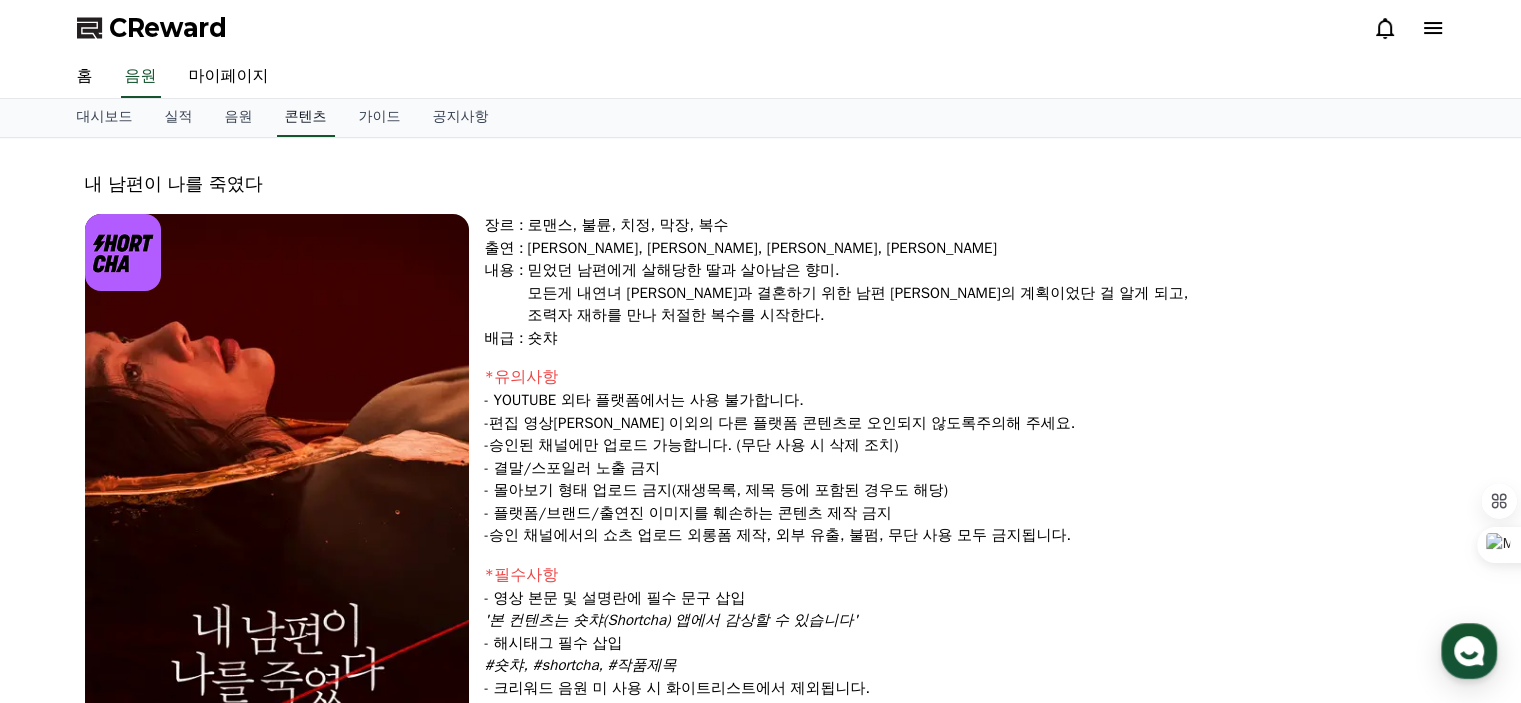 click on "콘텐츠" at bounding box center (306, 118) 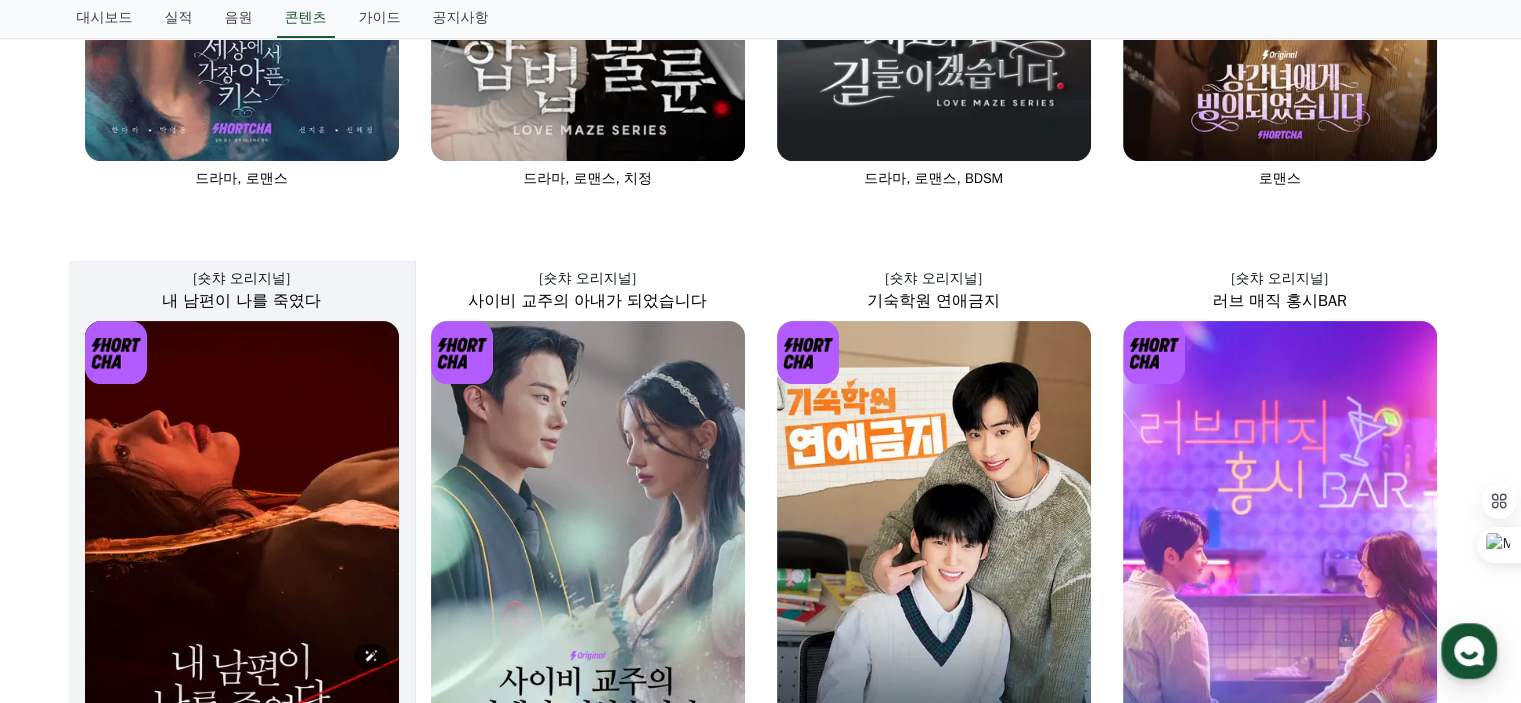 scroll, scrollTop: 700, scrollLeft: 0, axis: vertical 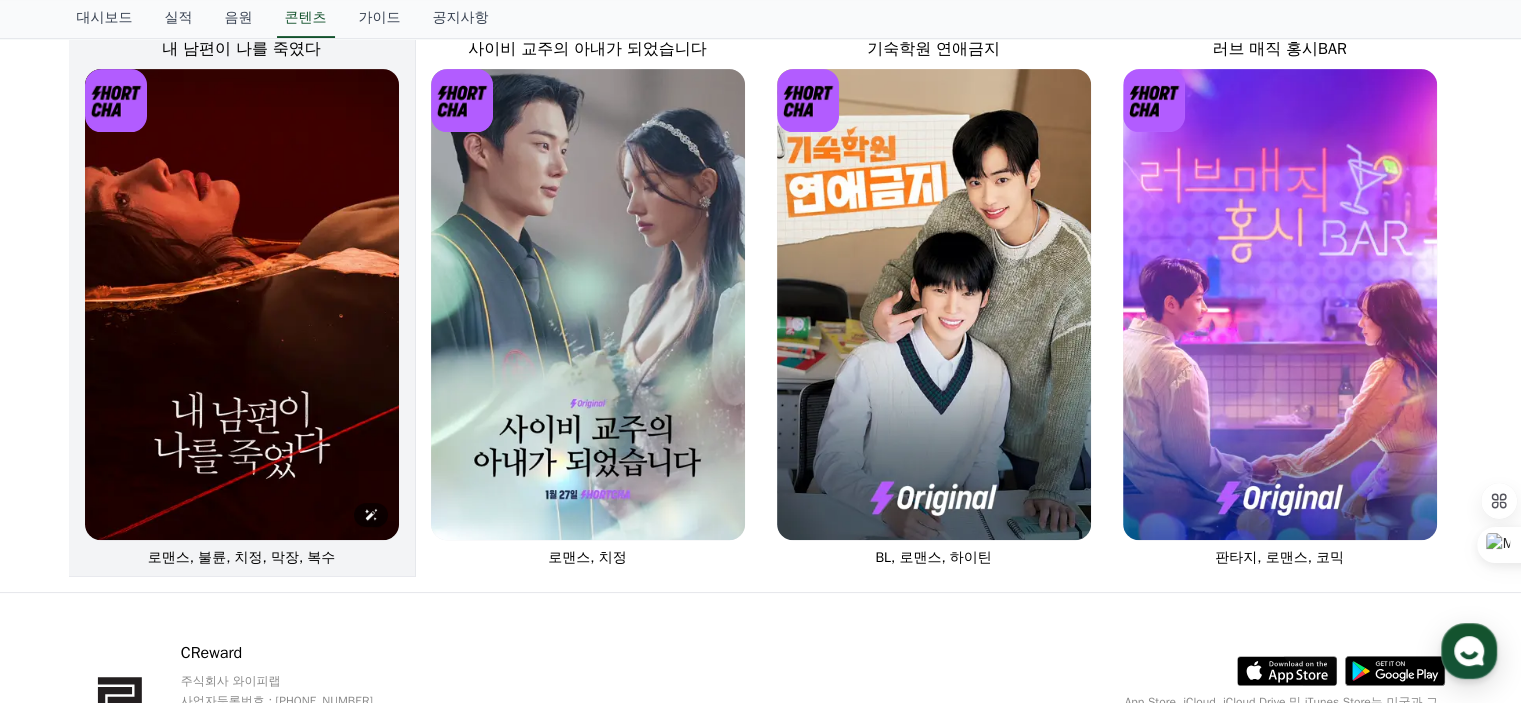 click at bounding box center [242, 304] 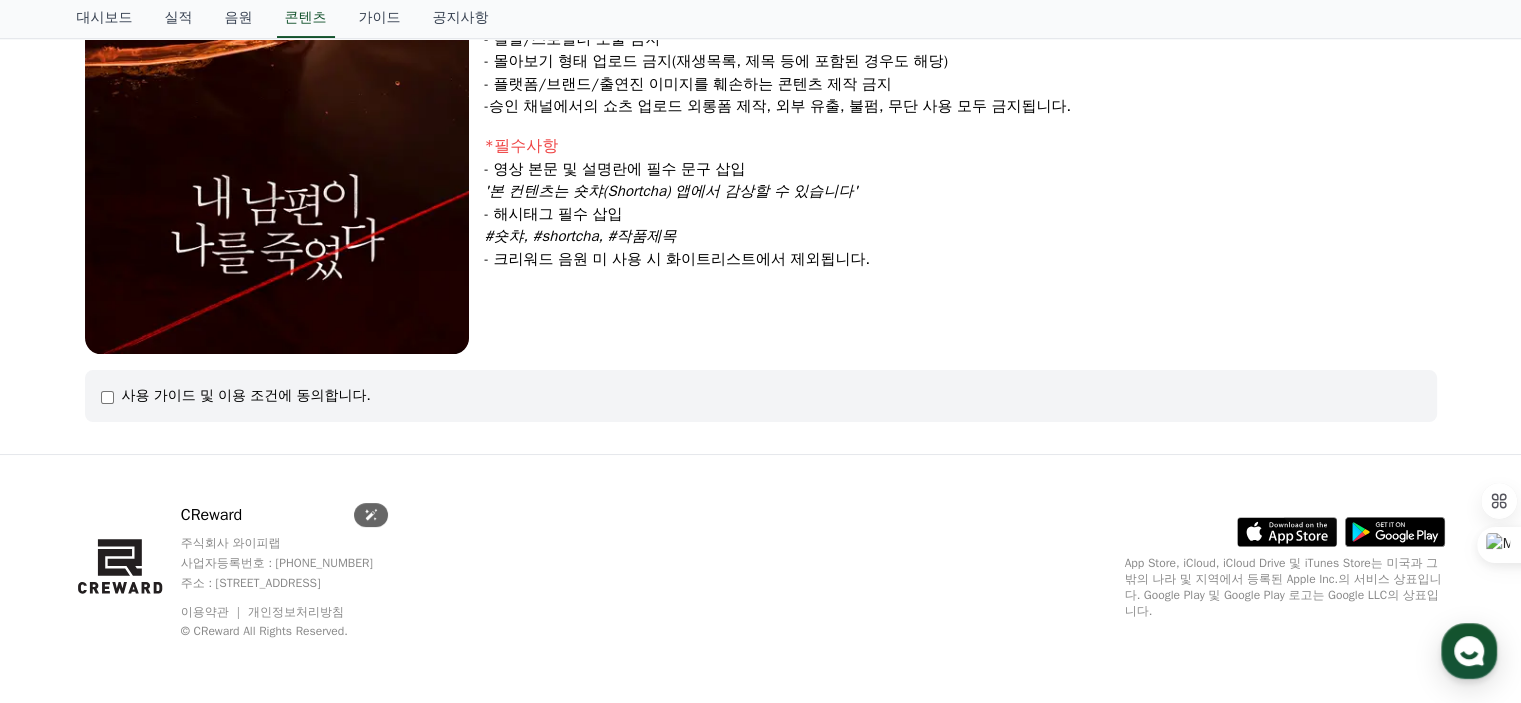 scroll, scrollTop: 0, scrollLeft: 0, axis: both 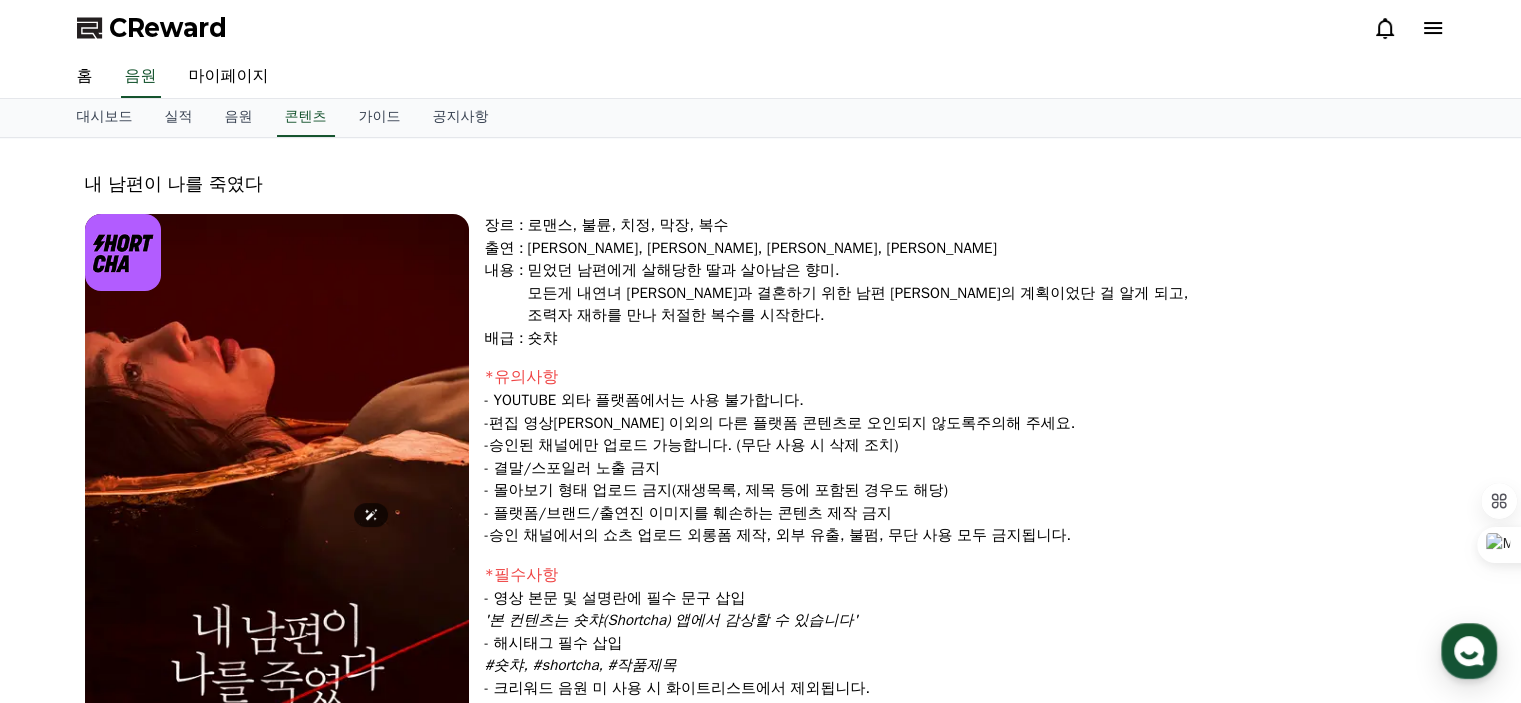 click at bounding box center (277, 498) 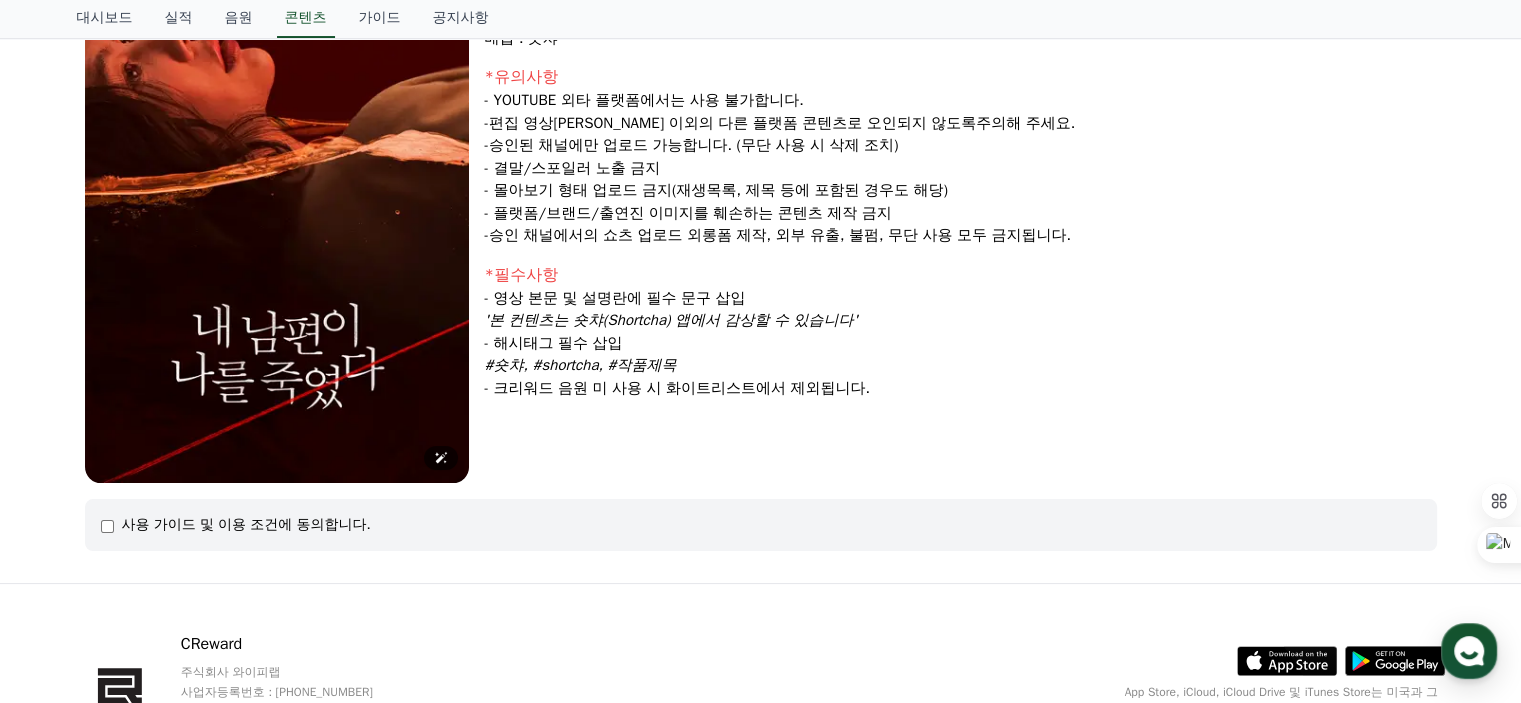select 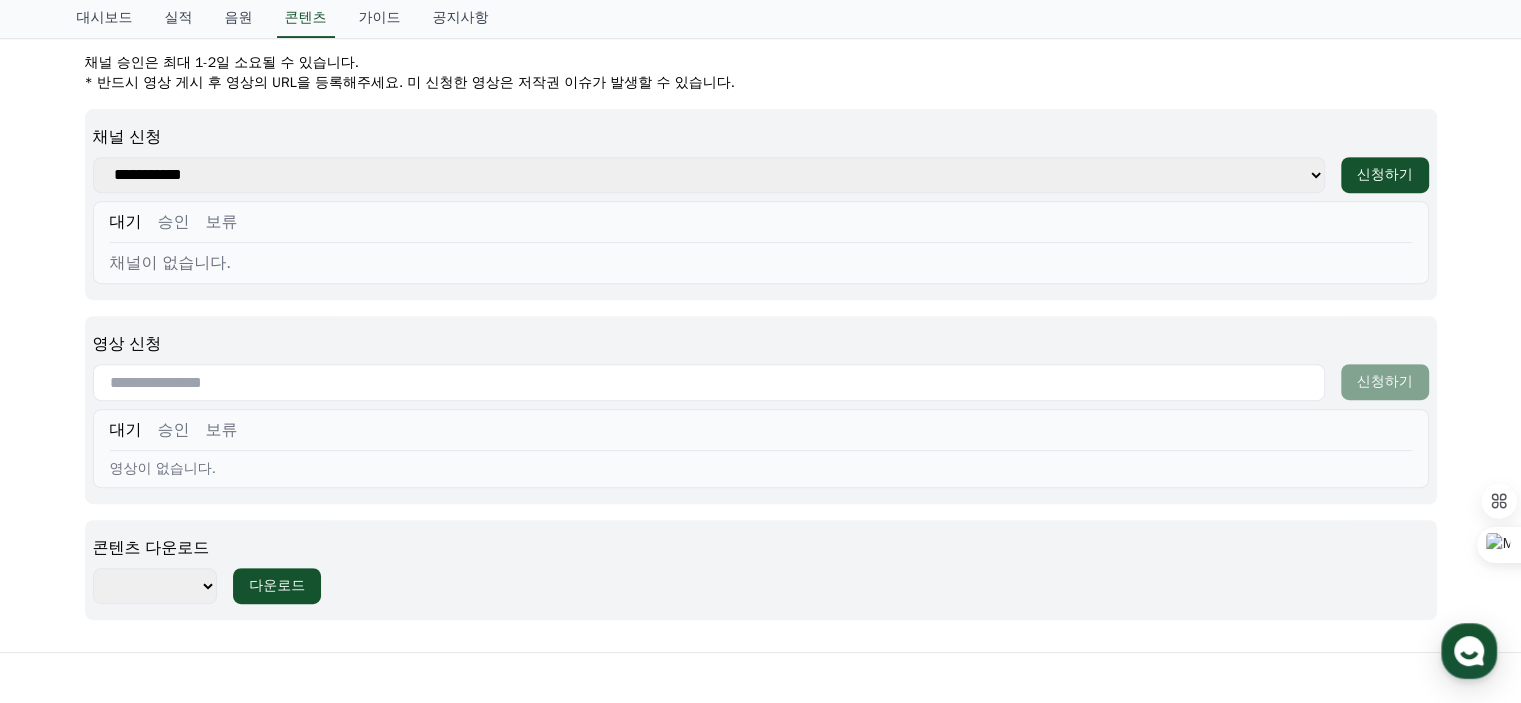 scroll, scrollTop: 1000, scrollLeft: 0, axis: vertical 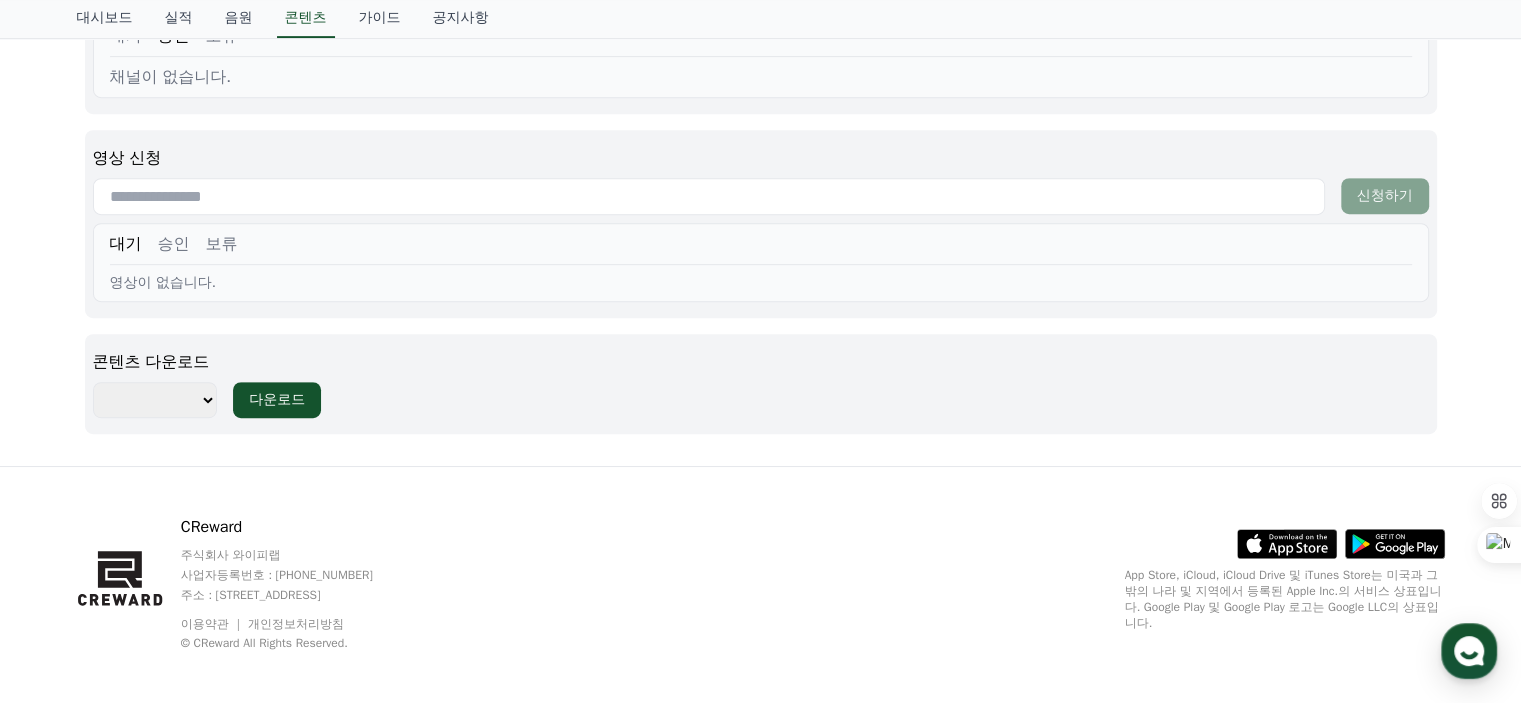 click at bounding box center (709, 196) 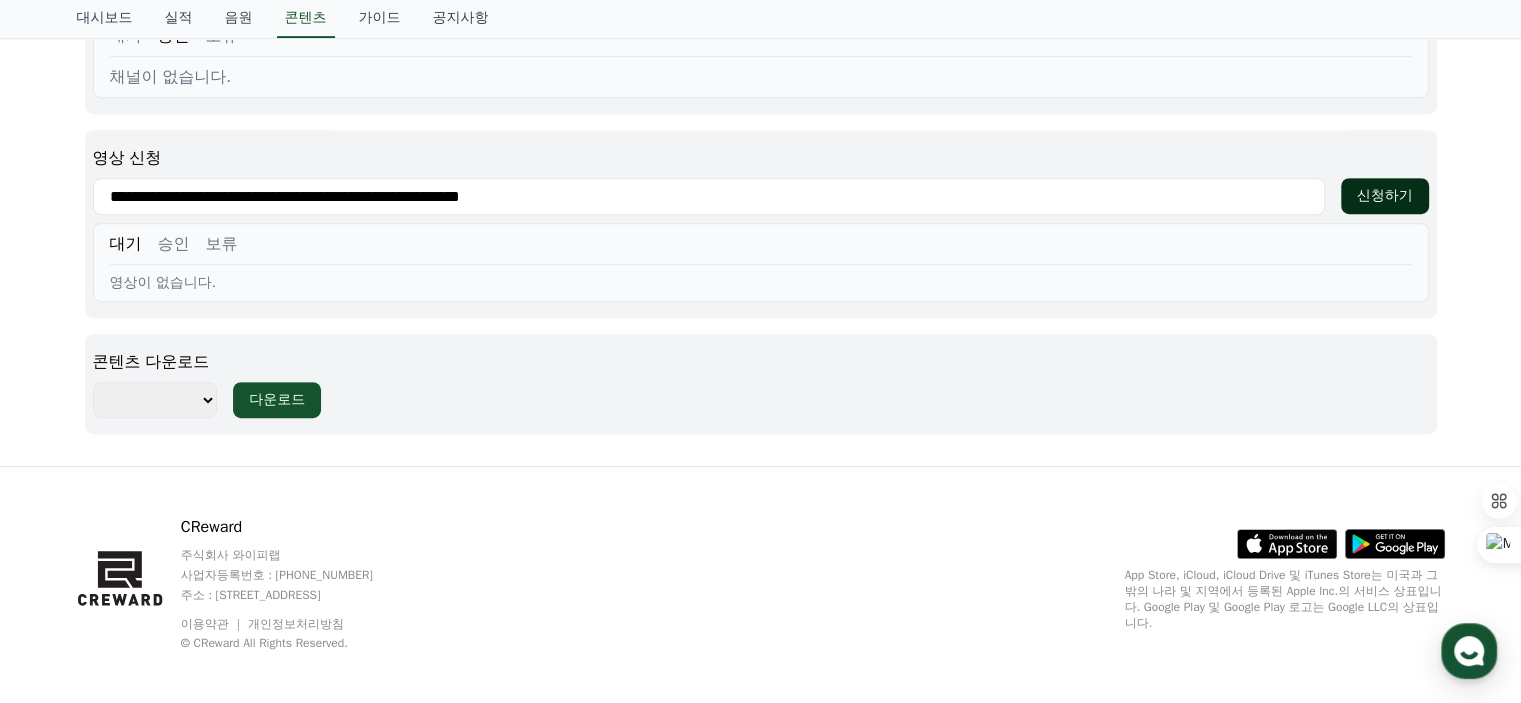 type on "**********" 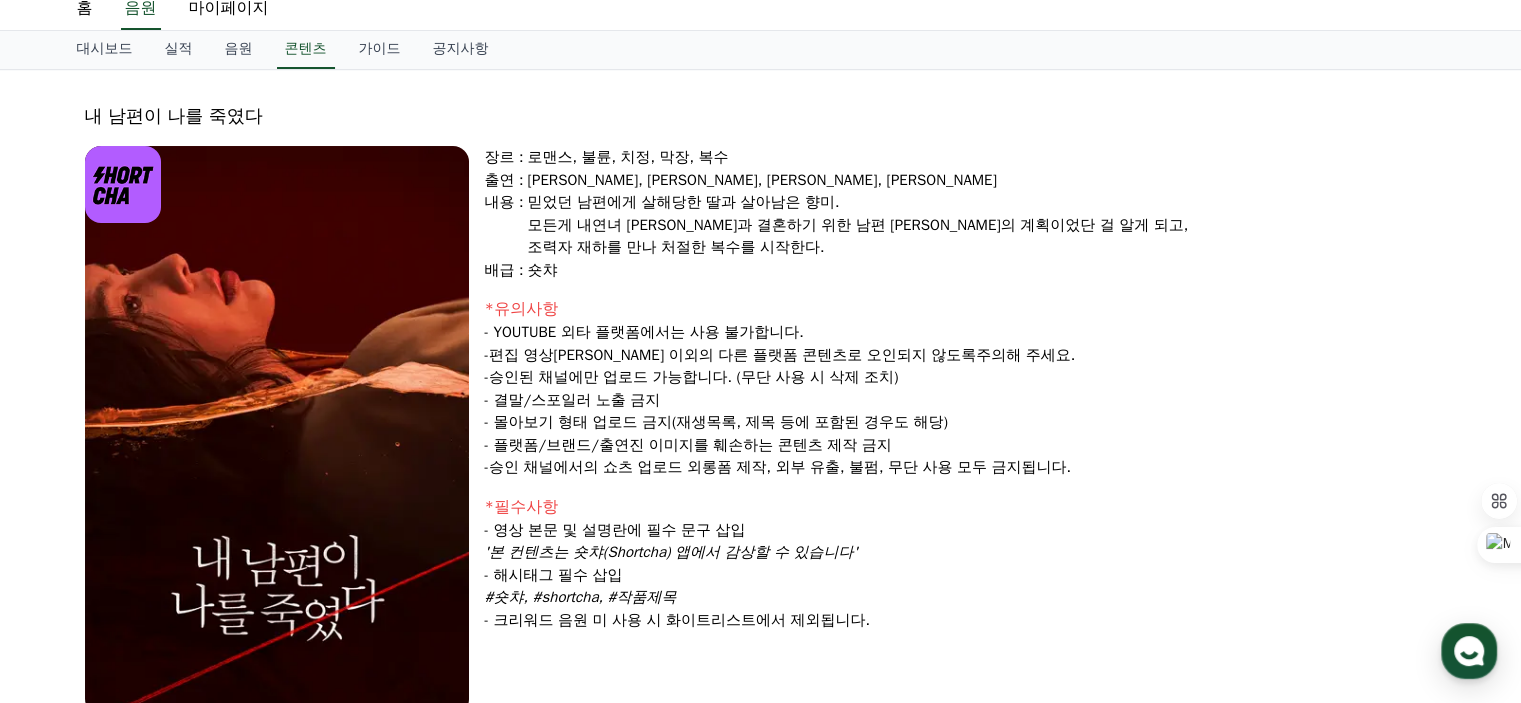 scroll, scrollTop: 0, scrollLeft: 0, axis: both 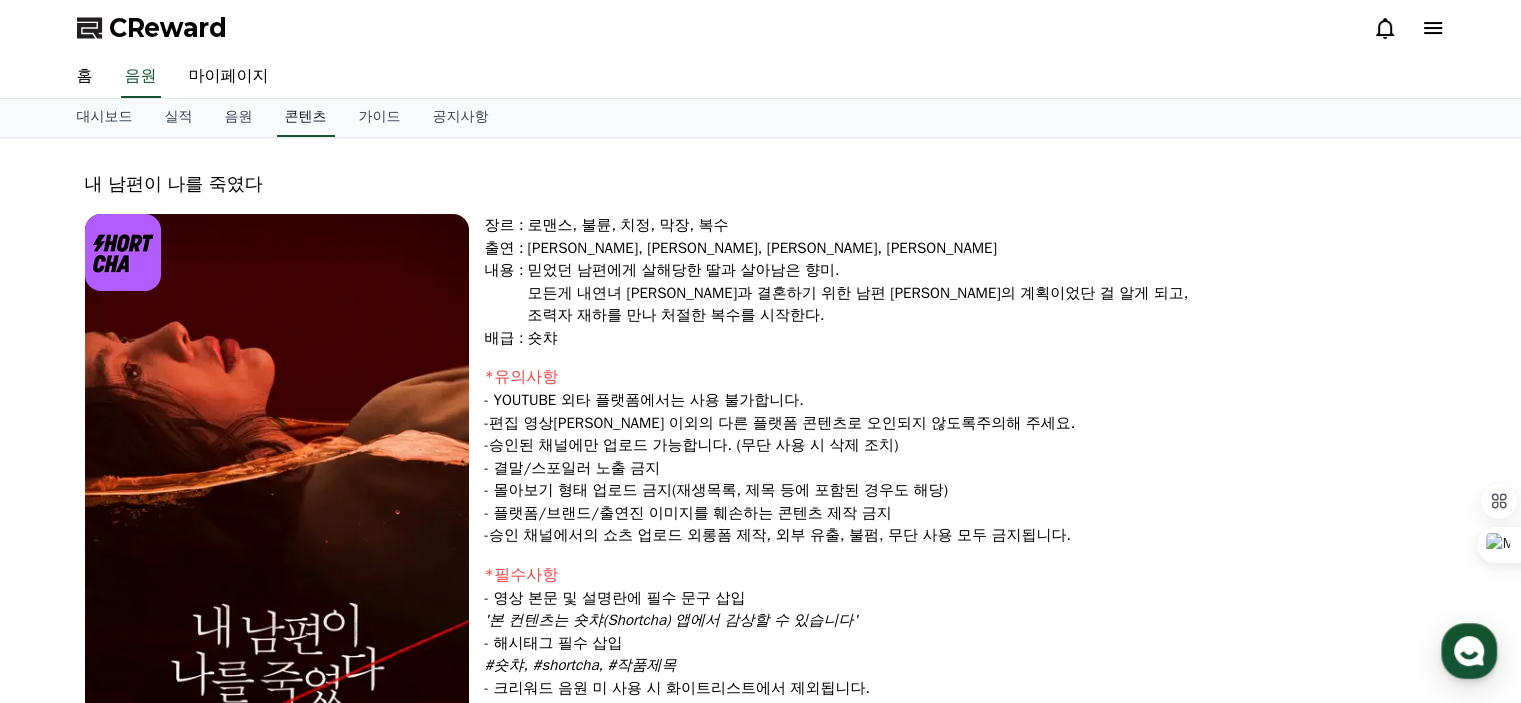 click on "콘텐츠" at bounding box center (306, 118) 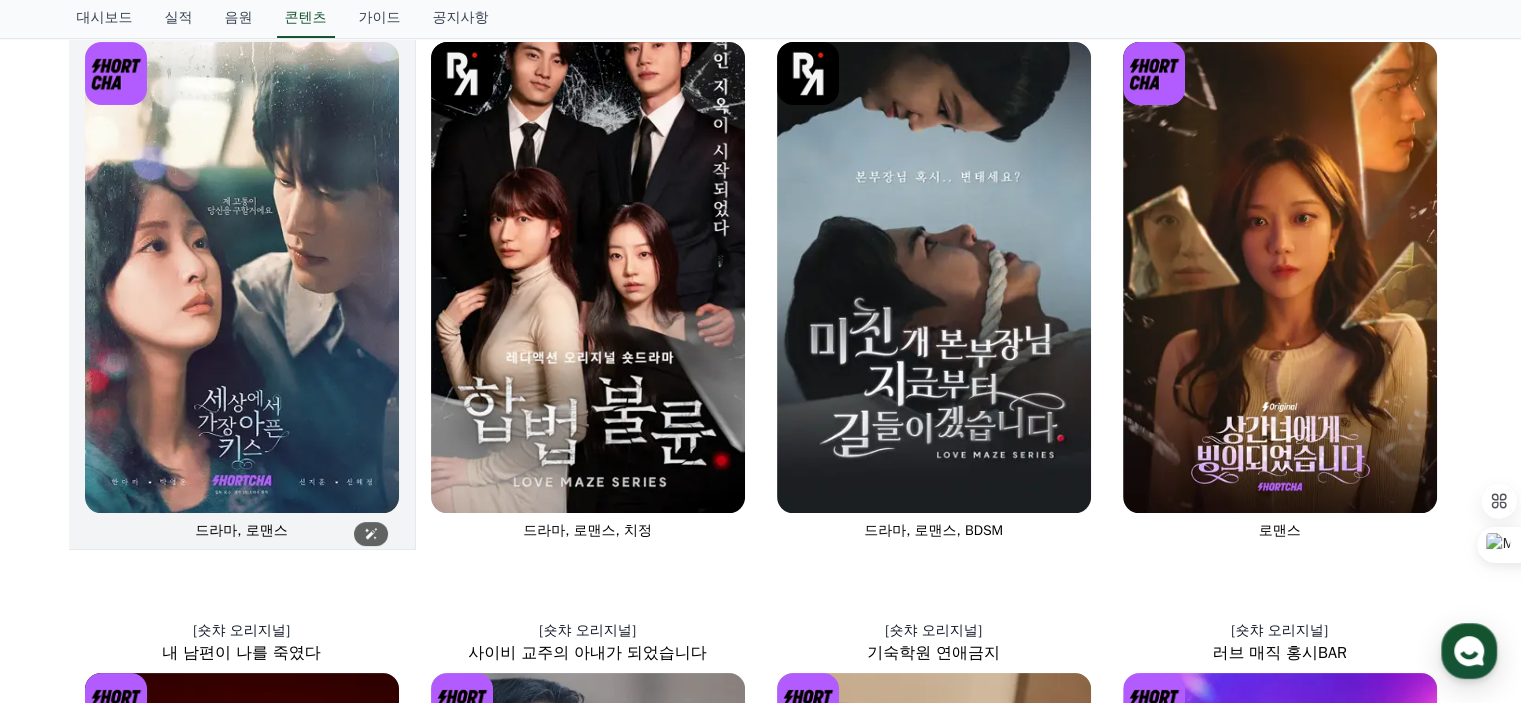 scroll, scrollTop: 200, scrollLeft: 0, axis: vertical 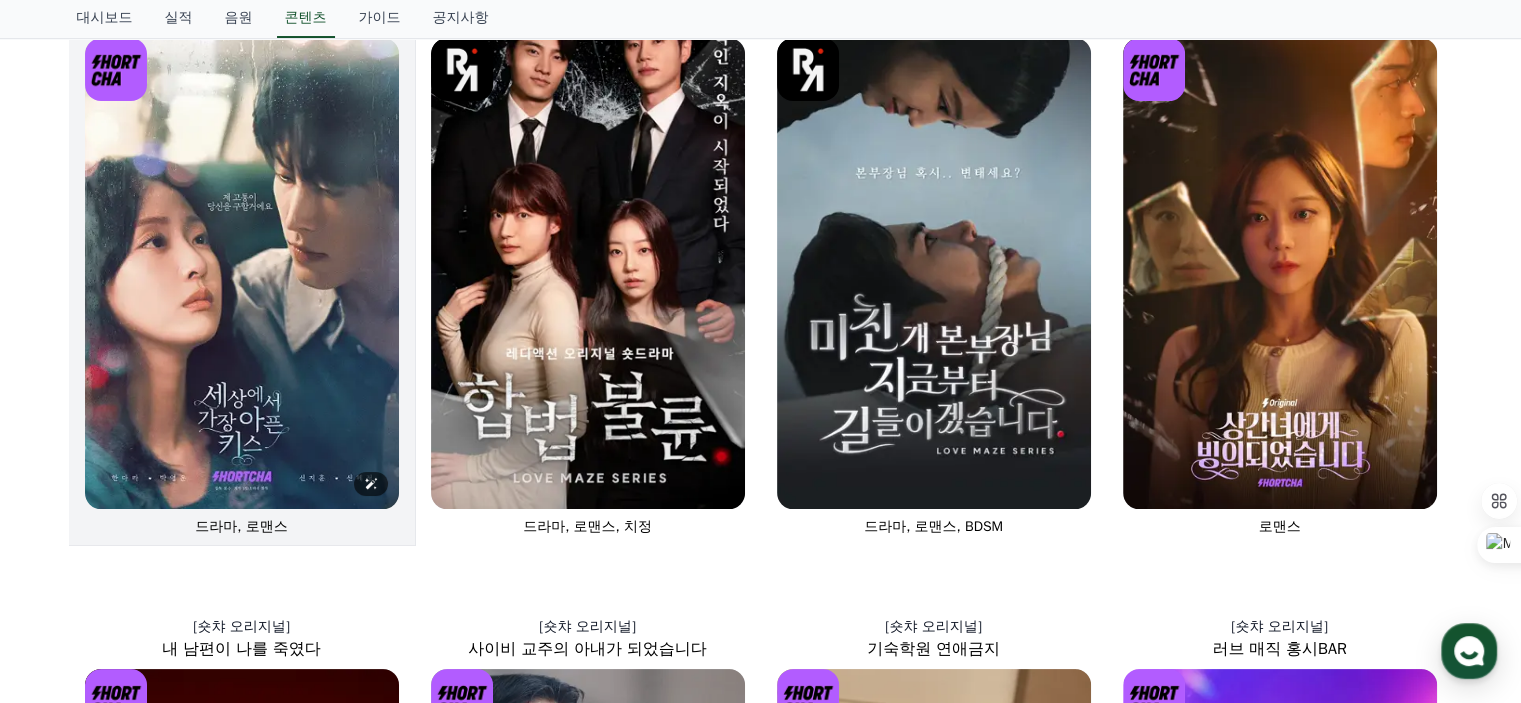 click at bounding box center [242, 273] 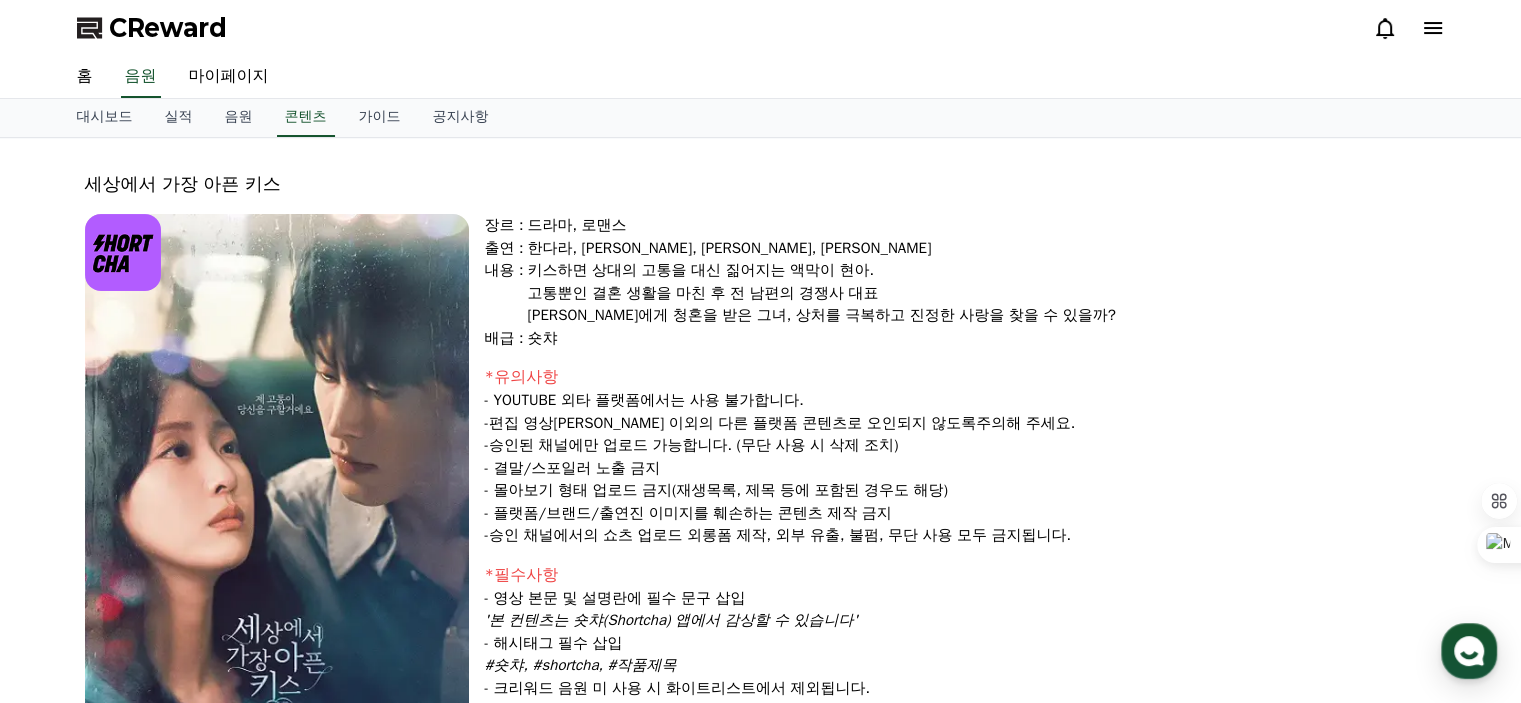 select 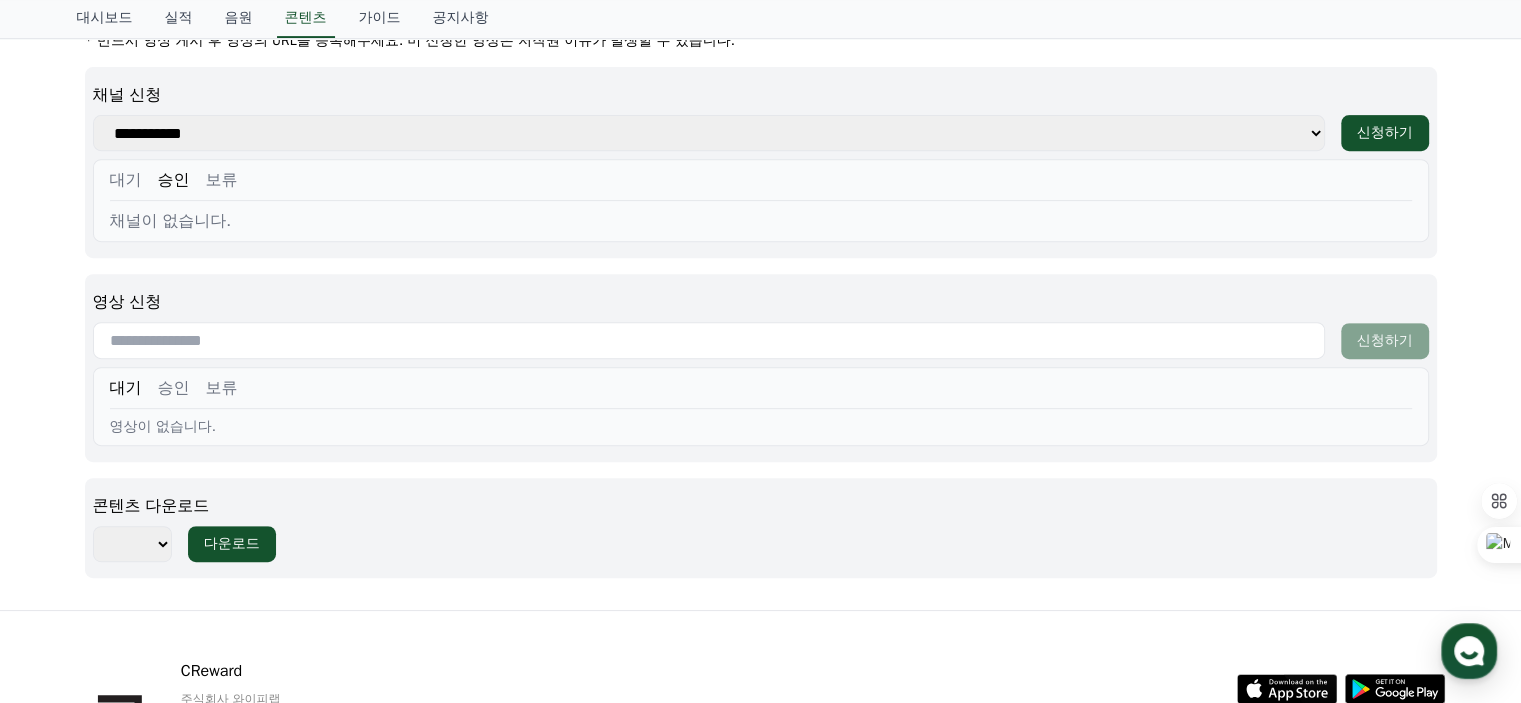 scroll, scrollTop: 800, scrollLeft: 0, axis: vertical 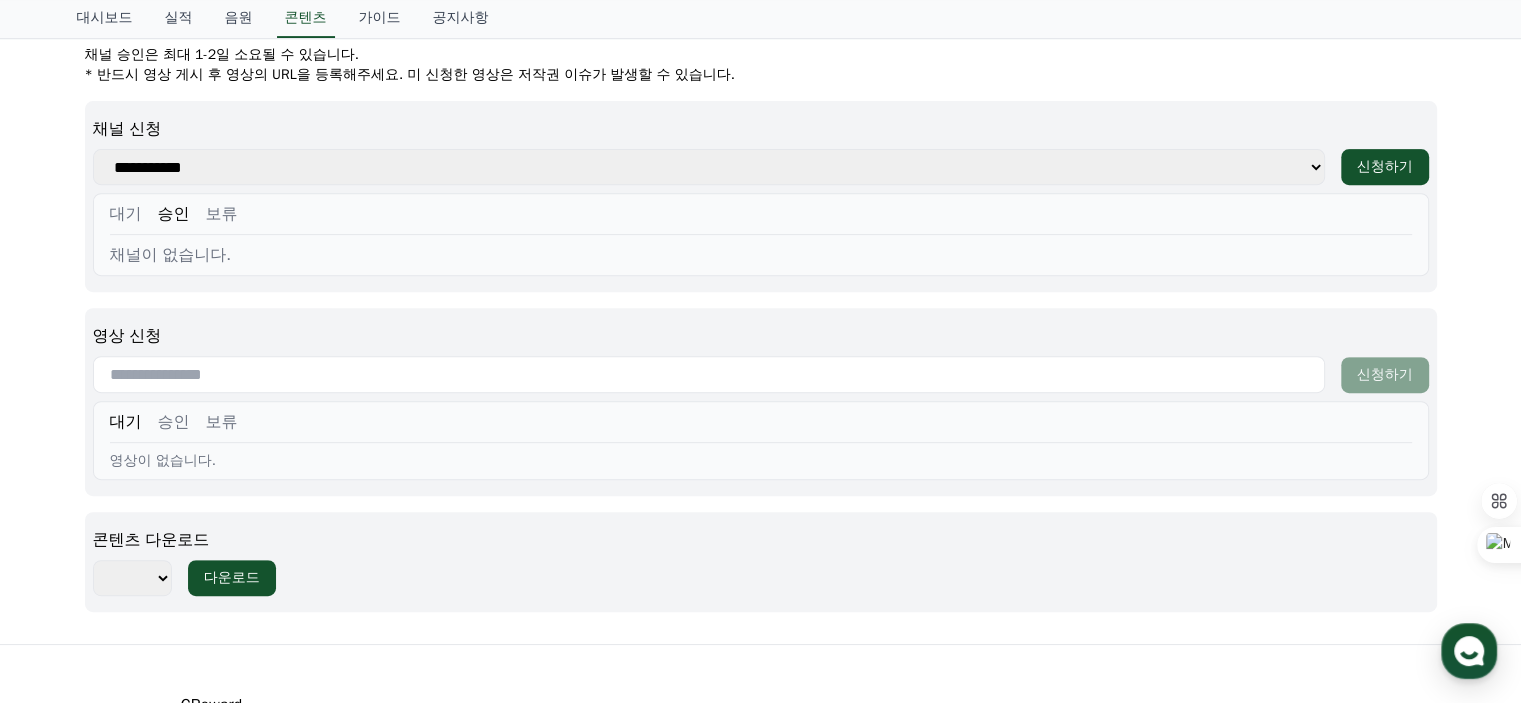 click at bounding box center (709, 374) 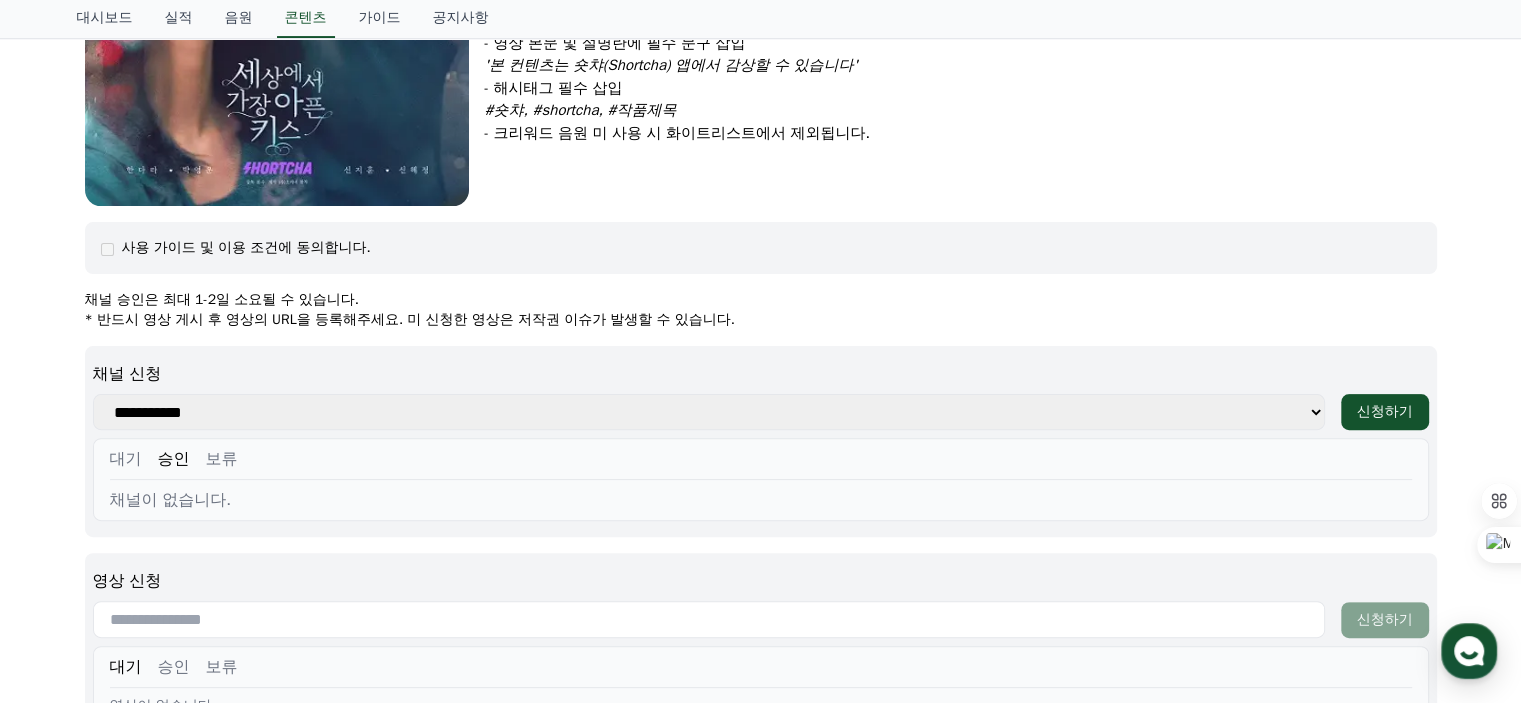 scroll, scrollTop: 400, scrollLeft: 0, axis: vertical 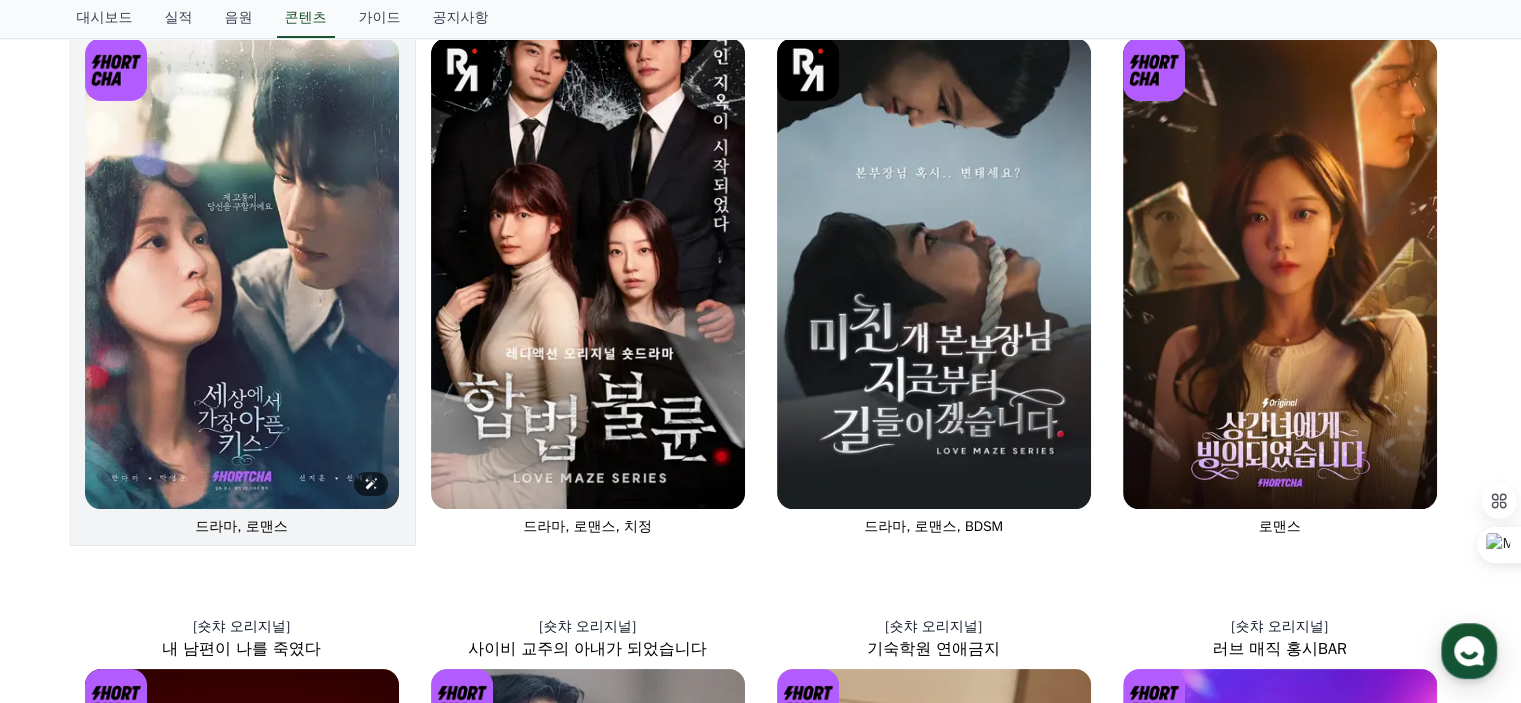 click at bounding box center [242, 273] 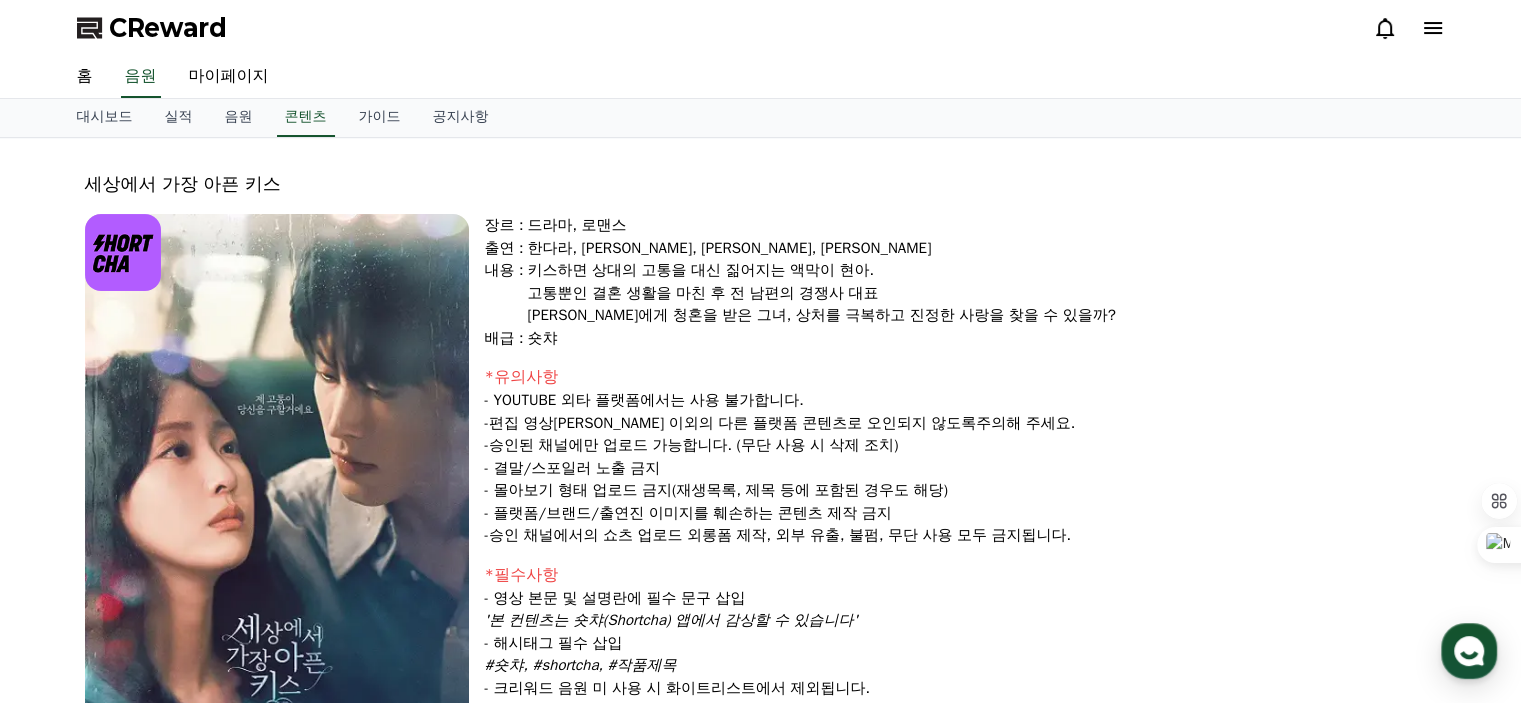 select 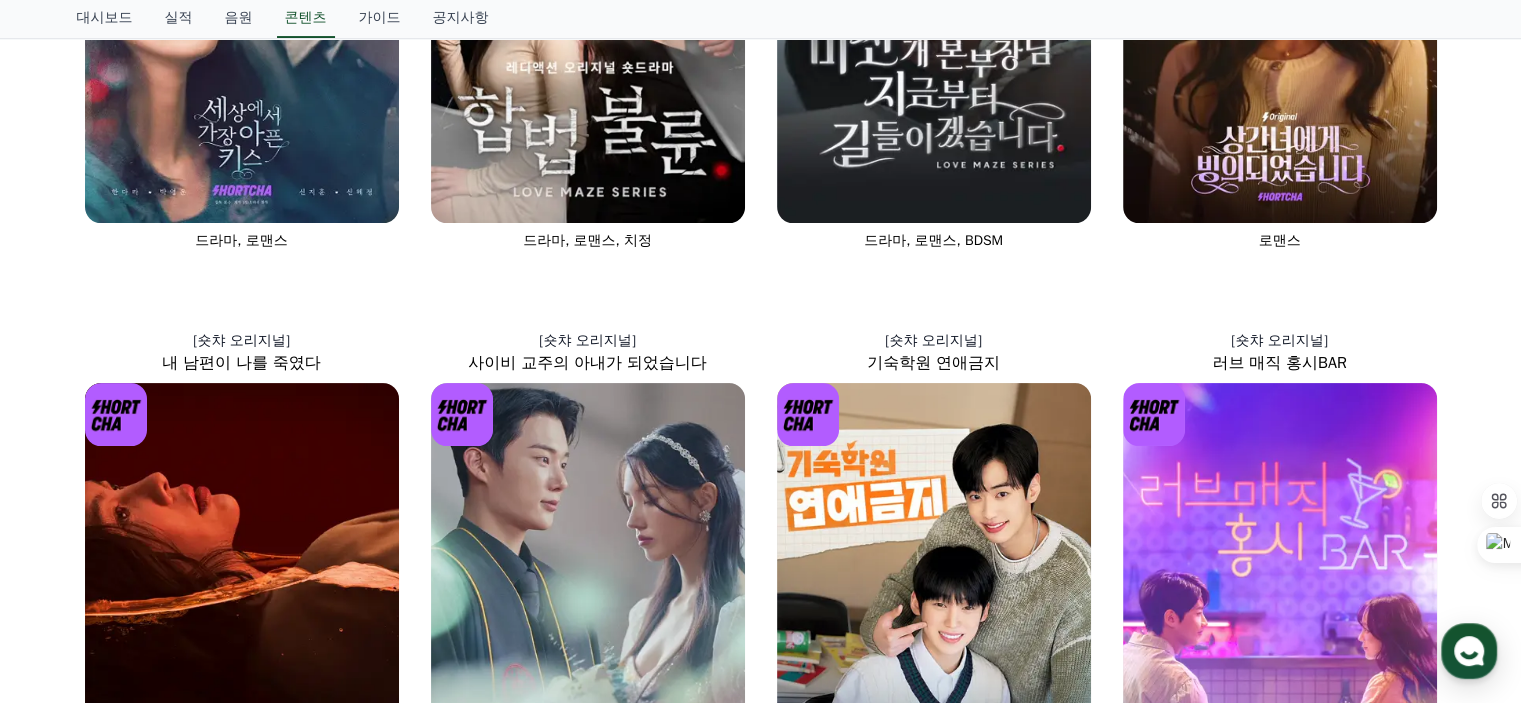 scroll, scrollTop: 500, scrollLeft: 0, axis: vertical 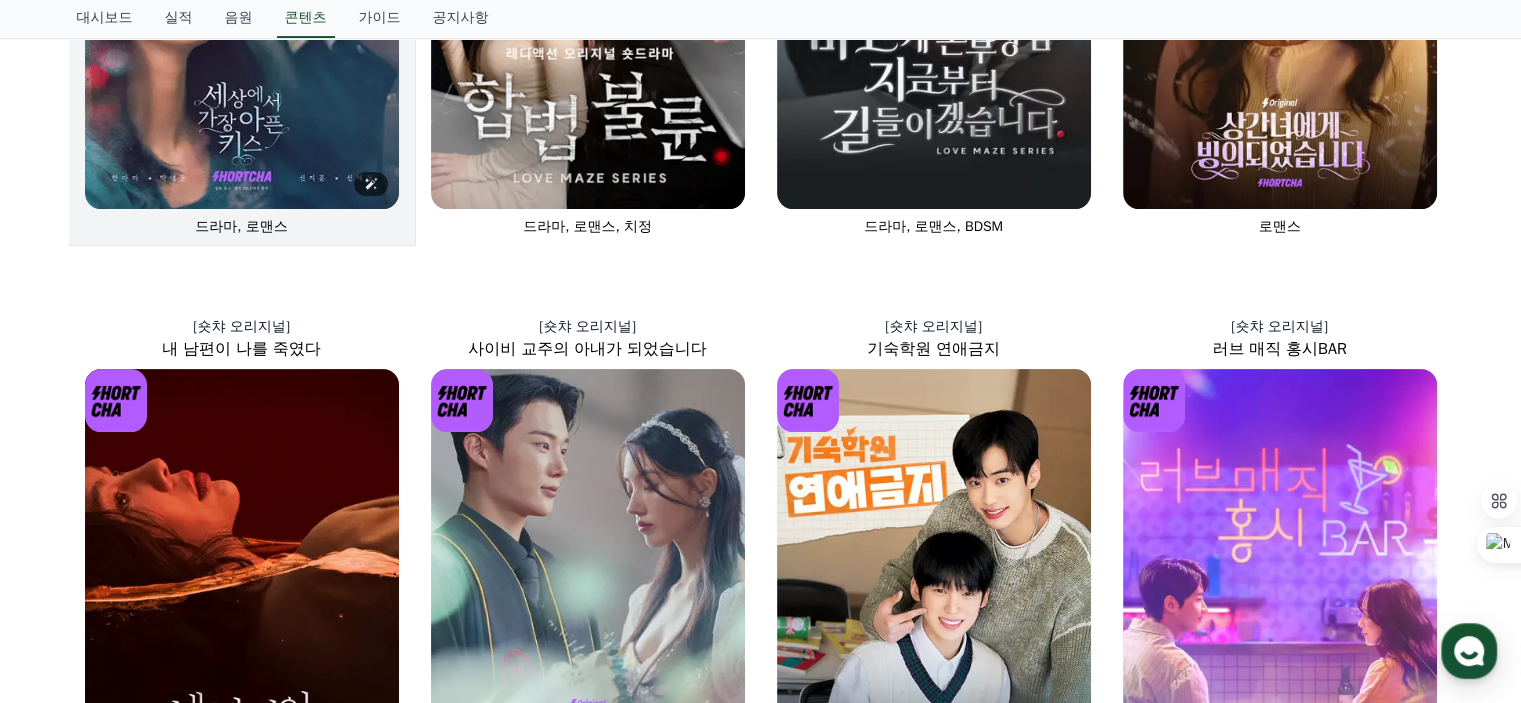 click at bounding box center [242, -27] 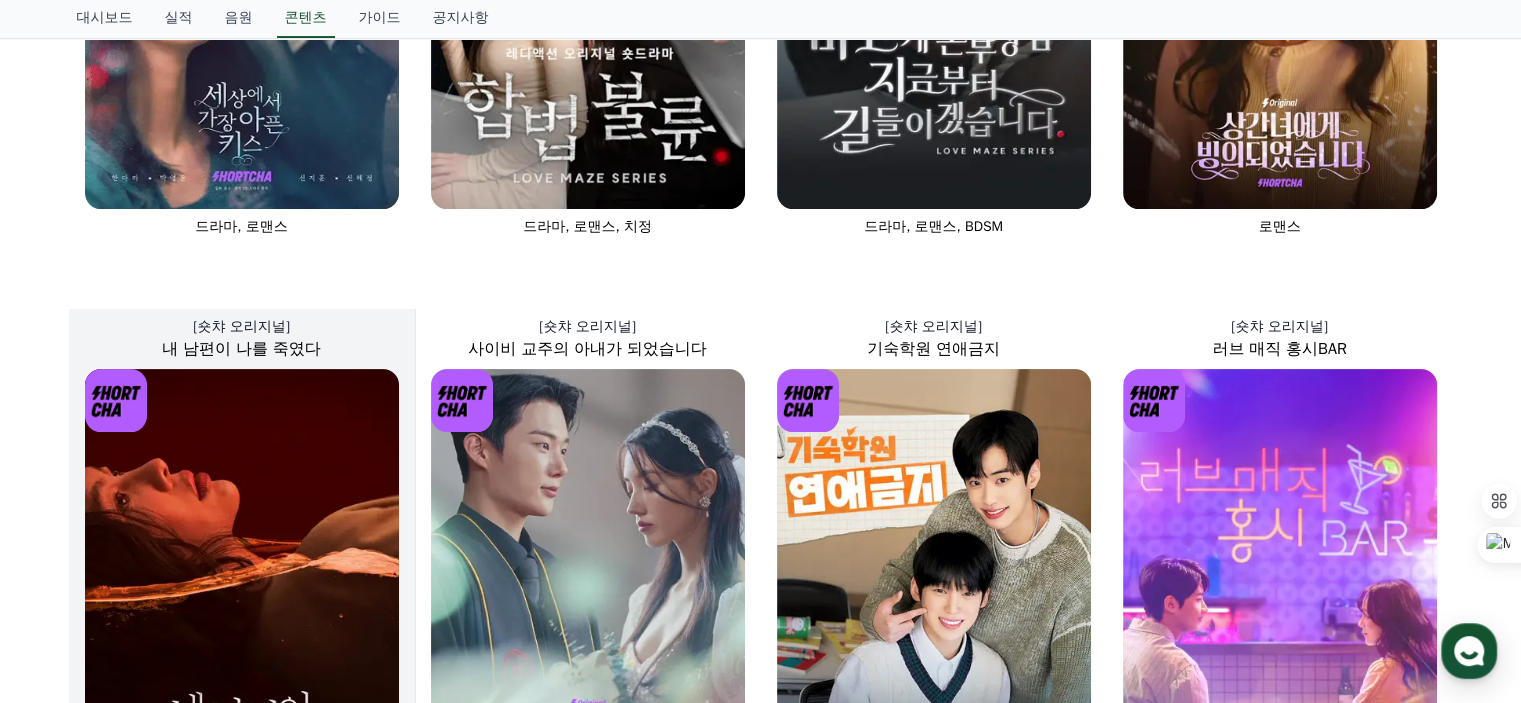 scroll, scrollTop: 0, scrollLeft: 0, axis: both 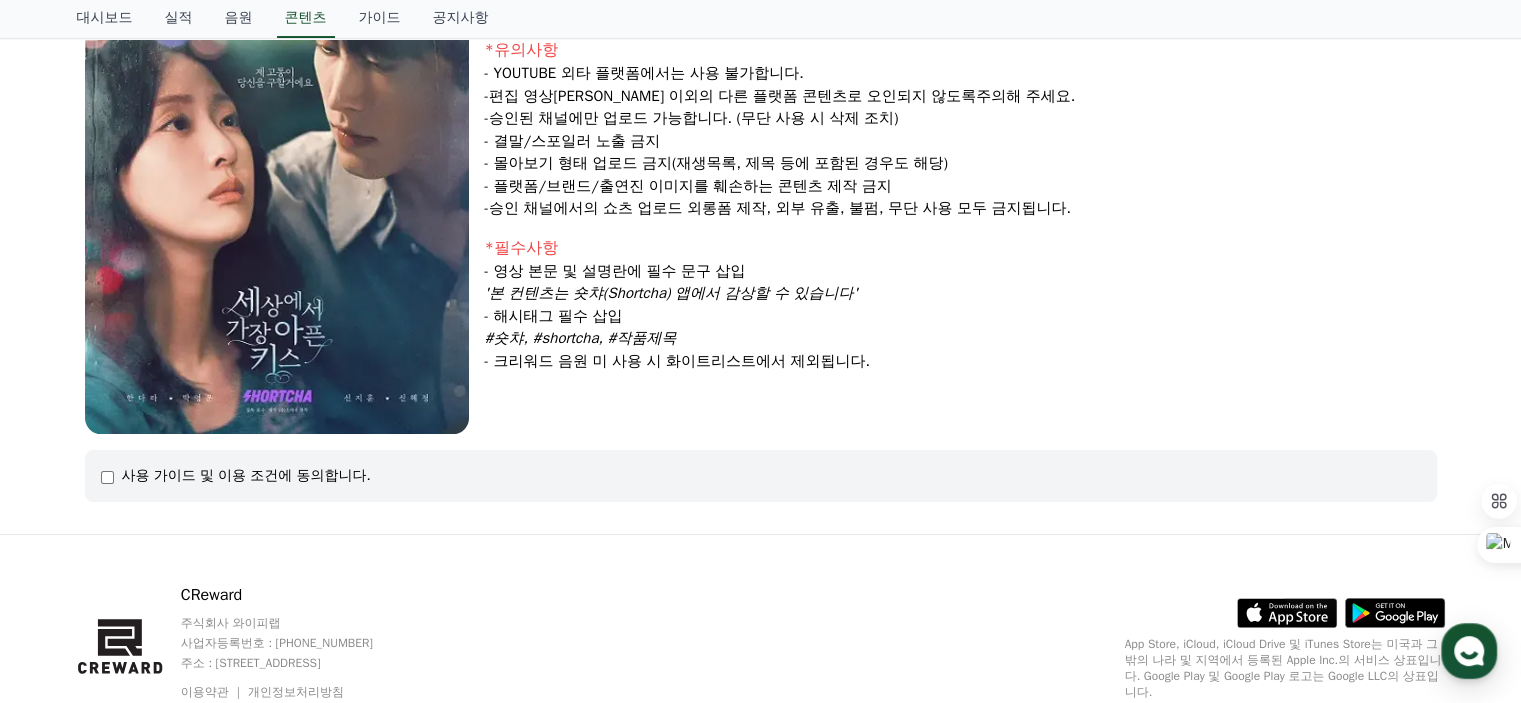 select 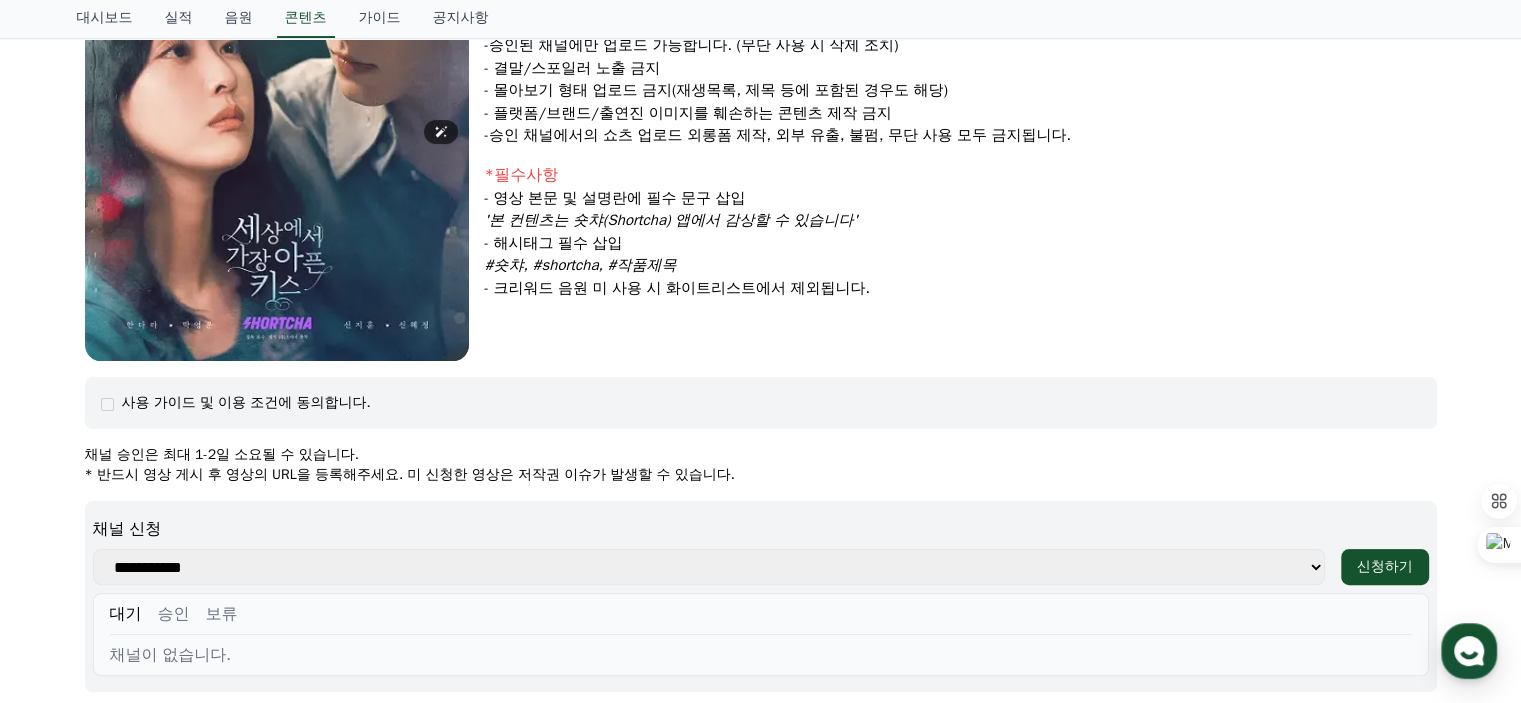 scroll, scrollTop: 700, scrollLeft: 0, axis: vertical 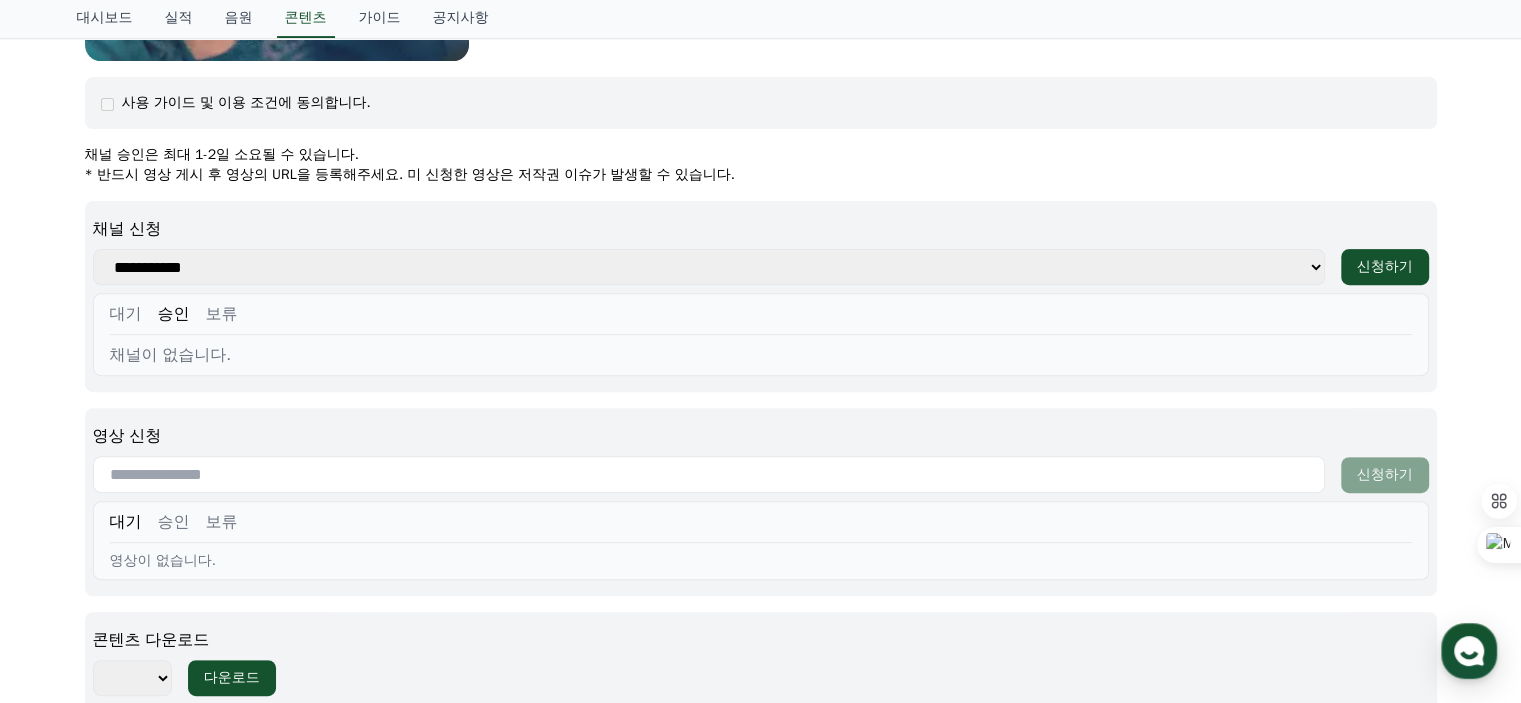 click on "**********" at bounding box center (709, 267) 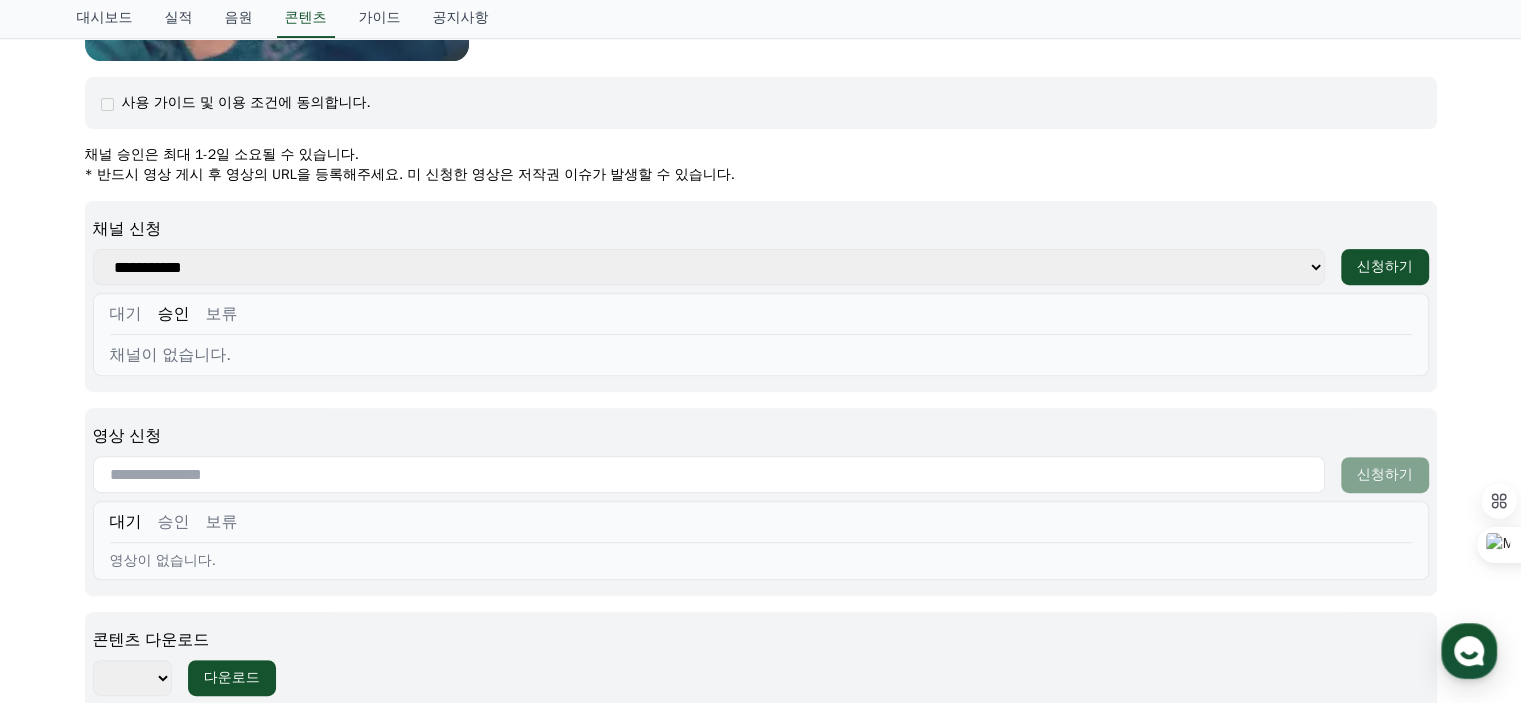 select on "**********" 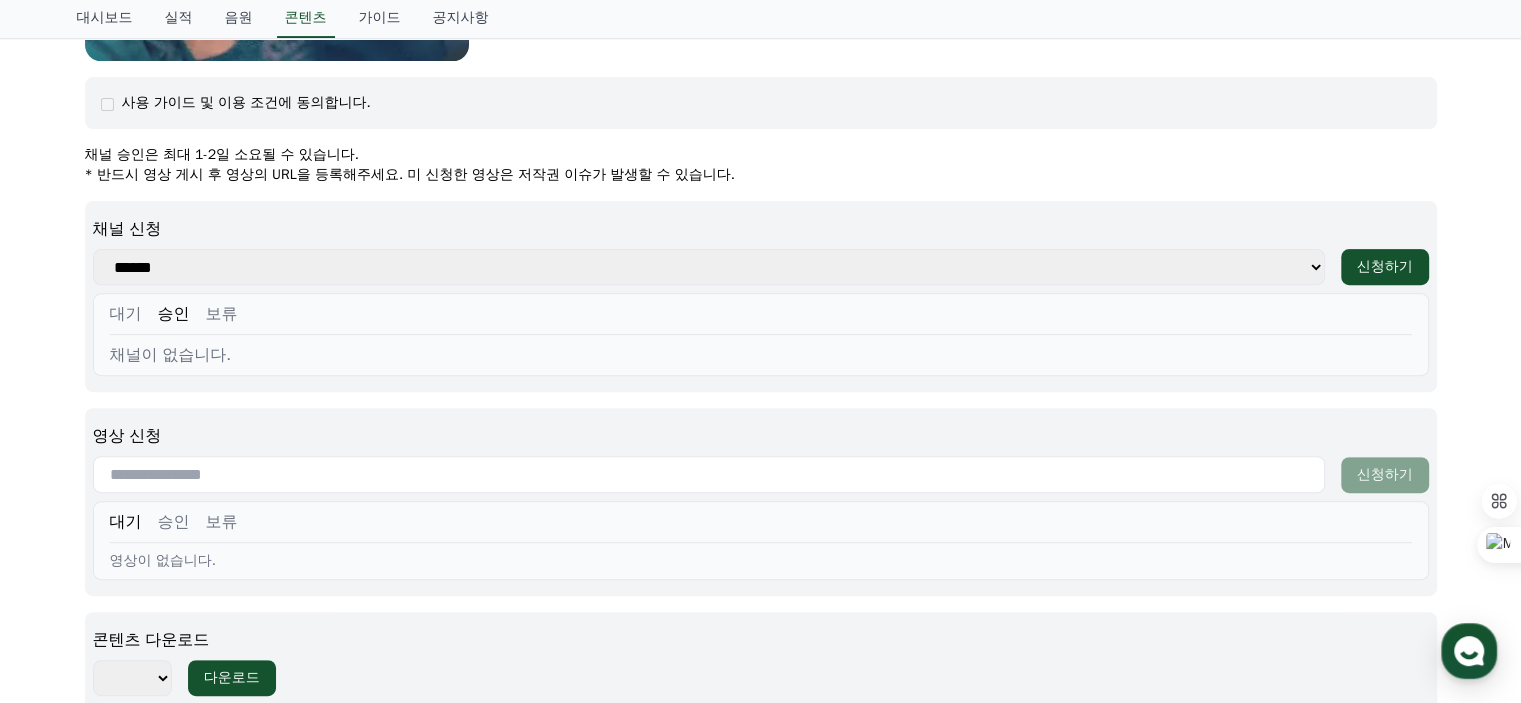click on "**********" at bounding box center [709, 267] 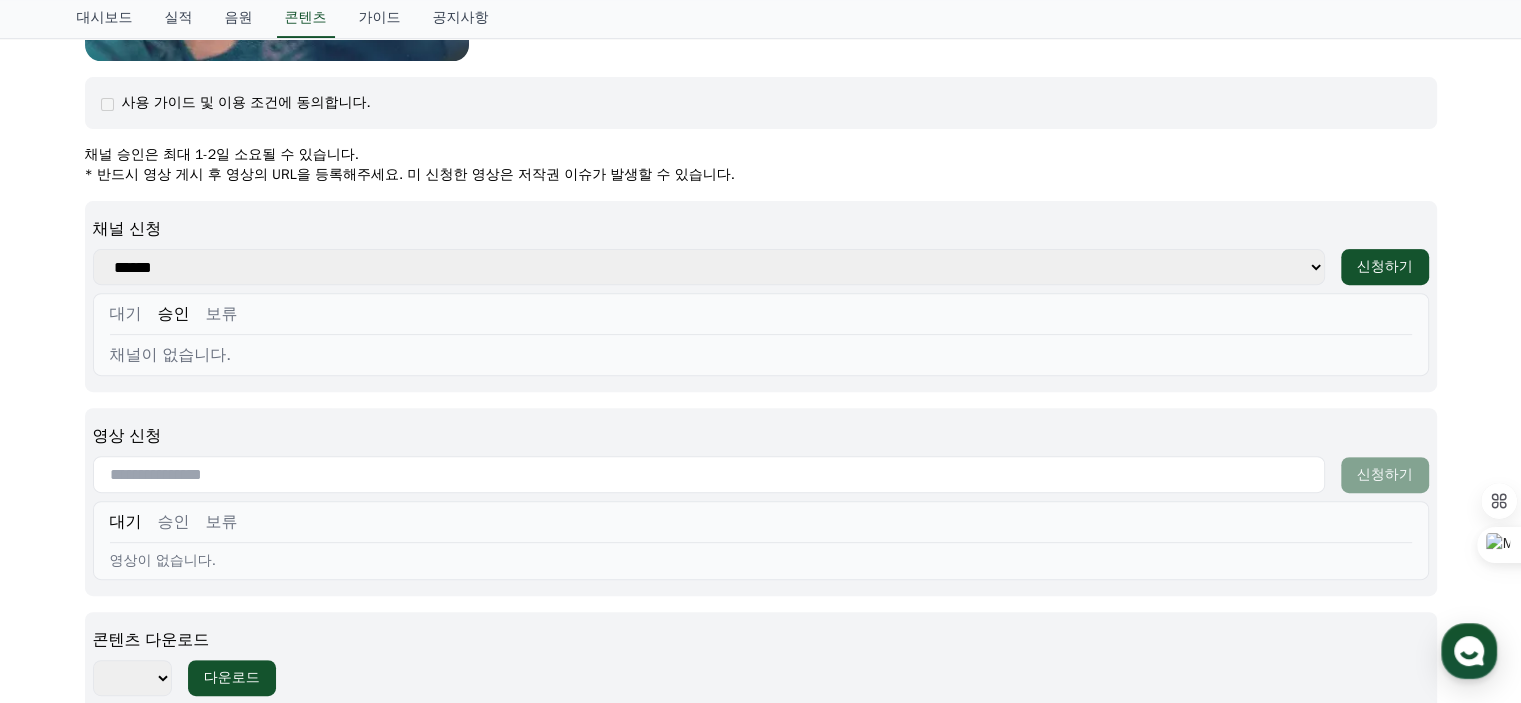 paste on "**********" 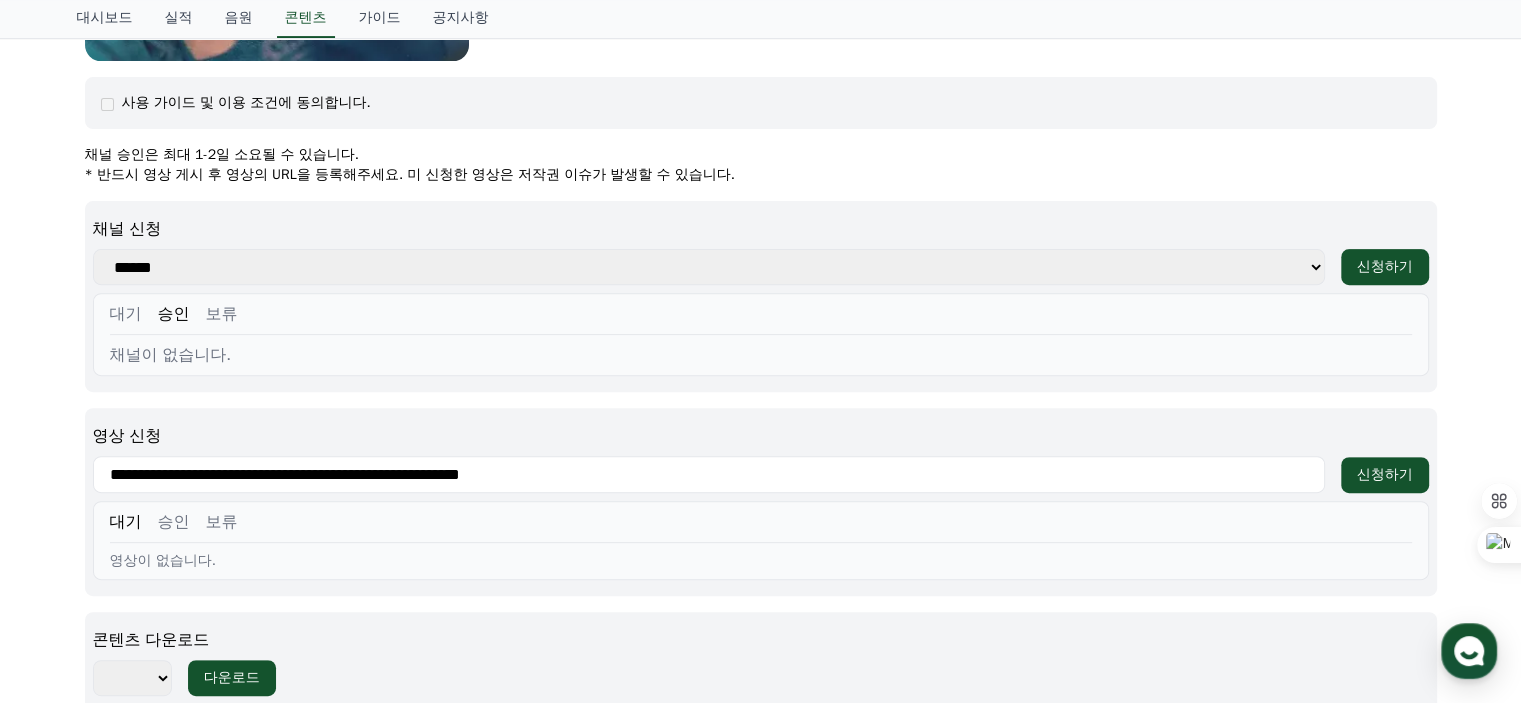 type on "**********" 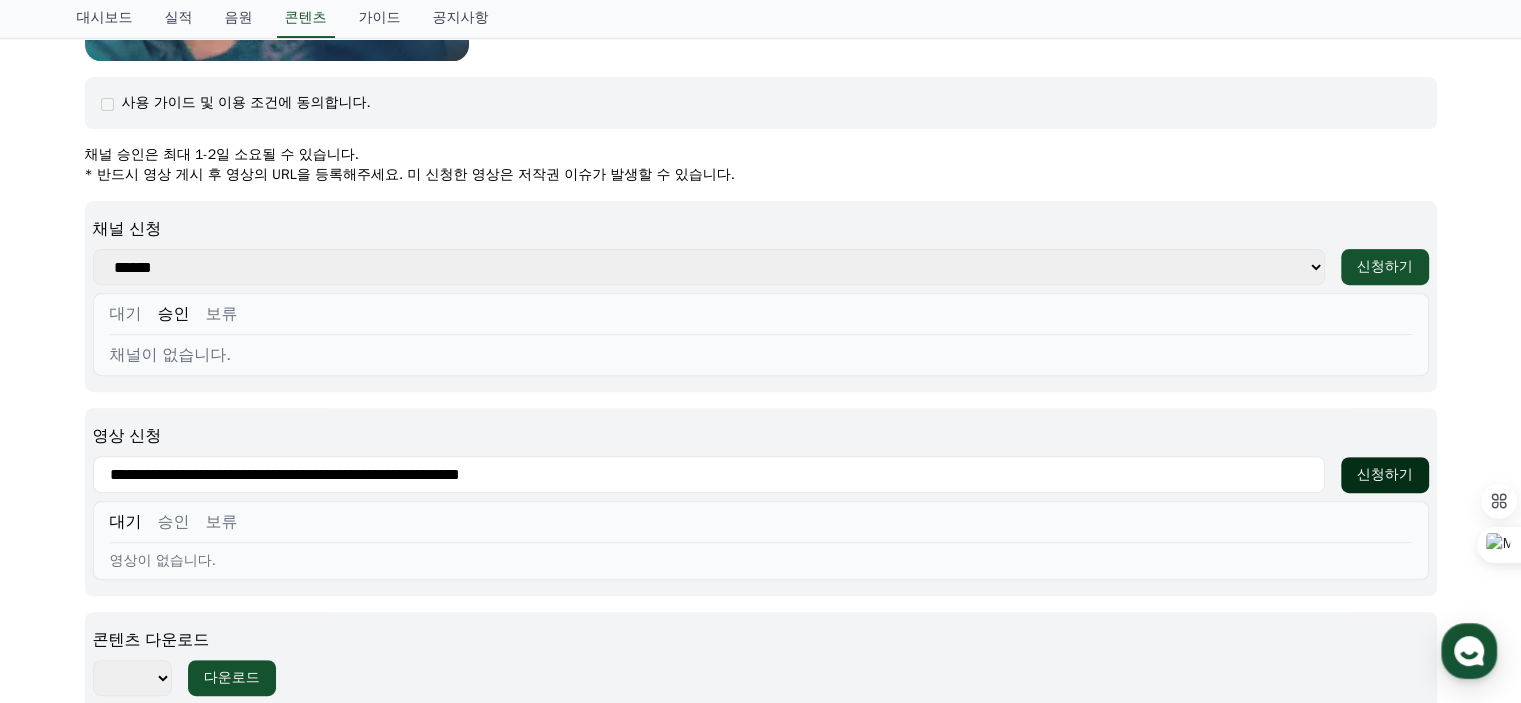 click on "신청하기" at bounding box center (1385, 475) 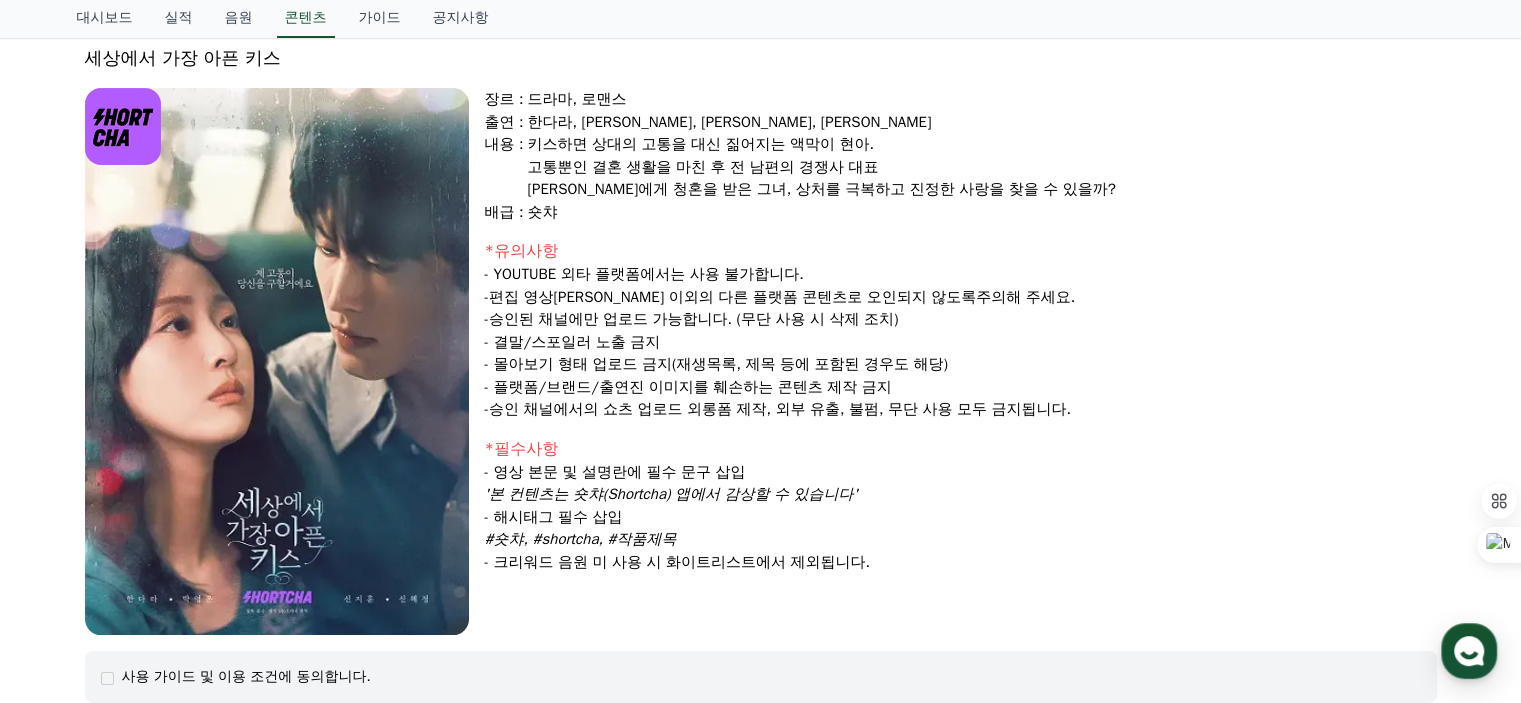 scroll, scrollTop: 0, scrollLeft: 0, axis: both 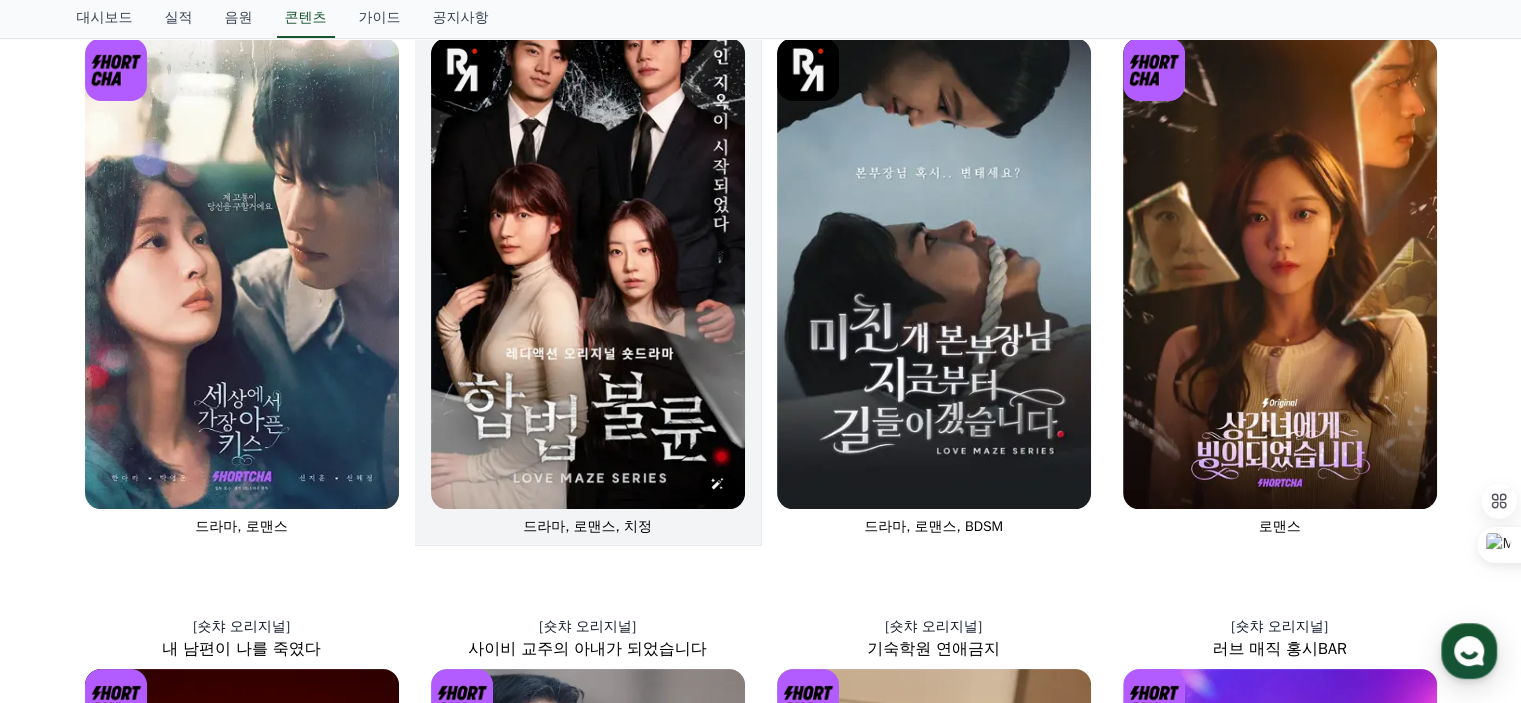 click at bounding box center [588, 273] 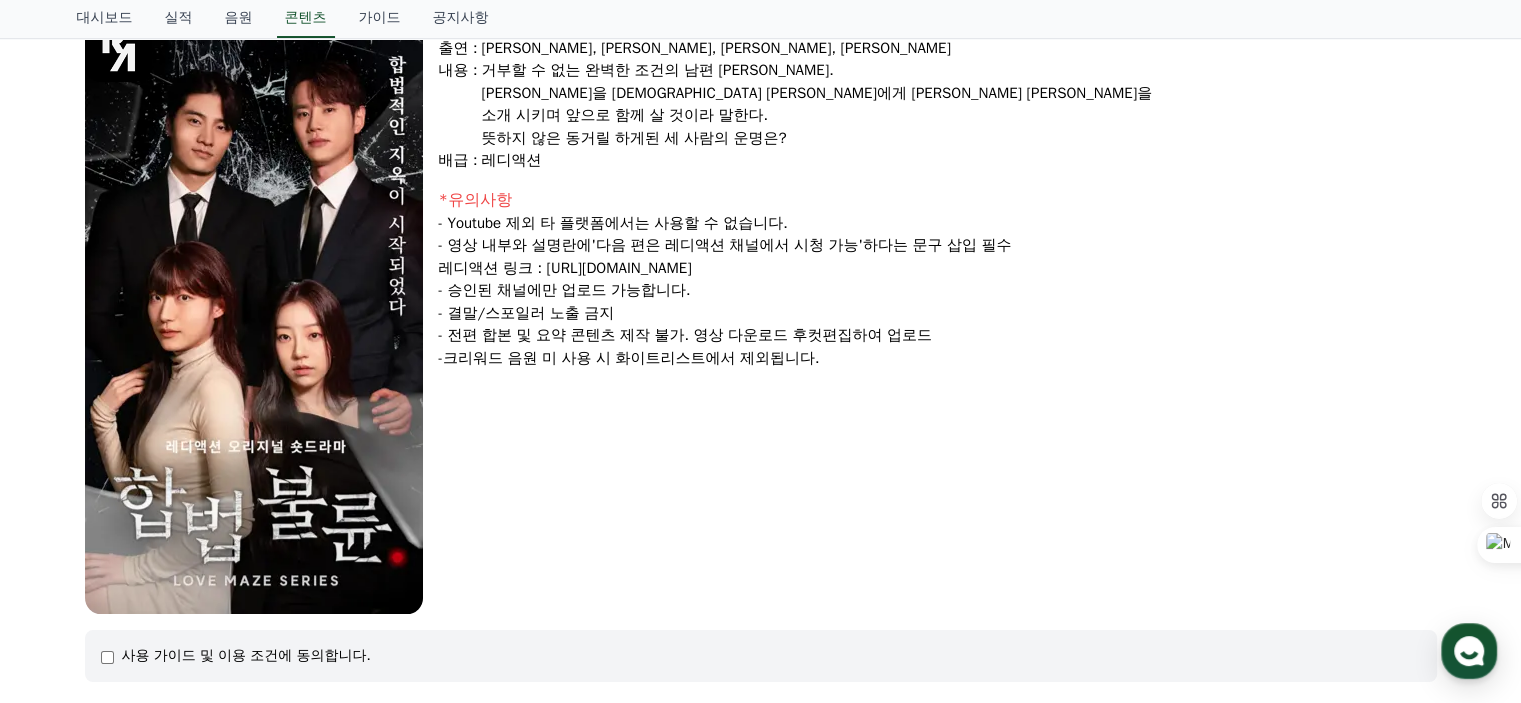 scroll, scrollTop: 0, scrollLeft: 0, axis: both 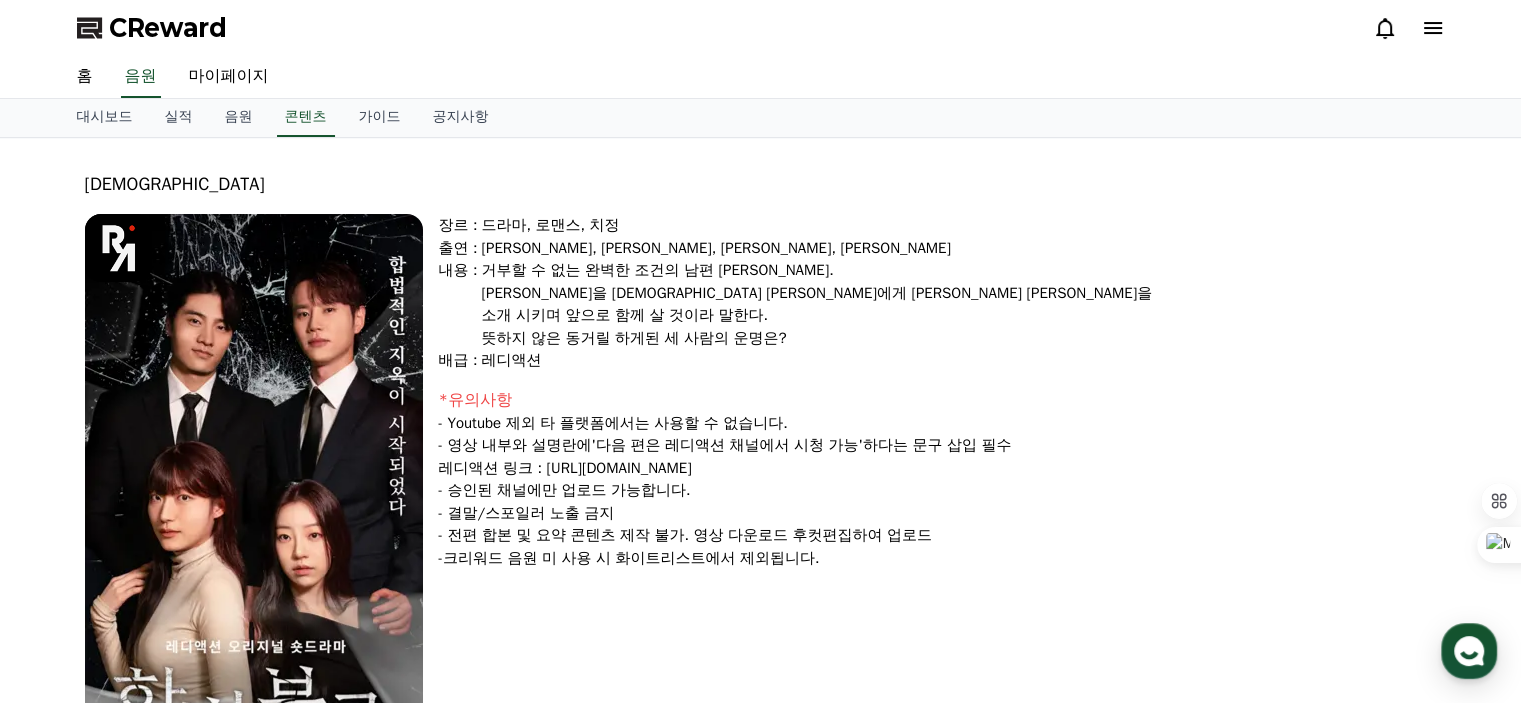 click on "[PERSON_NAME]을 [DEMOGRAPHIC_DATA] [PERSON_NAME]에게 [PERSON_NAME] [PERSON_NAME]을" at bounding box center [959, 293] 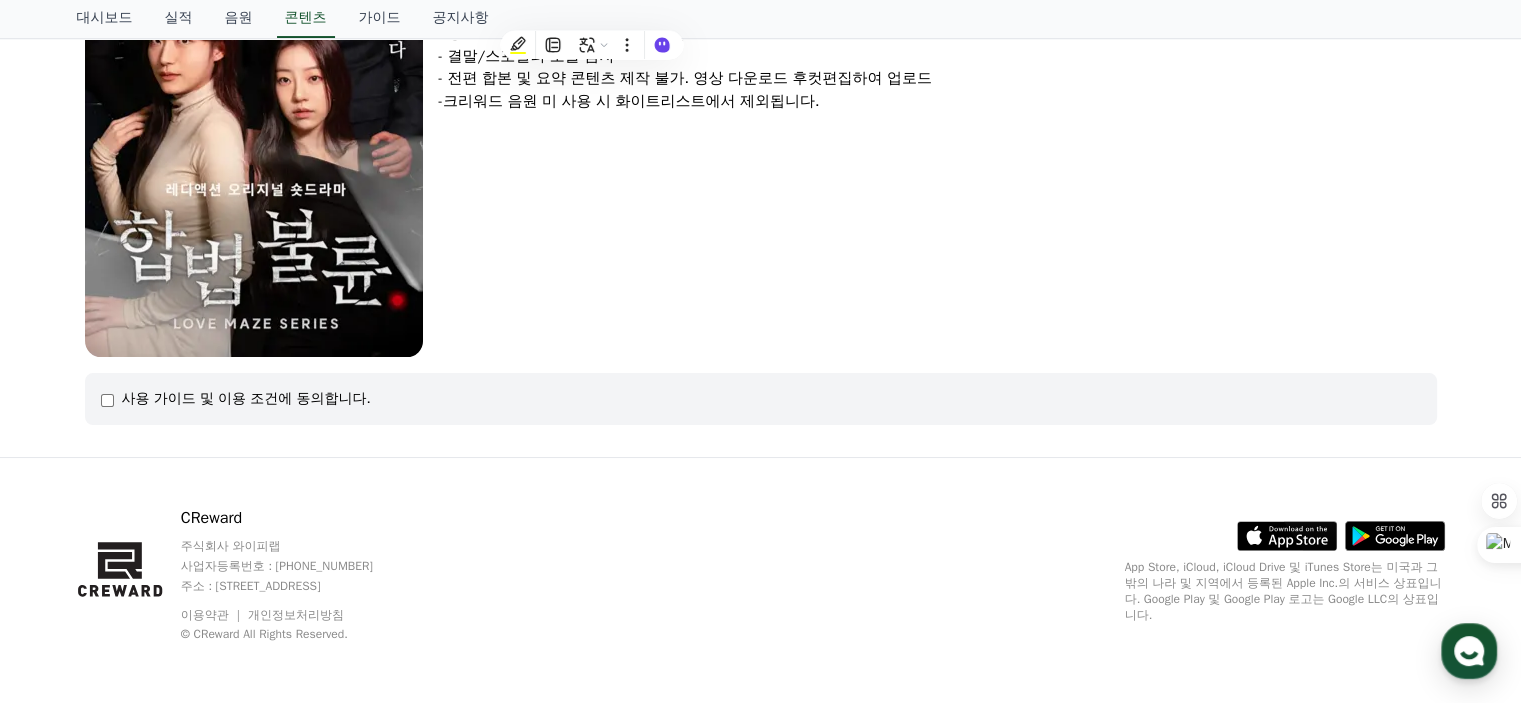 scroll, scrollTop: 458, scrollLeft: 0, axis: vertical 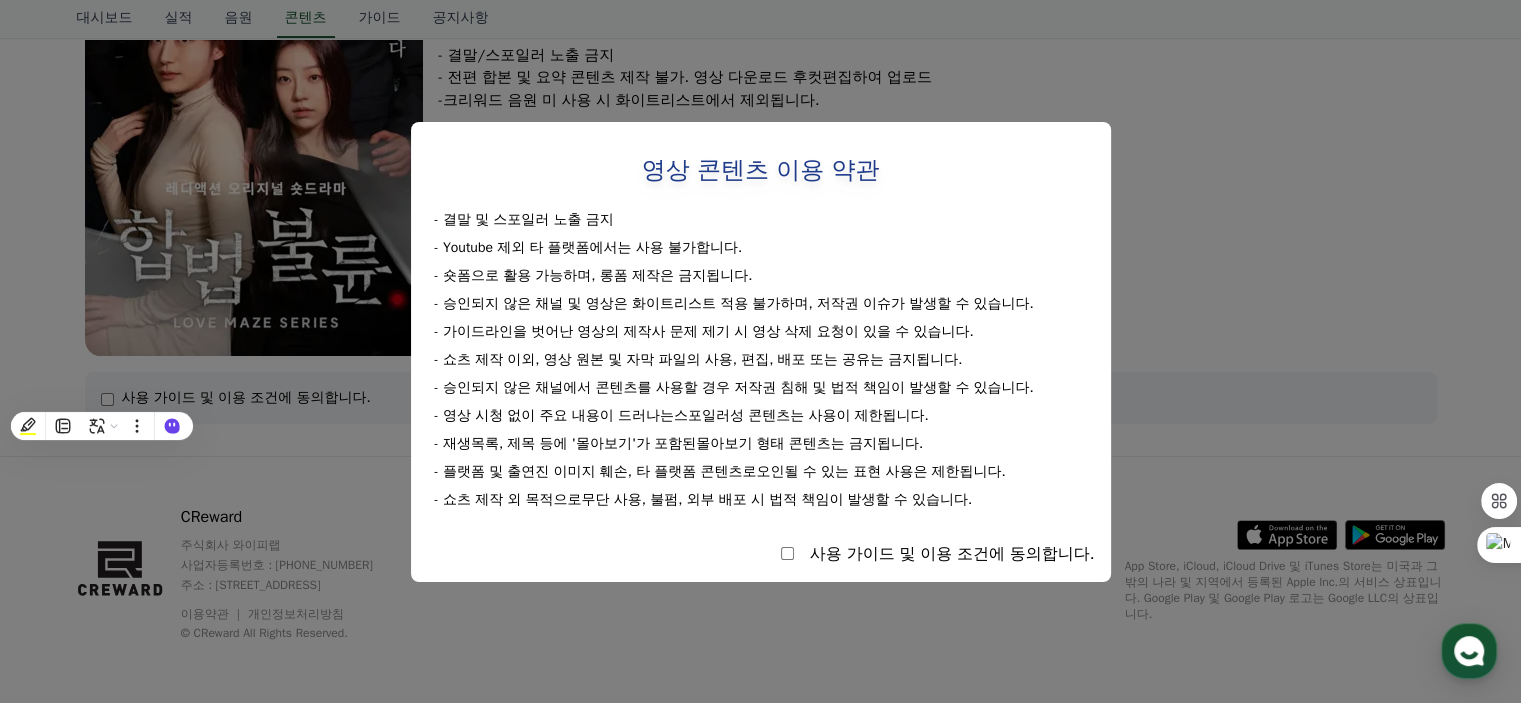 select 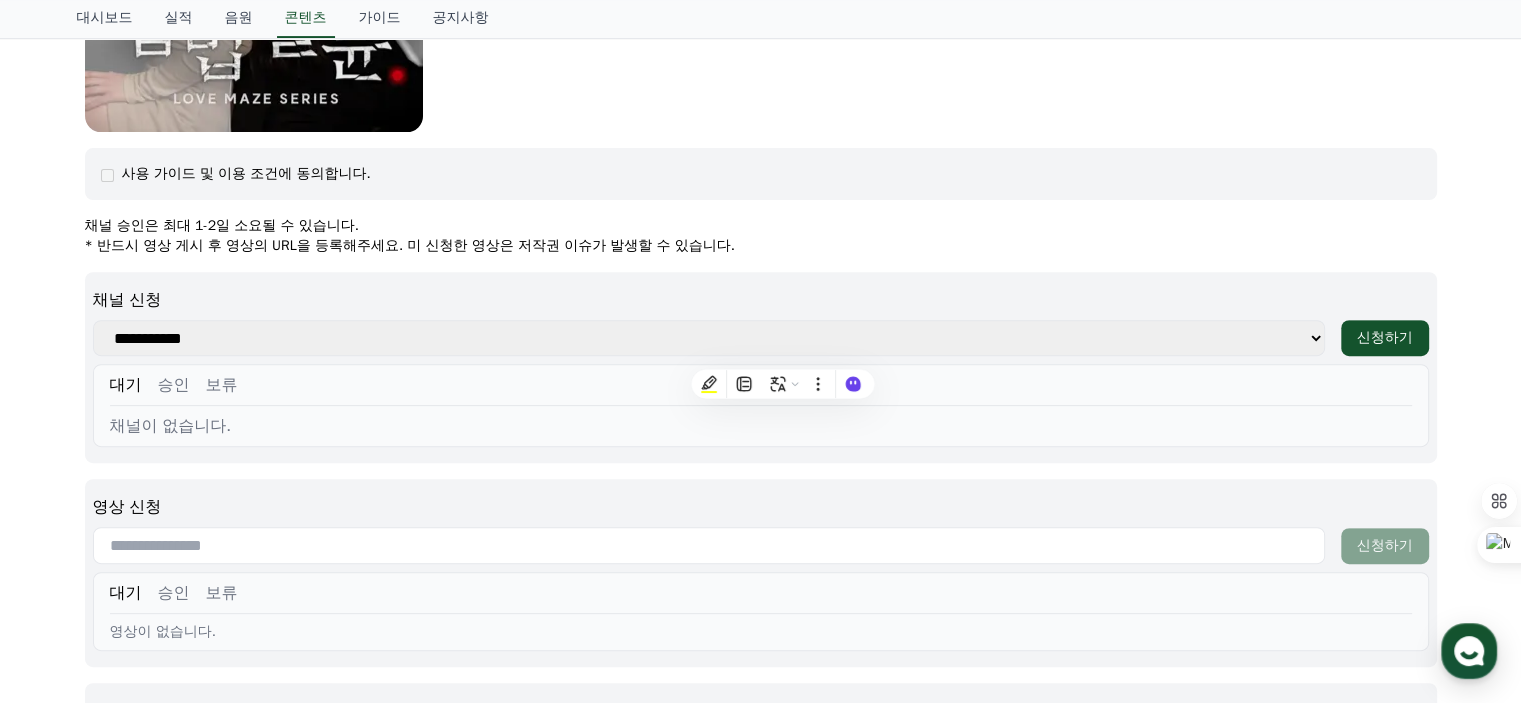 scroll, scrollTop: 758, scrollLeft: 0, axis: vertical 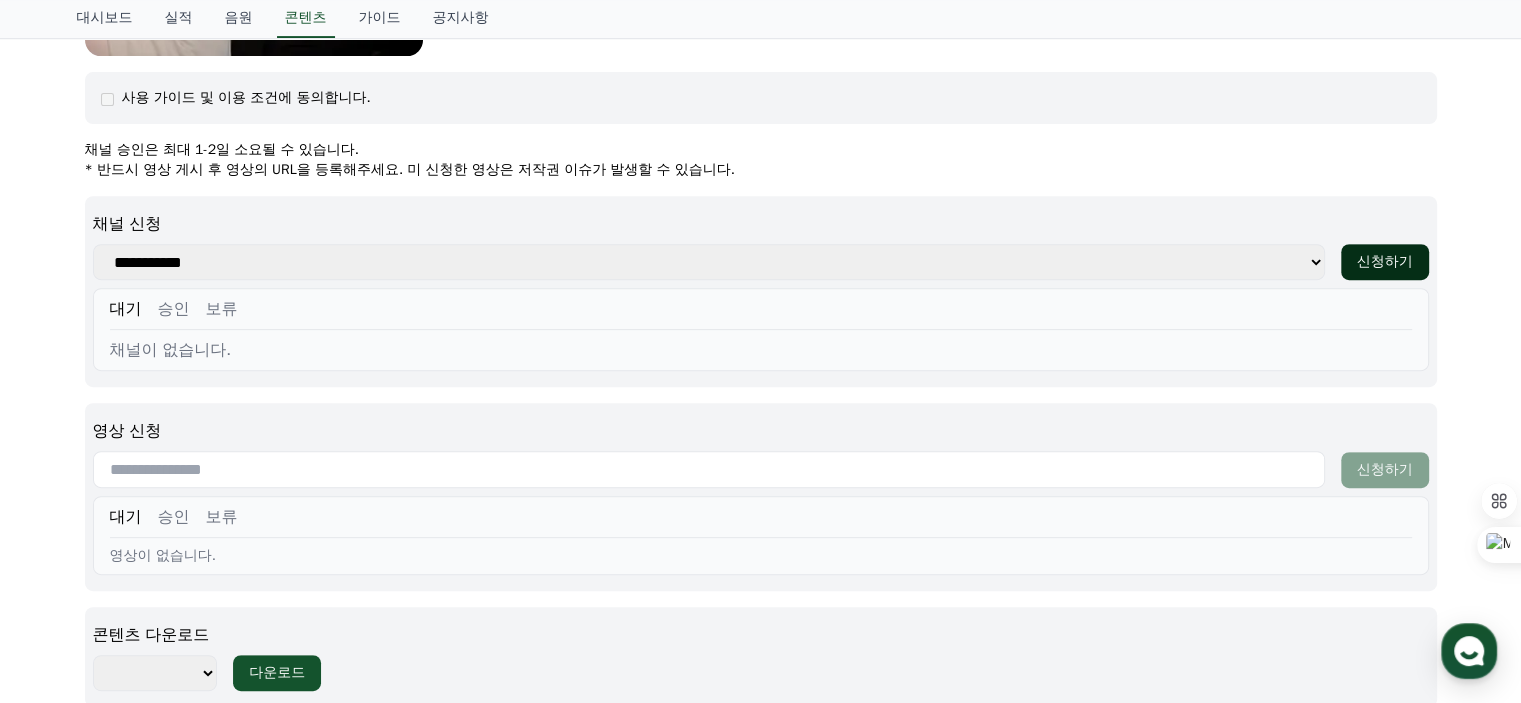 click on "신청하기" at bounding box center [1385, 262] 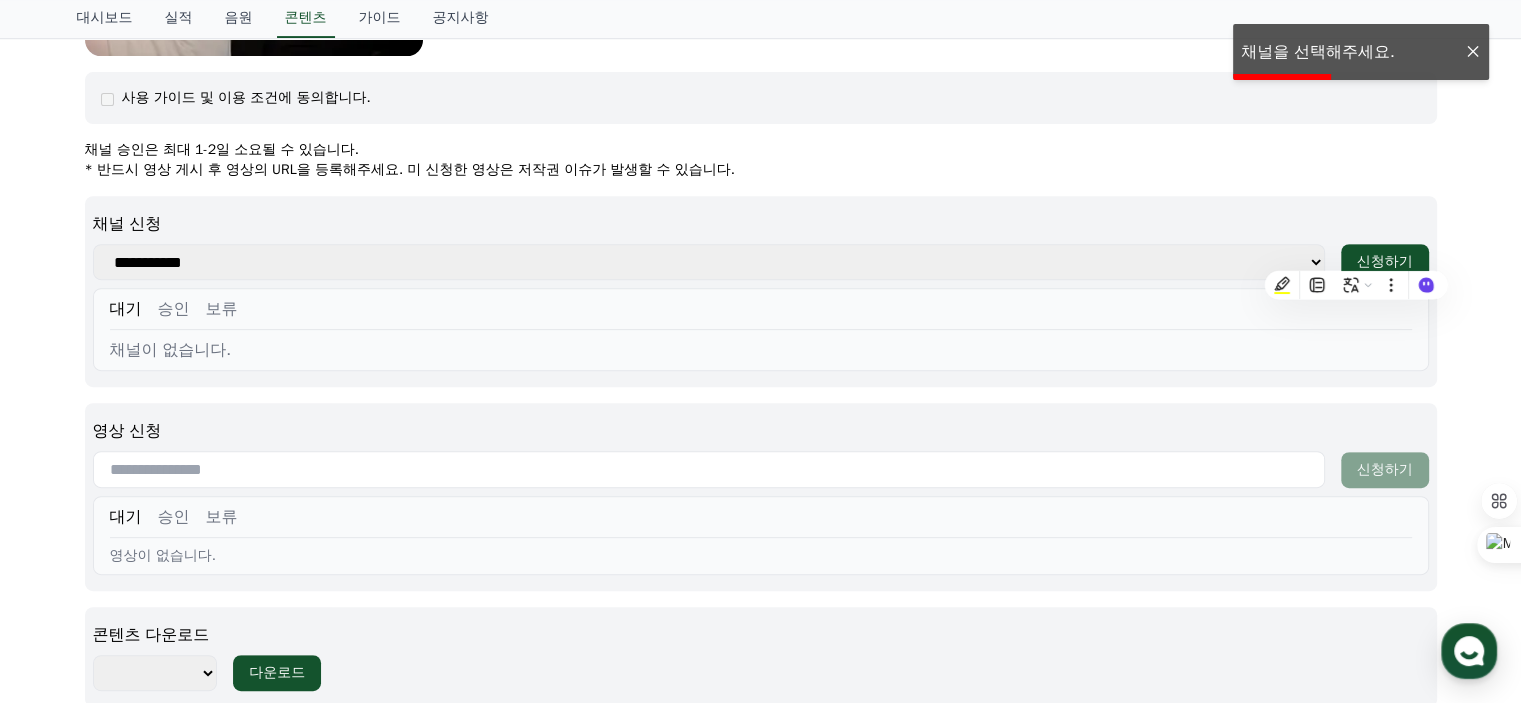 click on "**********" at bounding box center (709, 262) 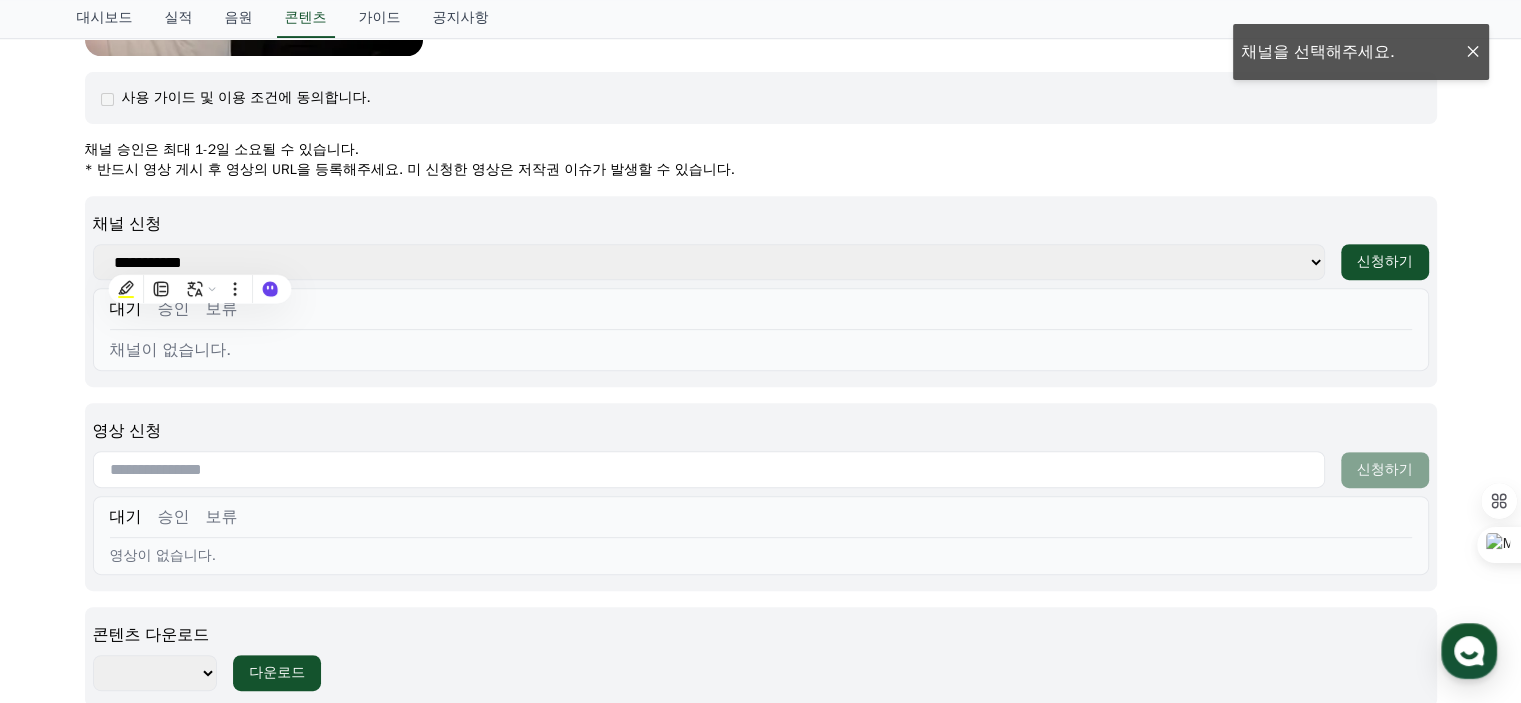 select on "**********" 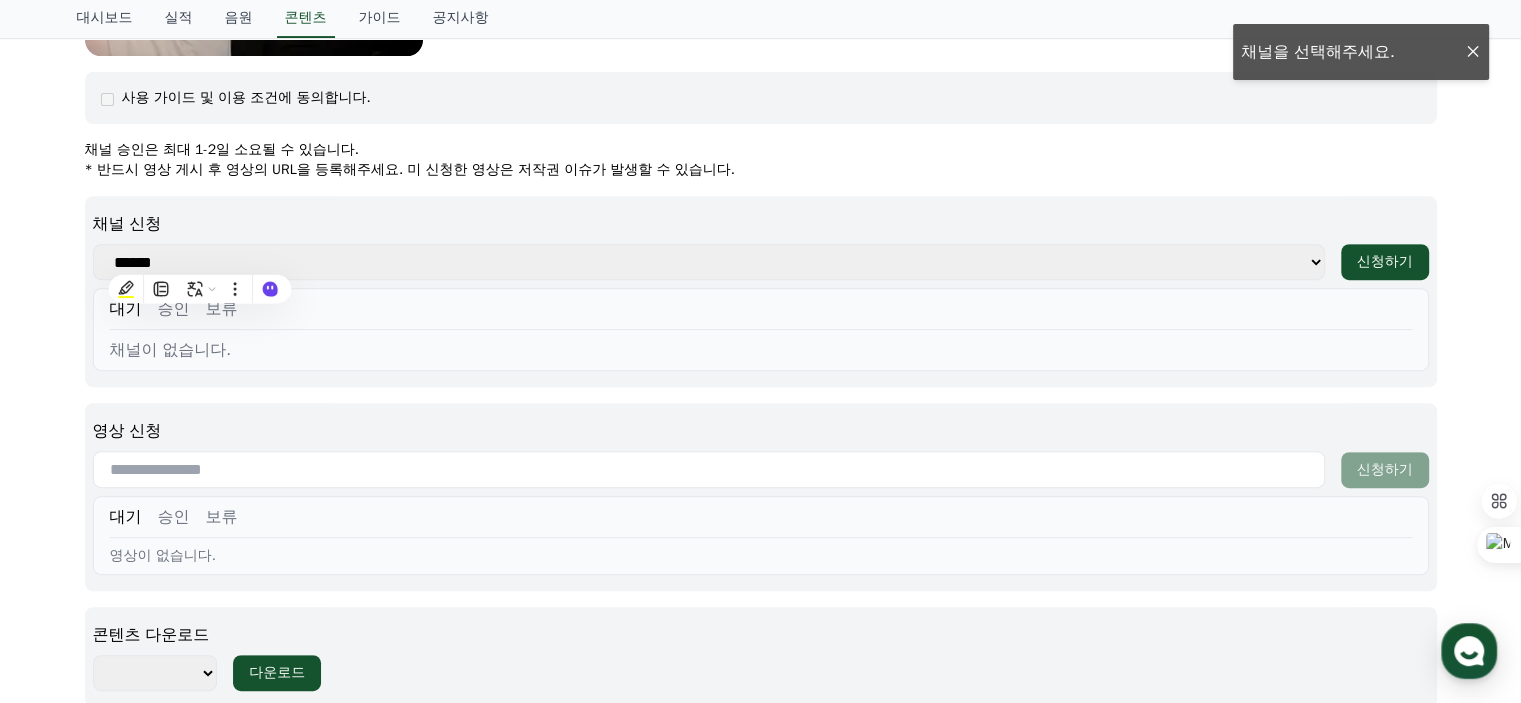click on "**********" at bounding box center [709, 262] 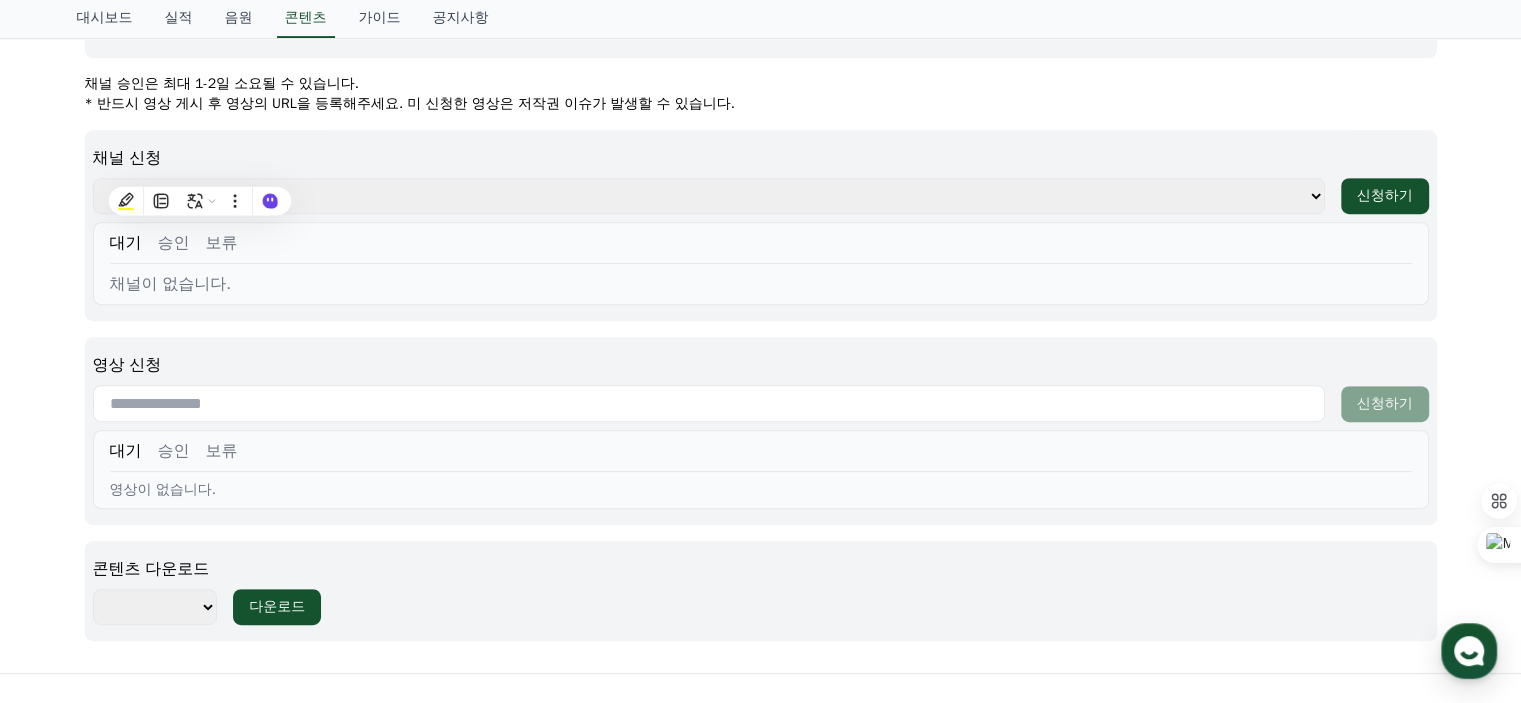 scroll, scrollTop: 858, scrollLeft: 0, axis: vertical 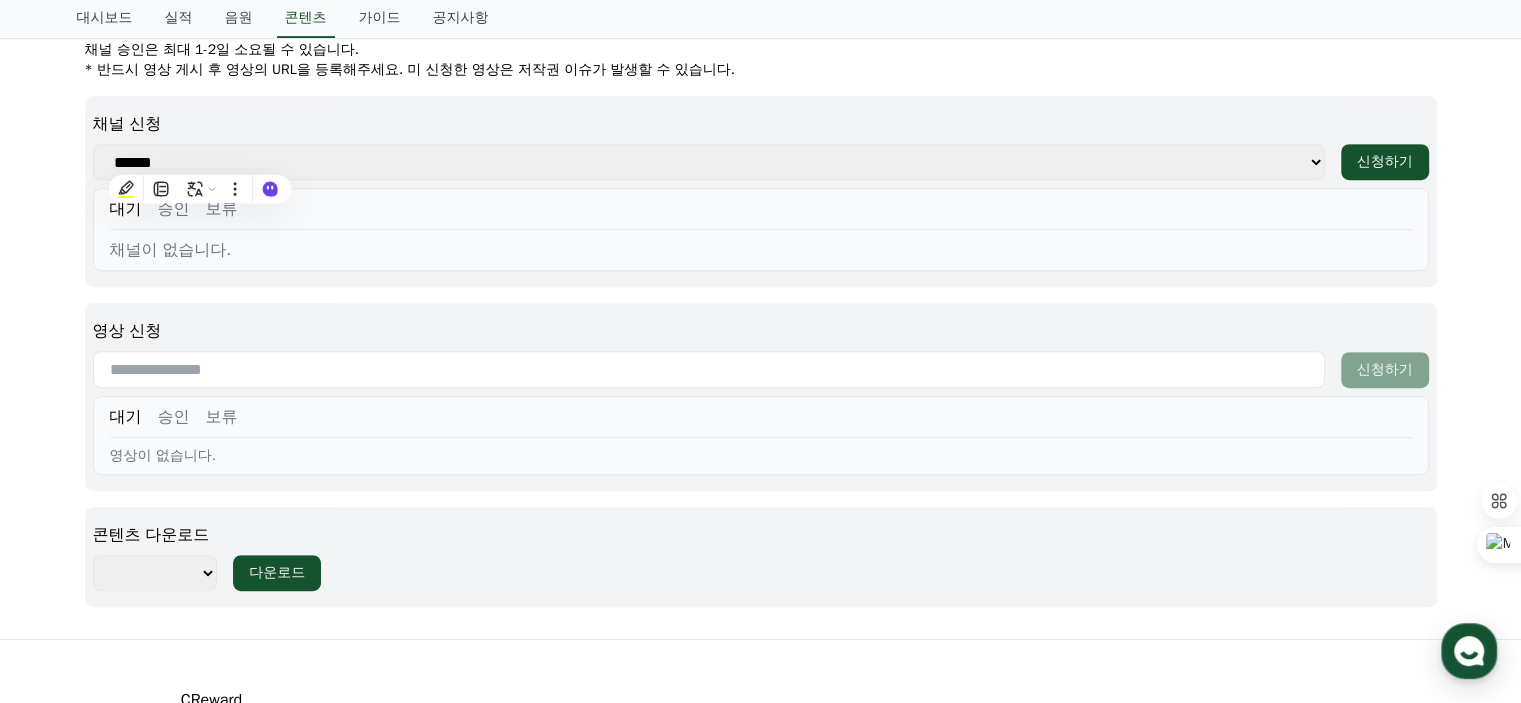click at bounding box center [709, 369] 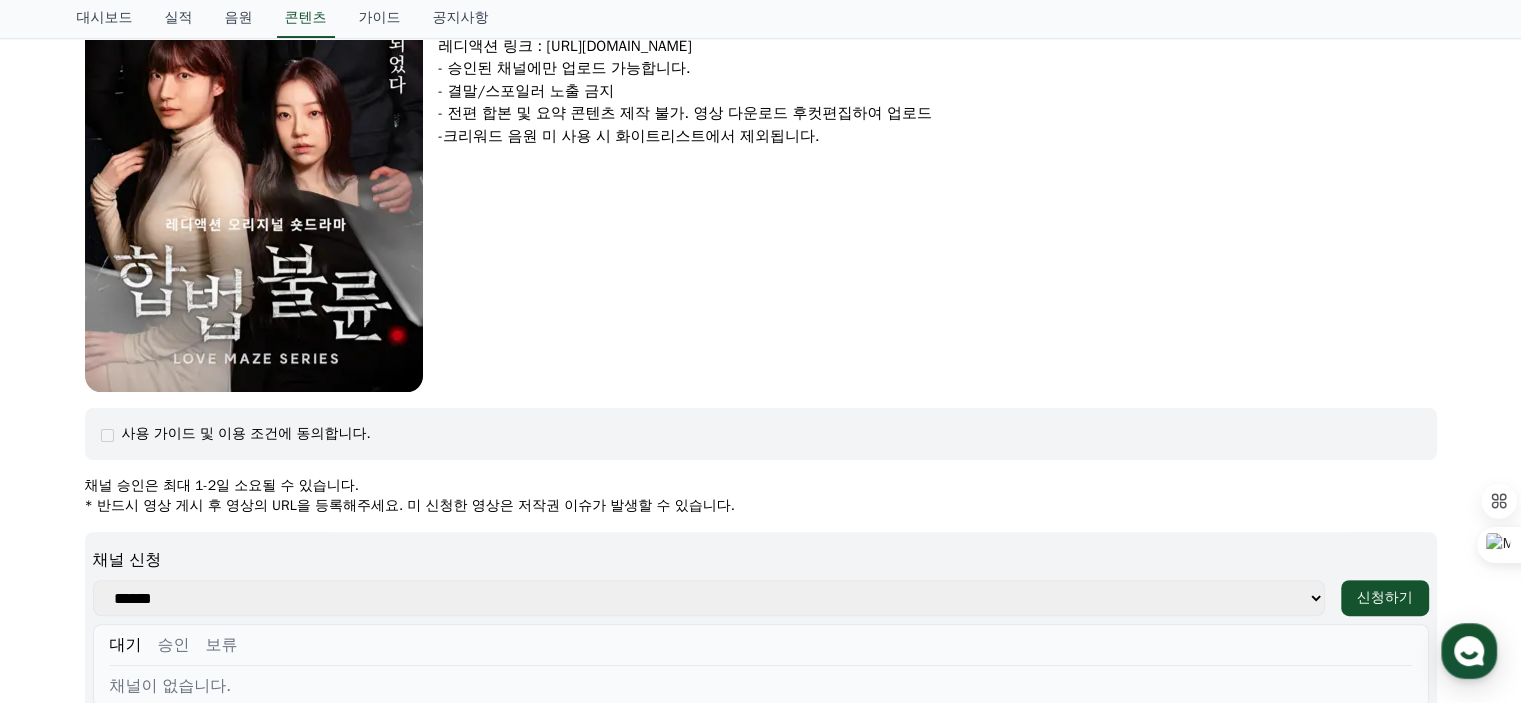 scroll, scrollTop: 258, scrollLeft: 0, axis: vertical 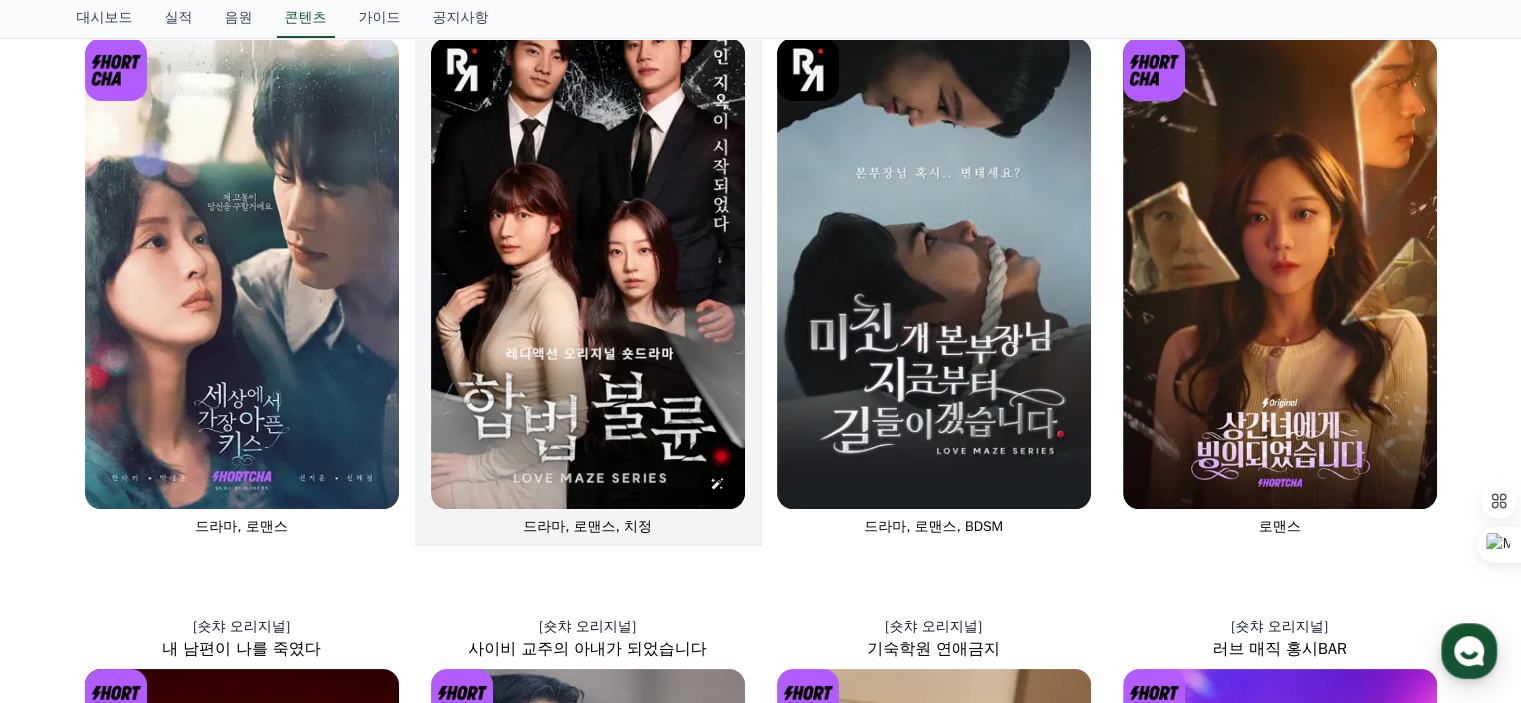 drag, startPoint x: 568, startPoint y: 258, endPoint x: 511, endPoint y: 264, distance: 57.31492 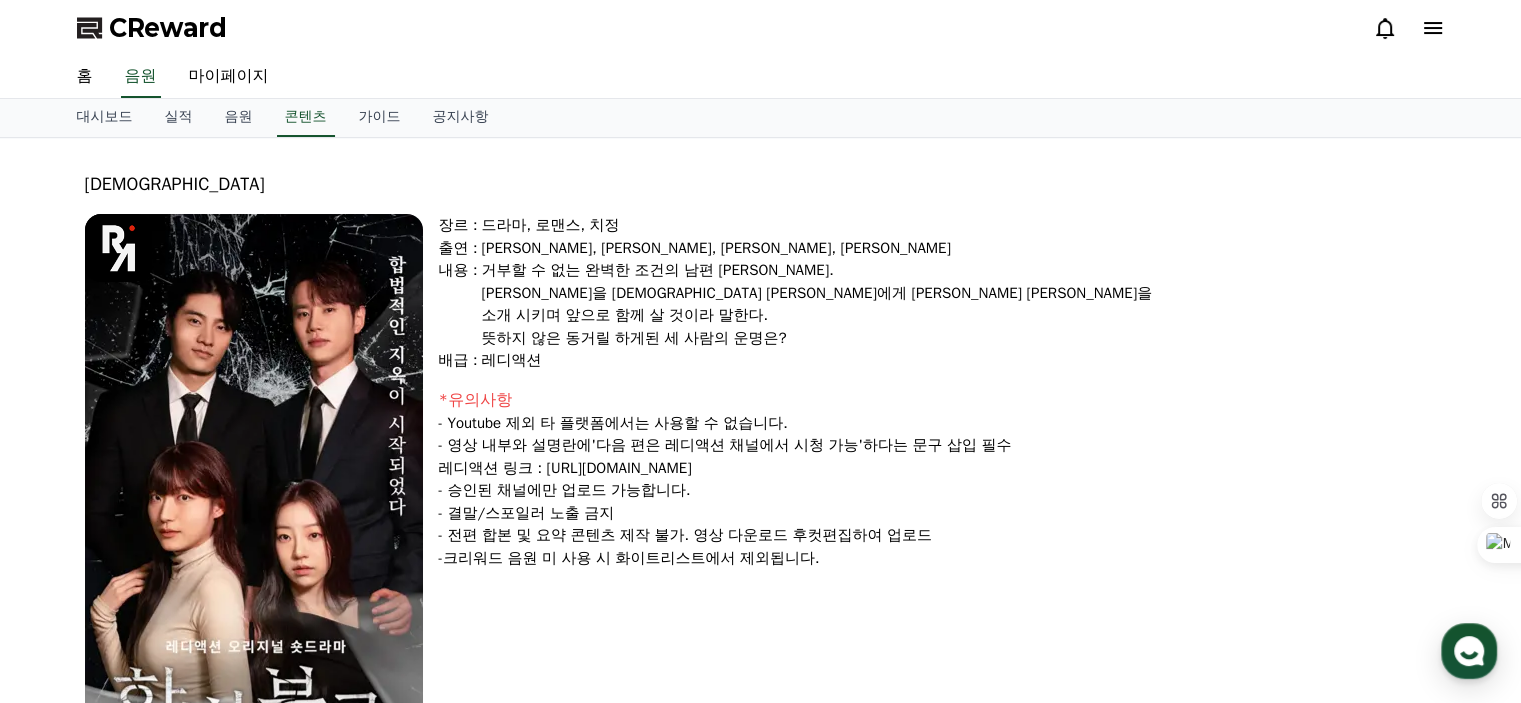 drag, startPoint x: 247, startPoint y: 386, endPoint x: 203, endPoint y: 411, distance: 50.606323 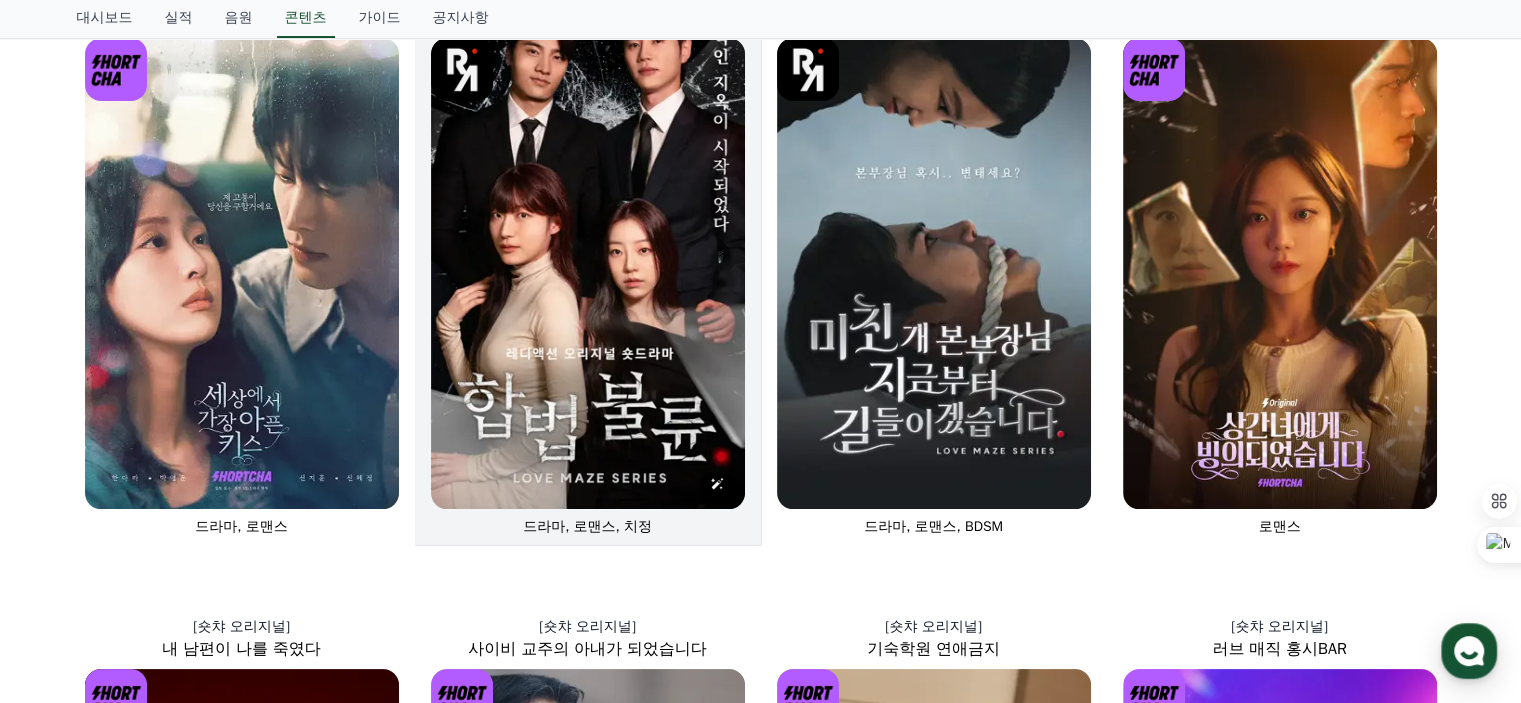 click at bounding box center [588, 273] 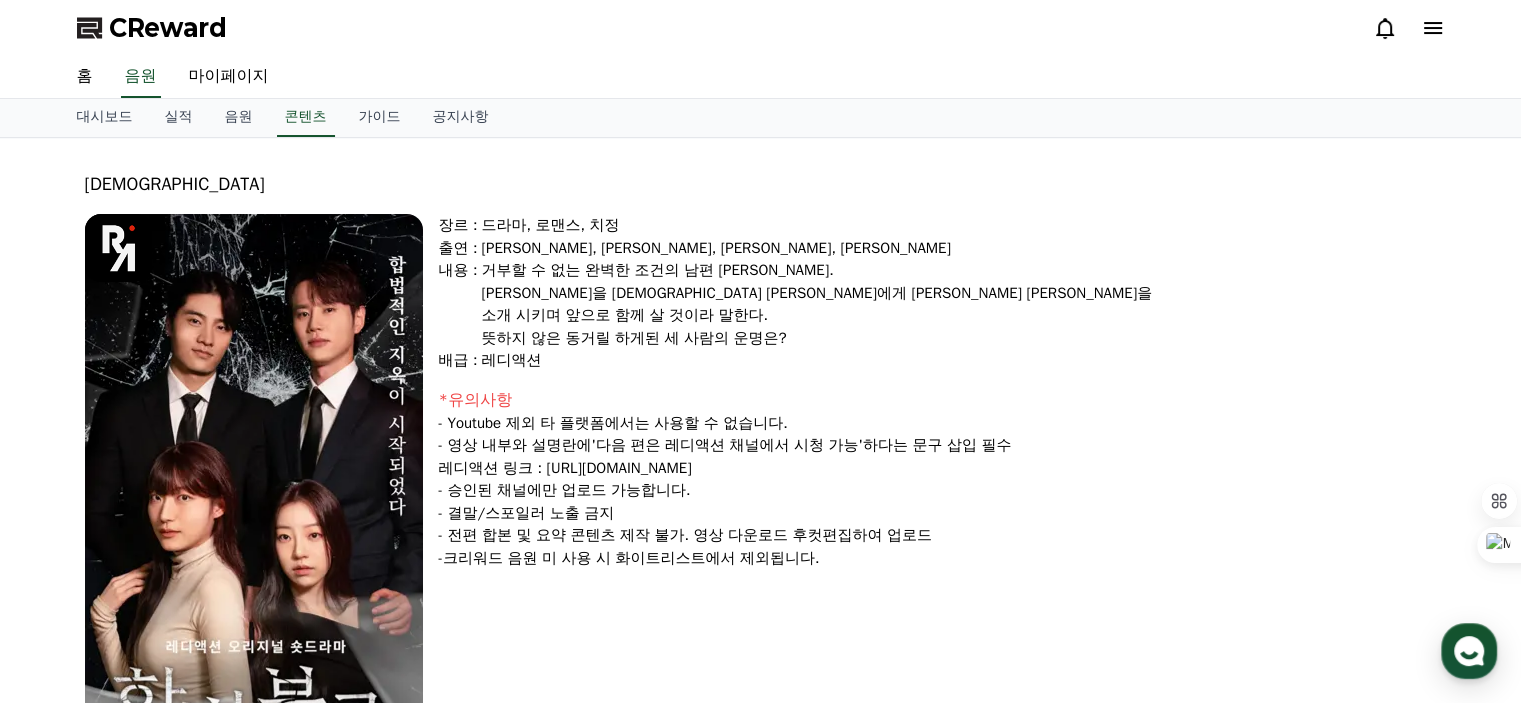 scroll, scrollTop: 200, scrollLeft: 0, axis: vertical 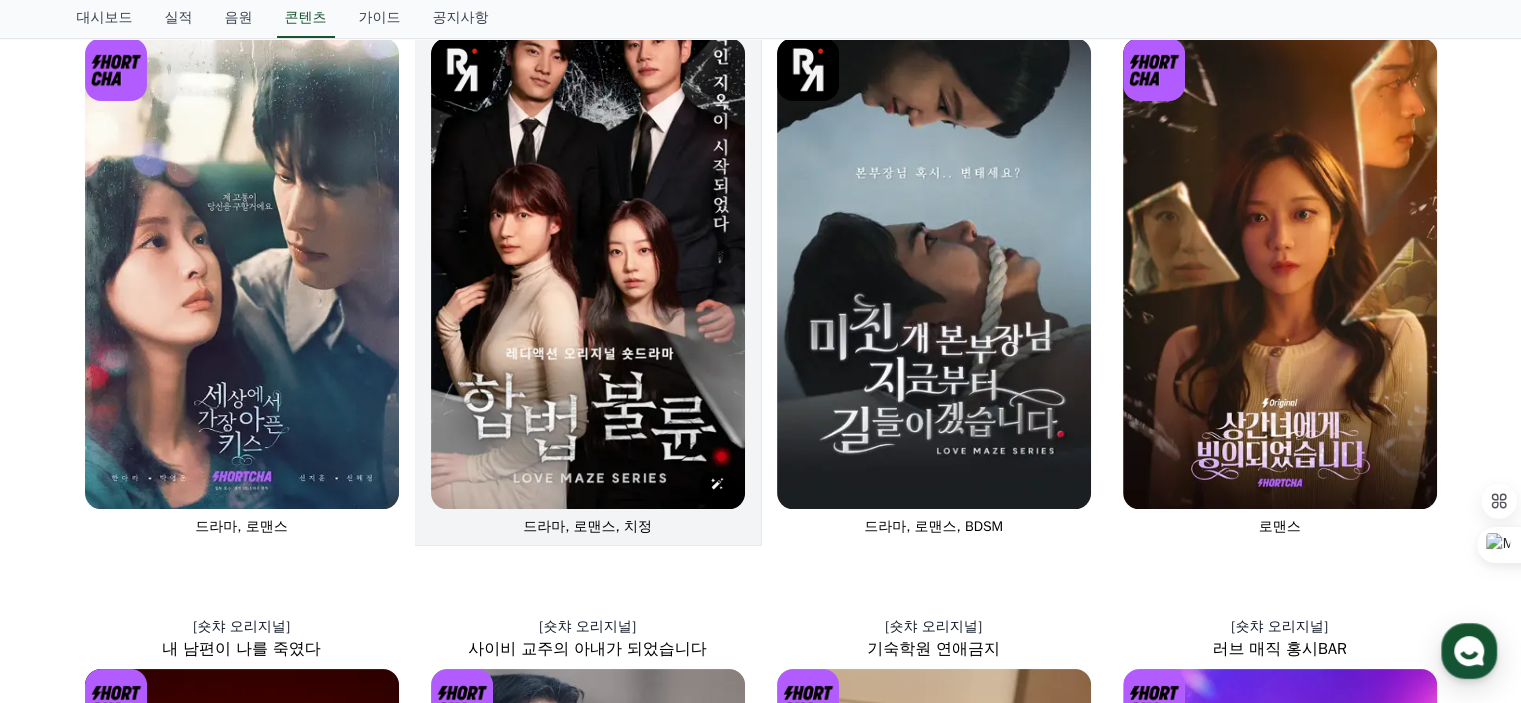 click at bounding box center (588, 273) 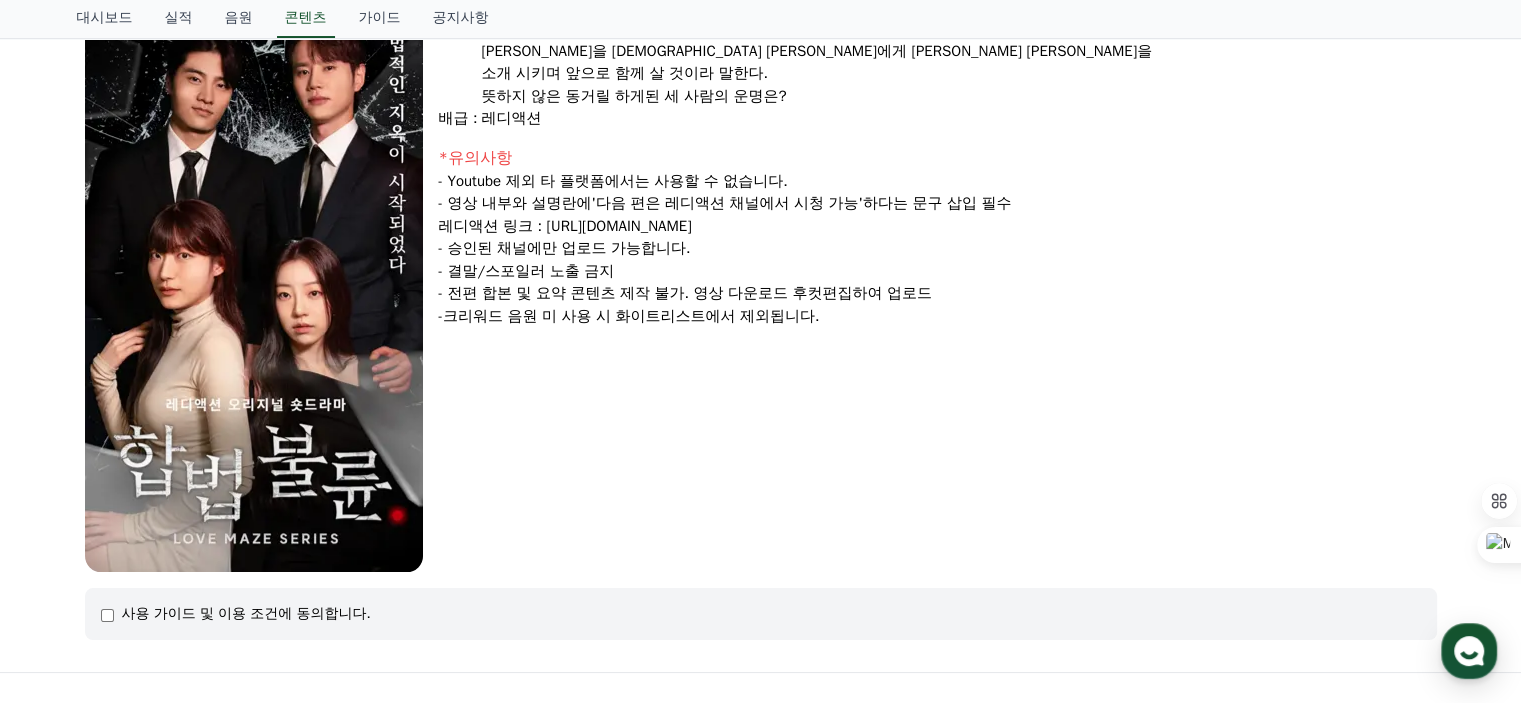 scroll, scrollTop: 358, scrollLeft: 0, axis: vertical 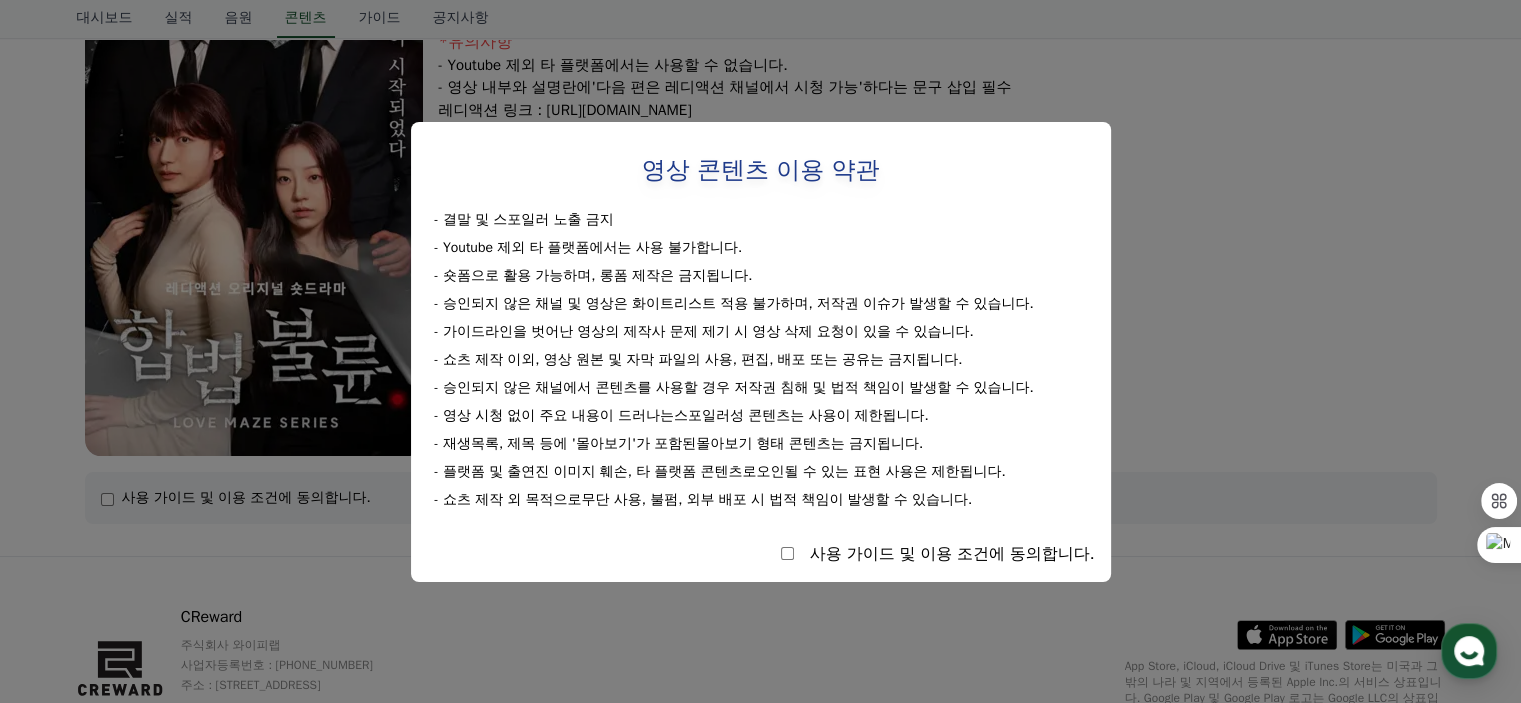 select 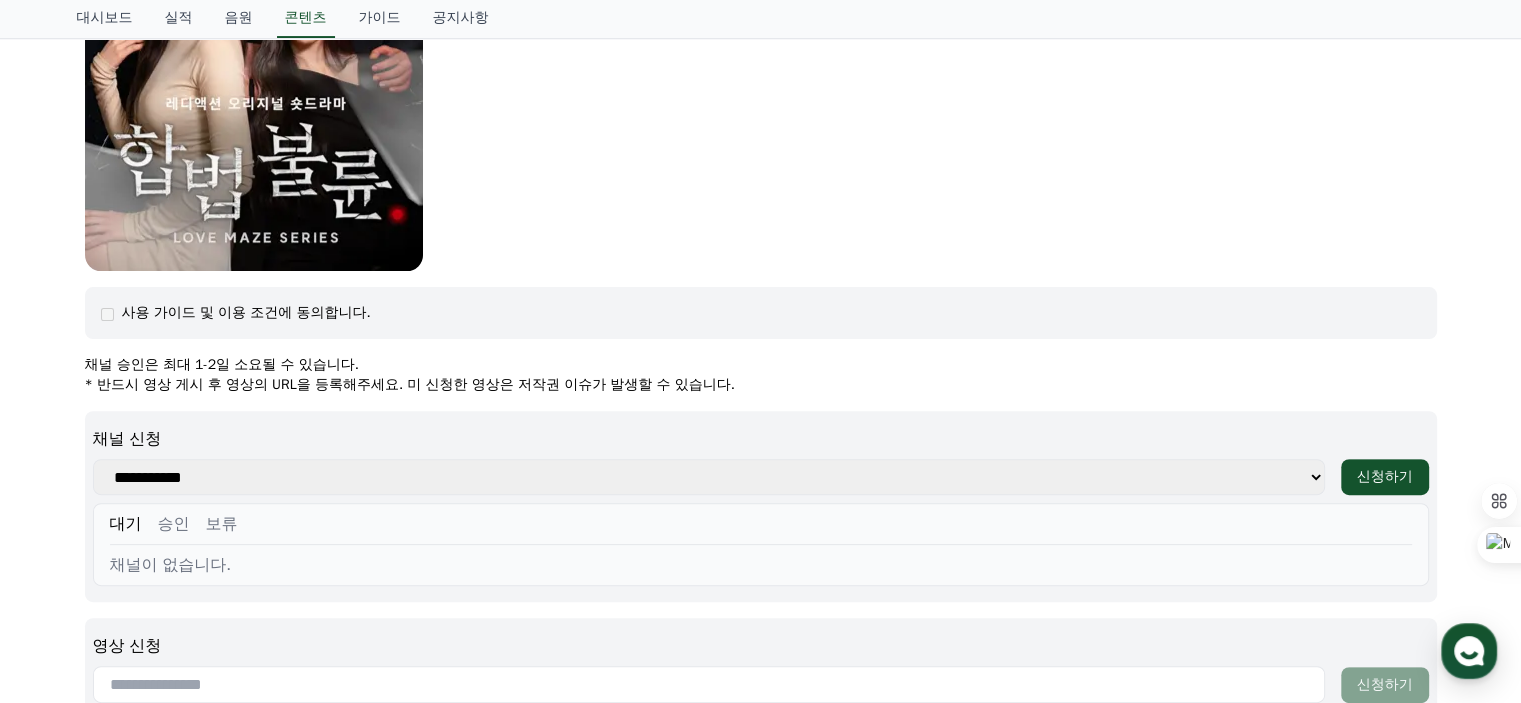 scroll, scrollTop: 658, scrollLeft: 0, axis: vertical 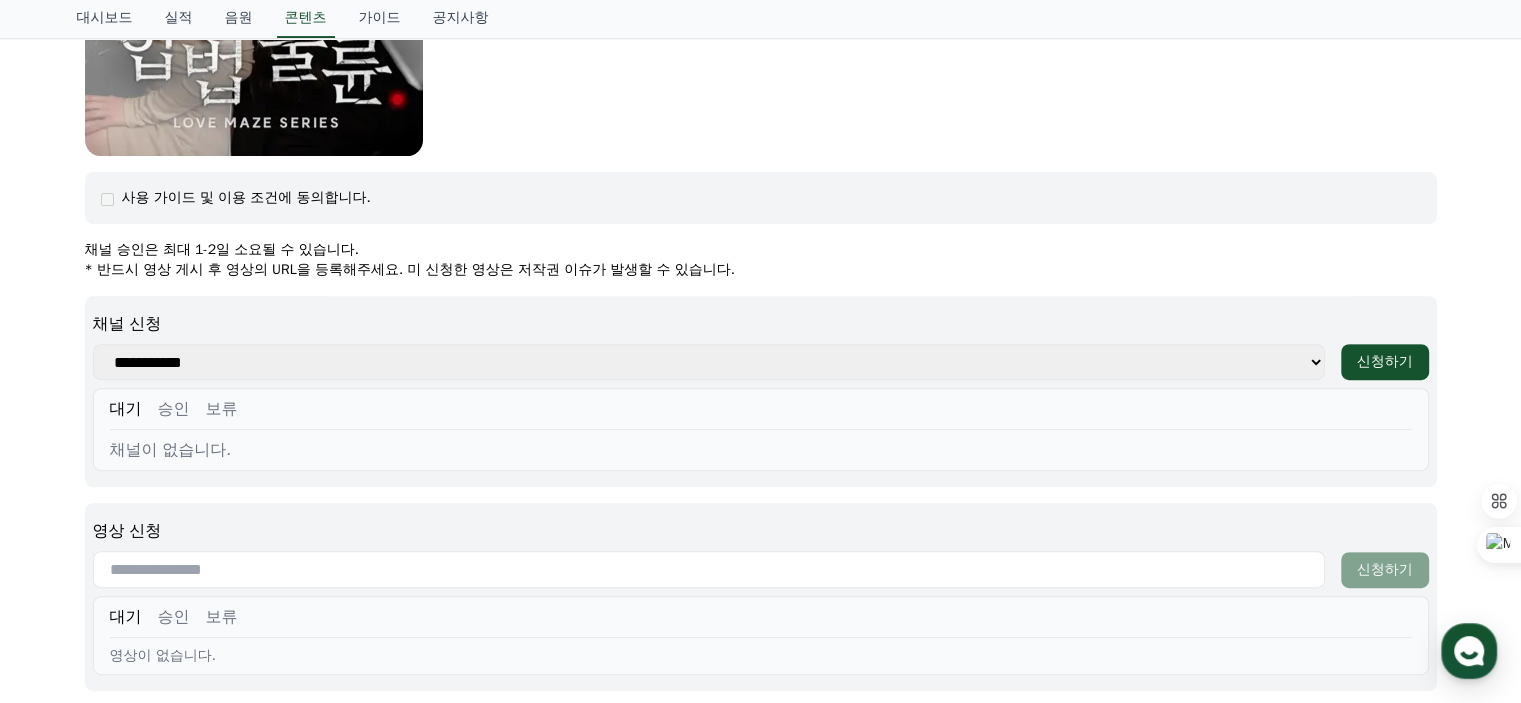 click on "**********" at bounding box center (709, 362) 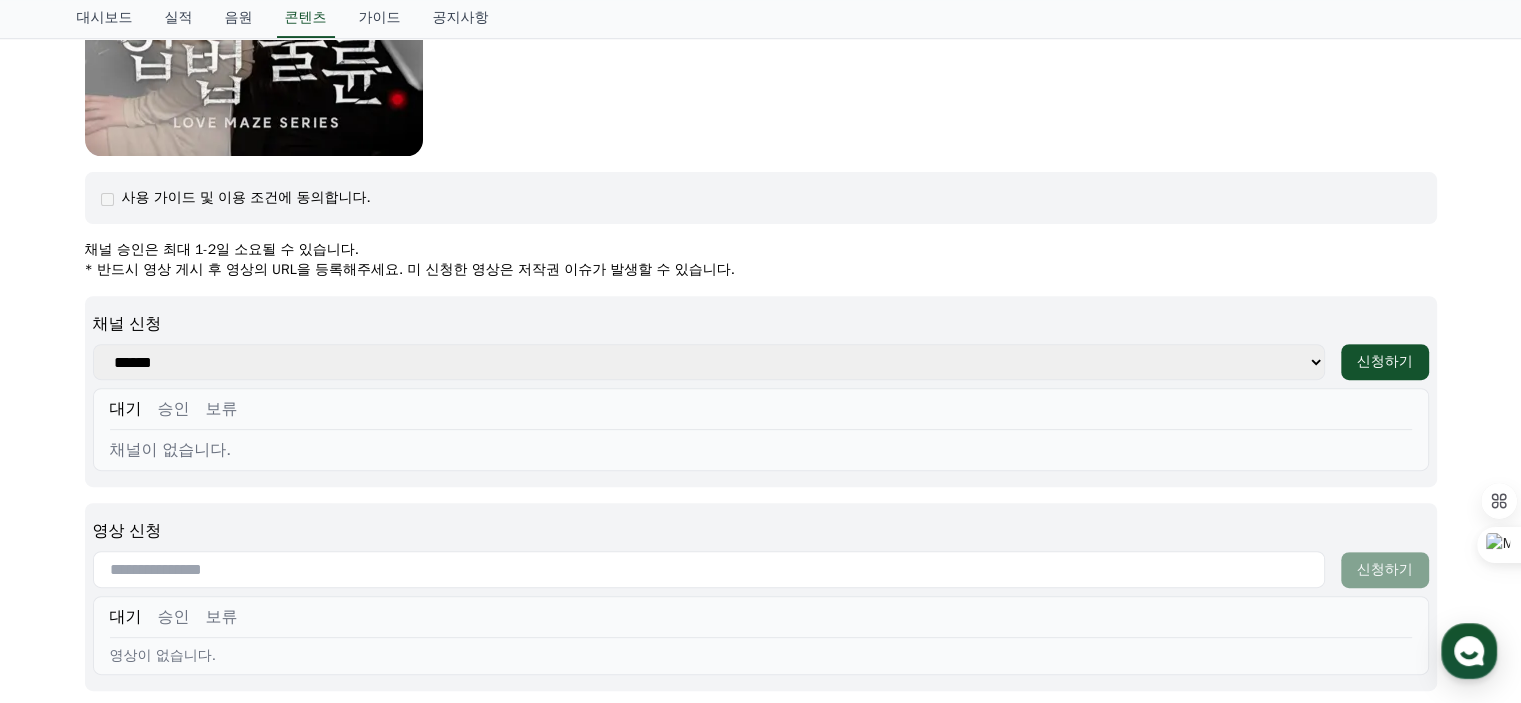 click on "**********" at bounding box center [709, 362] 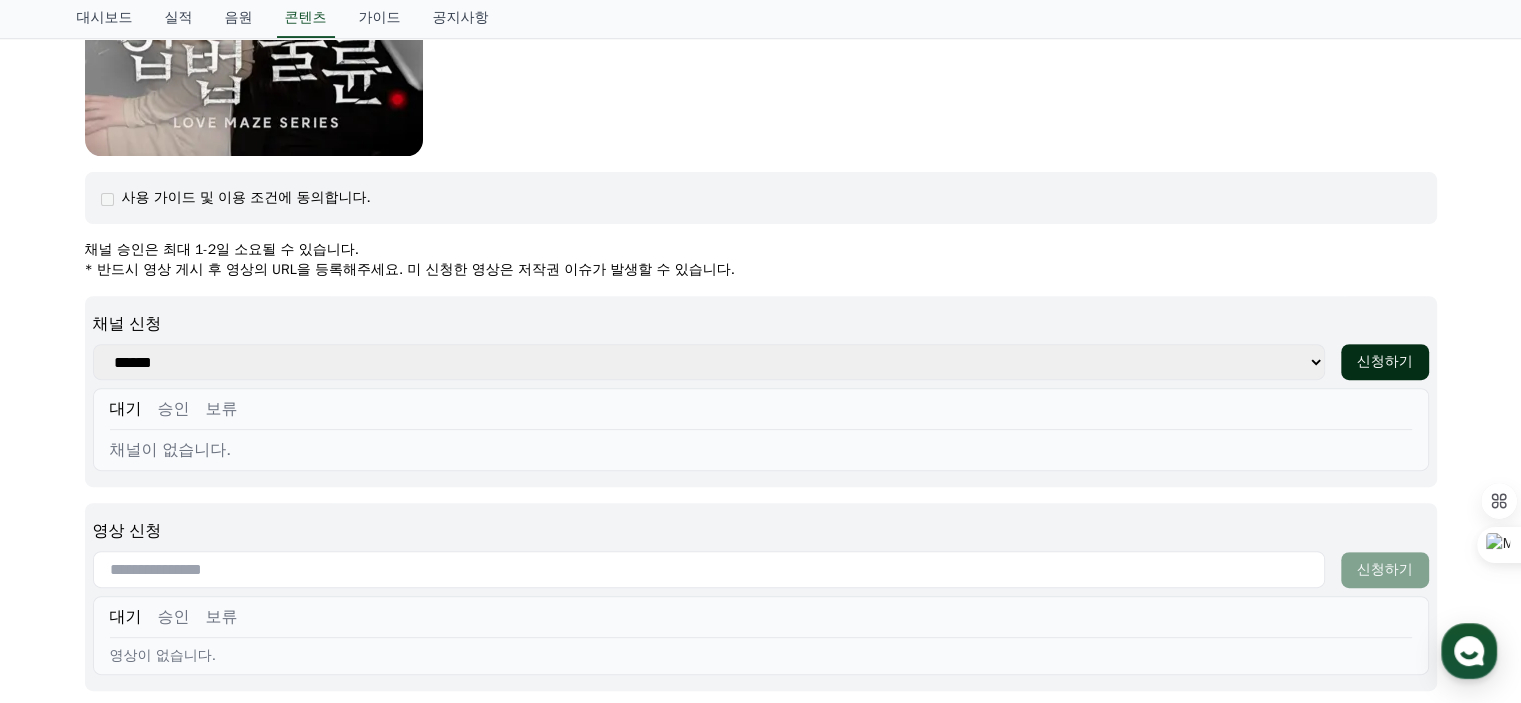 click on "신청하기" at bounding box center [1385, 362] 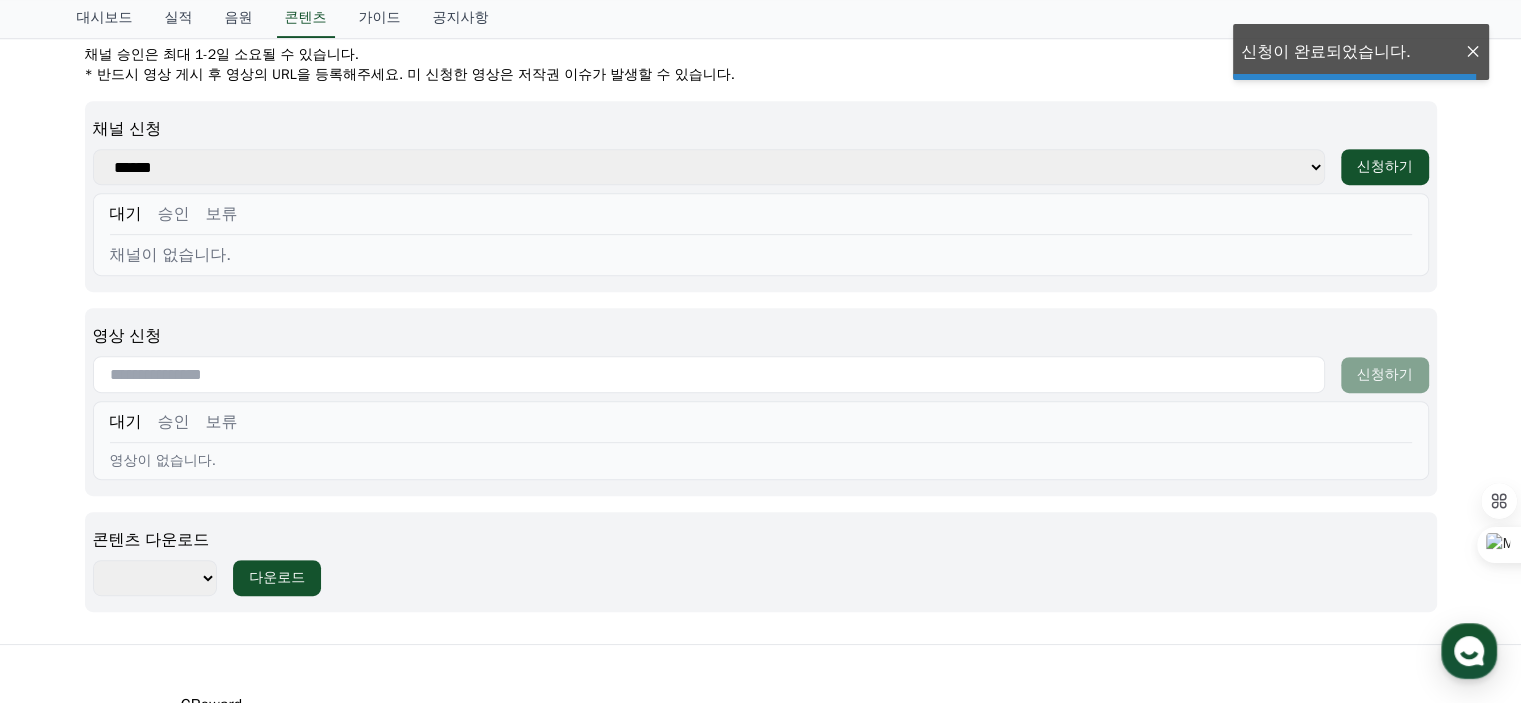scroll, scrollTop: 858, scrollLeft: 0, axis: vertical 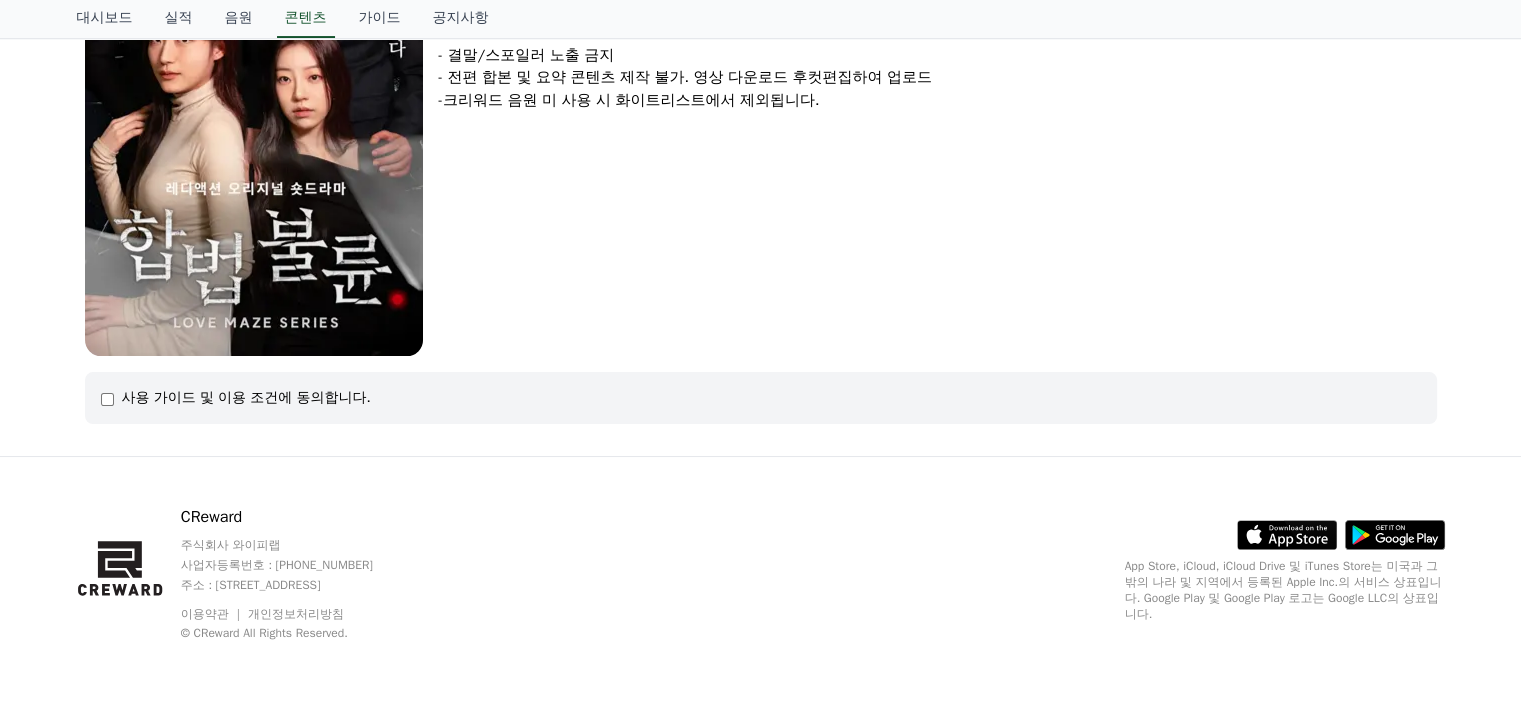 select 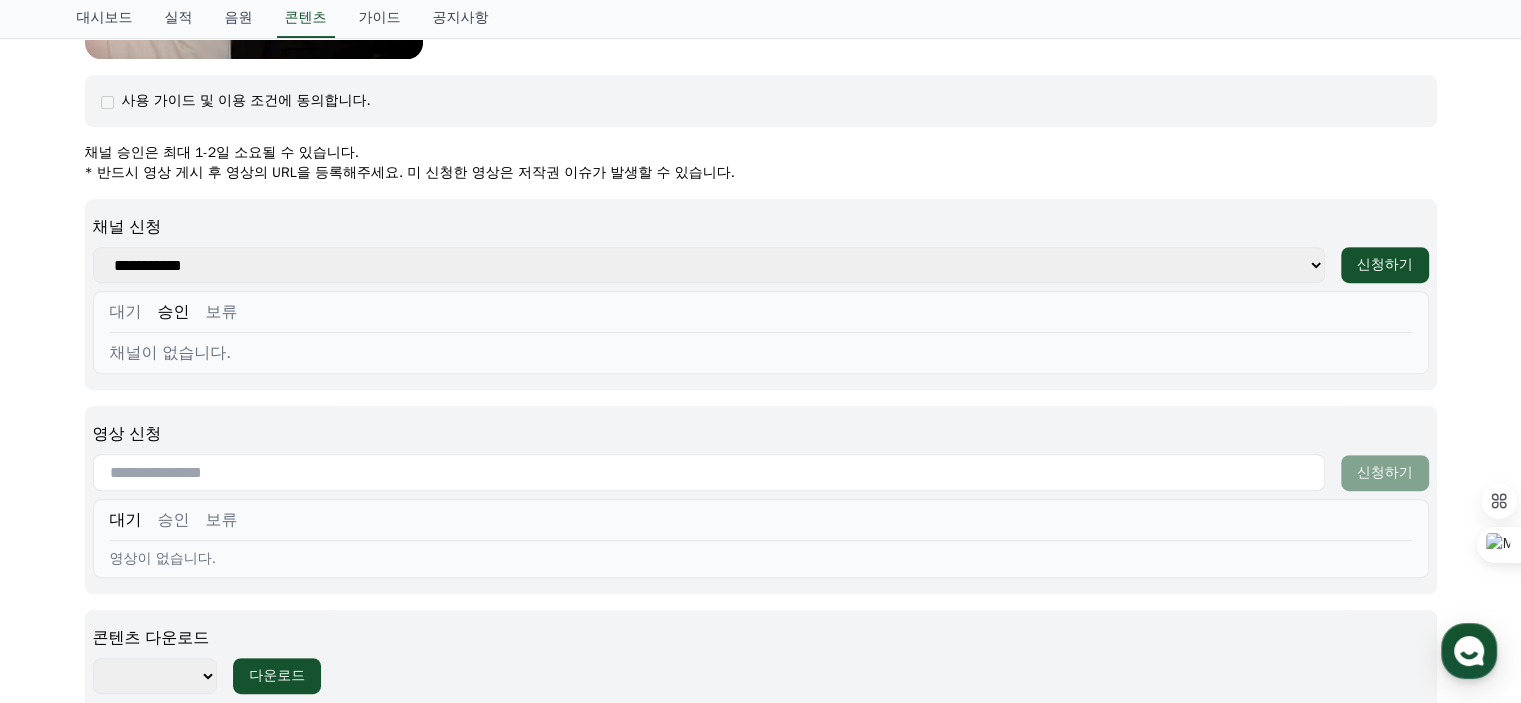 scroll, scrollTop: 758, scrollLeft: 0, axis: vertical 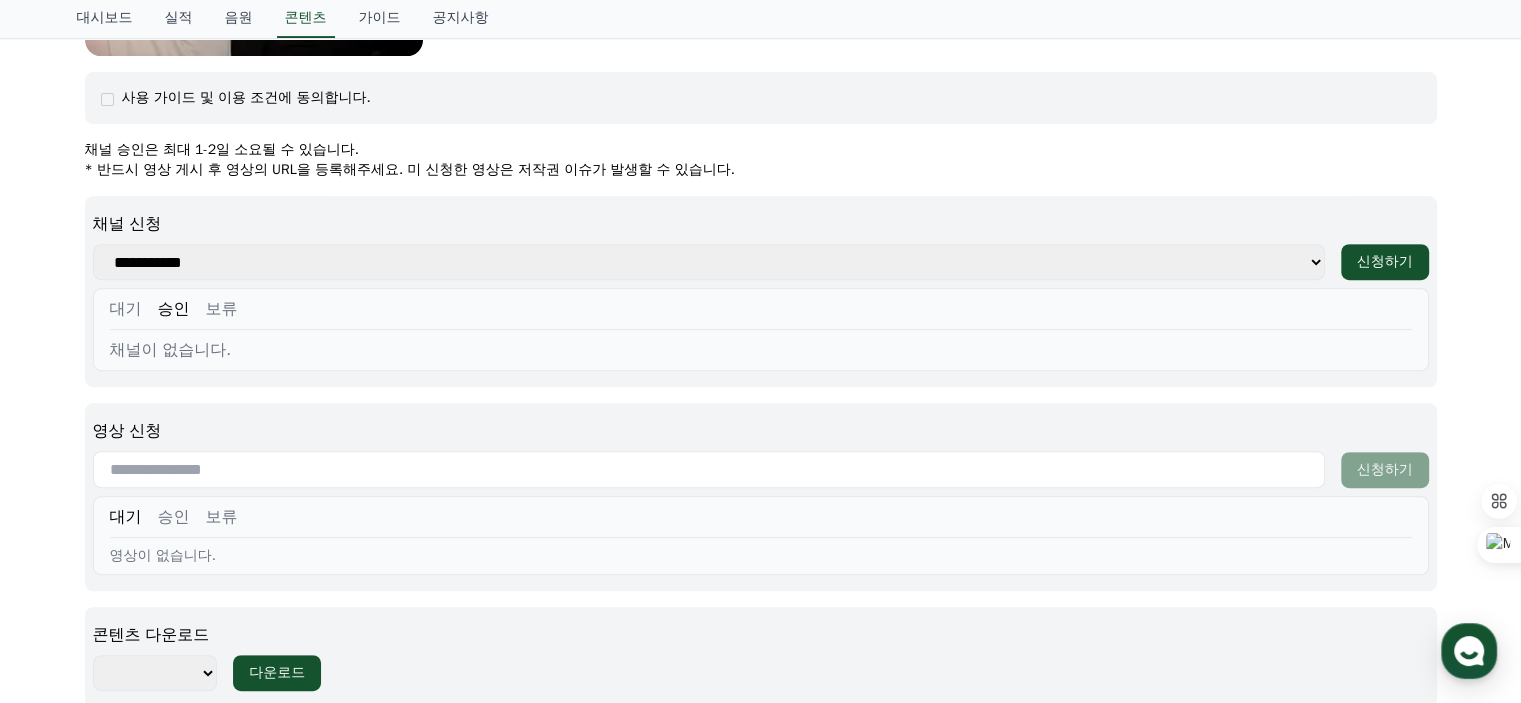 click at bounding box center (709, 469) 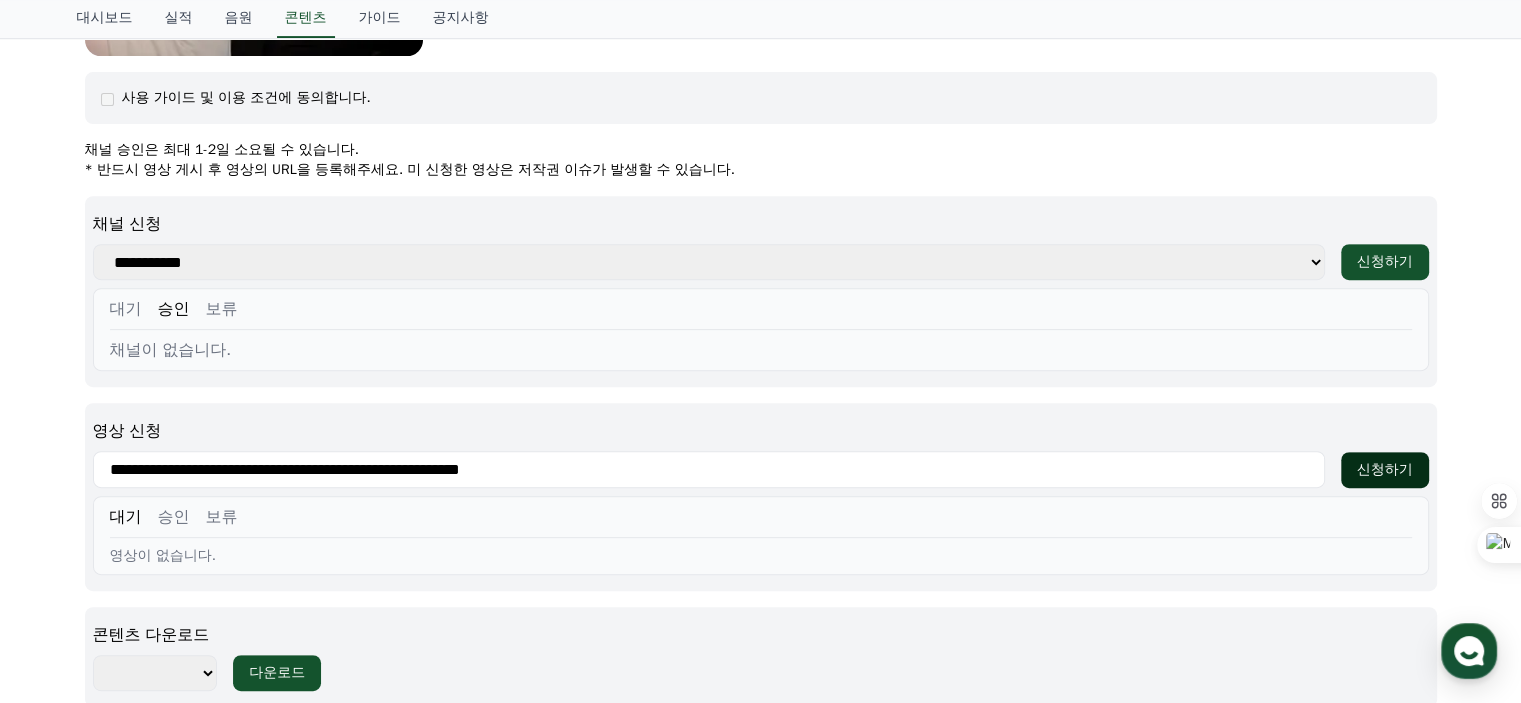 type on "**********" 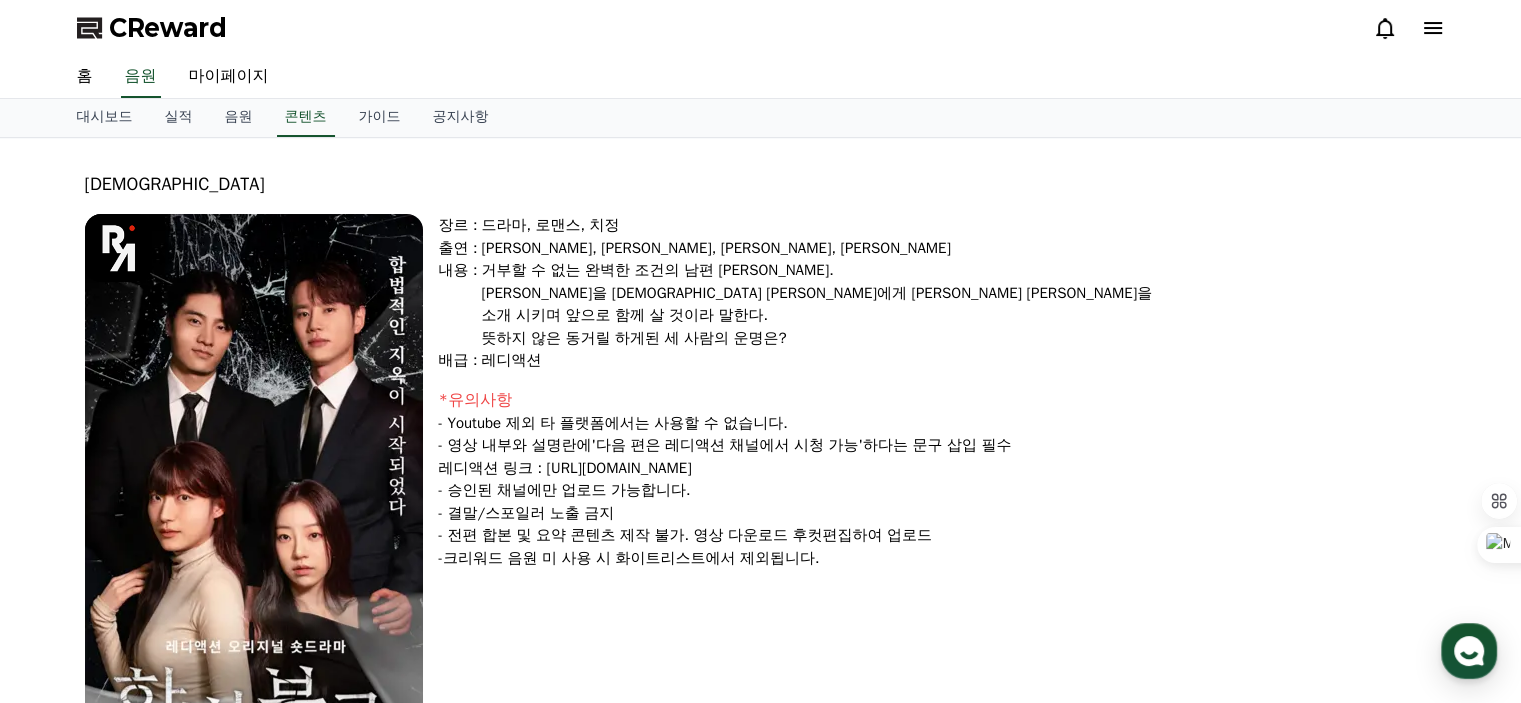 scroll, scrollTop: 0, scrollLeft: 0, axis: both 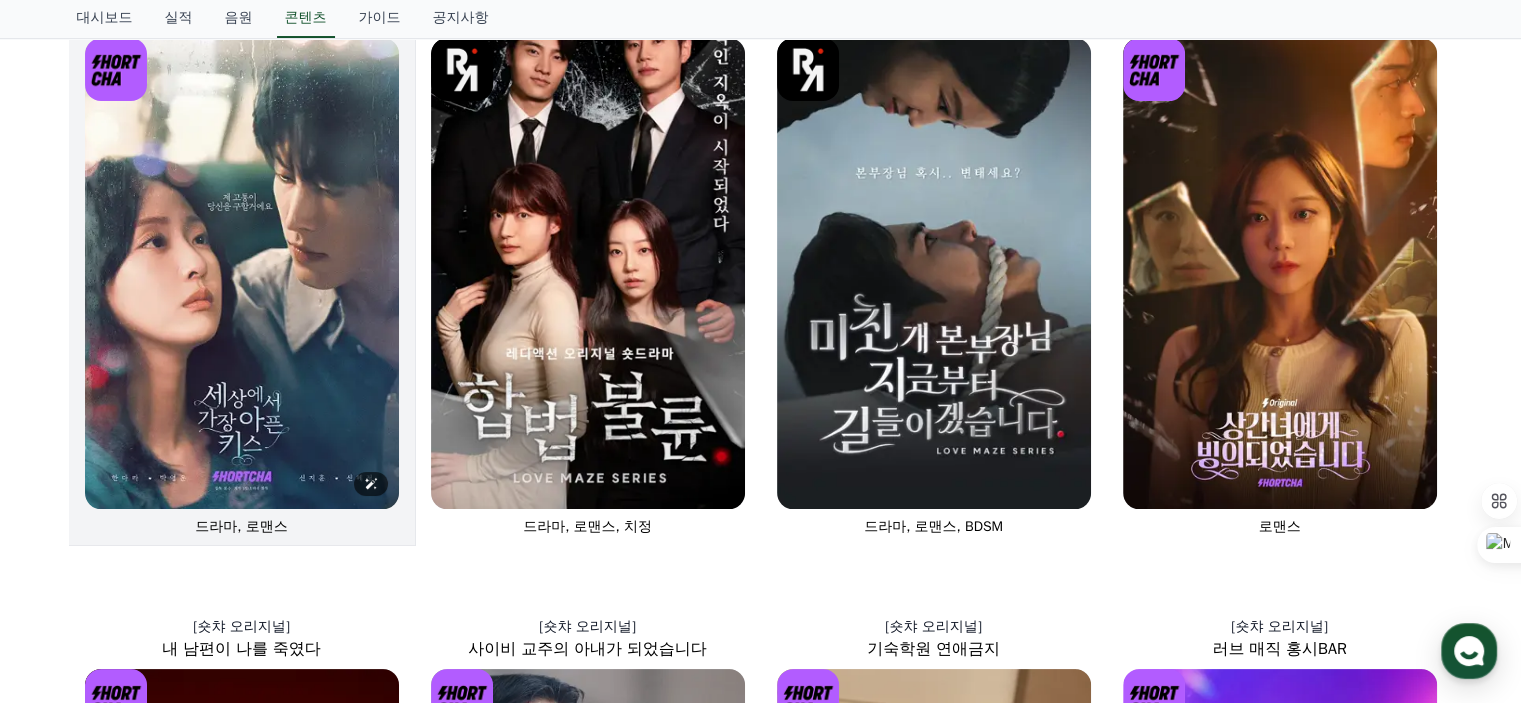 click at bounding box center [242, 273] 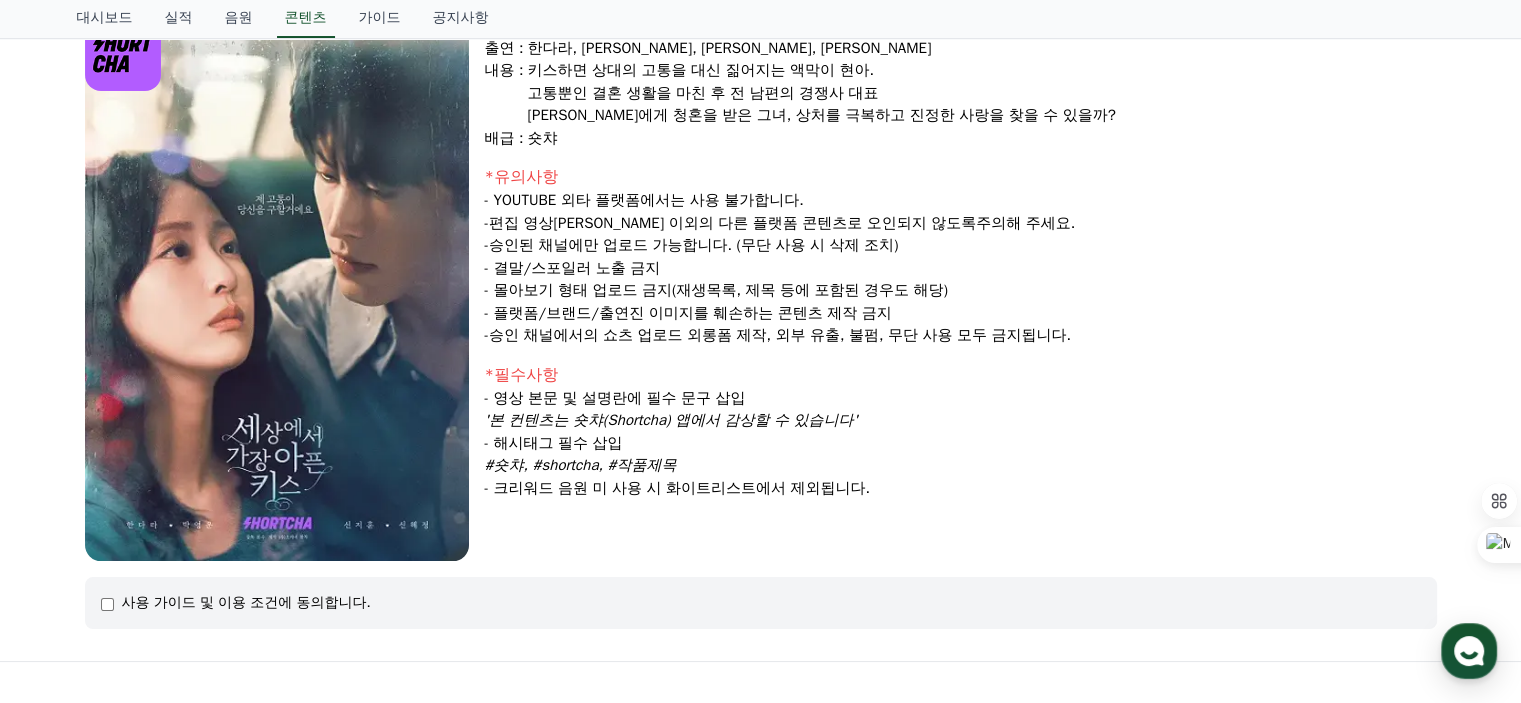 scroll, scrollTop: 0, scrollLeft: 0, axis: both 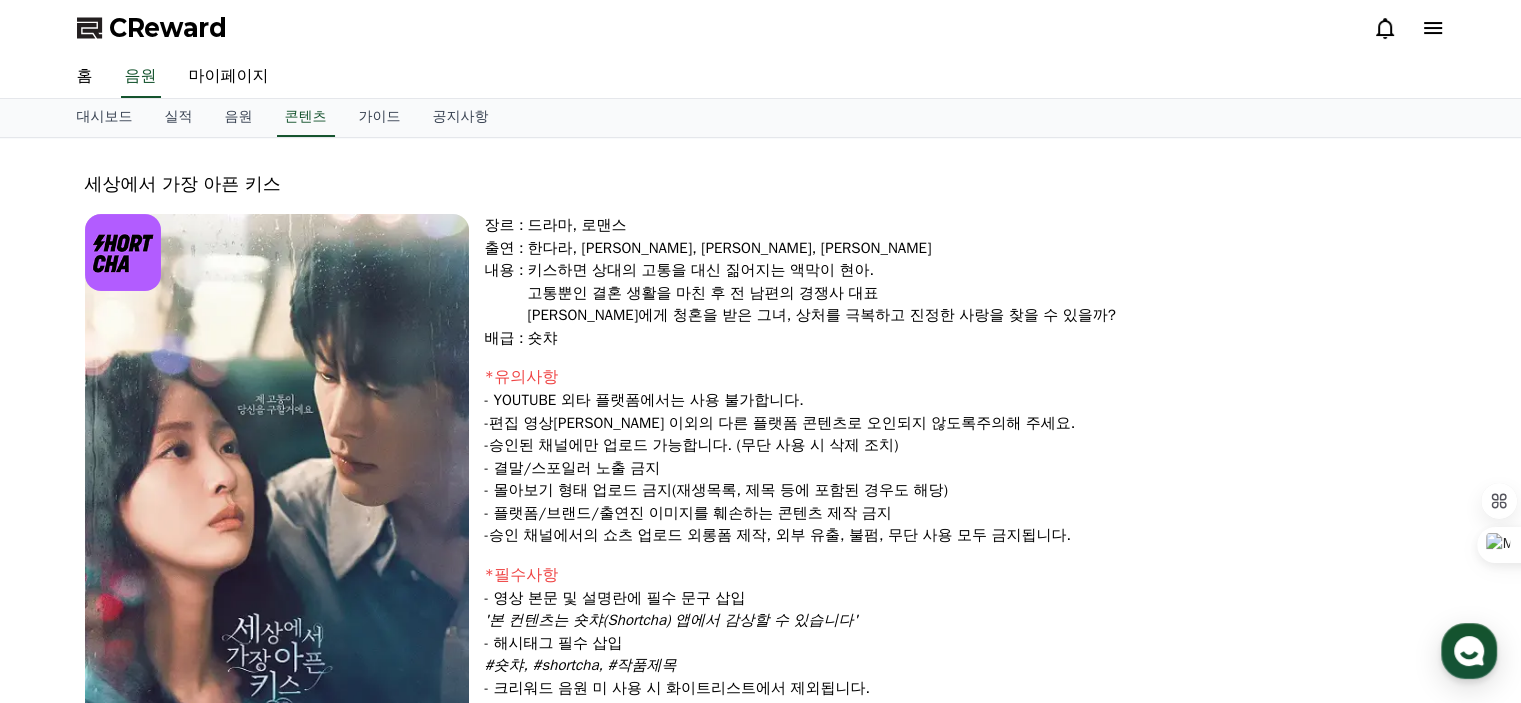 click at bounding box center (277, 487) 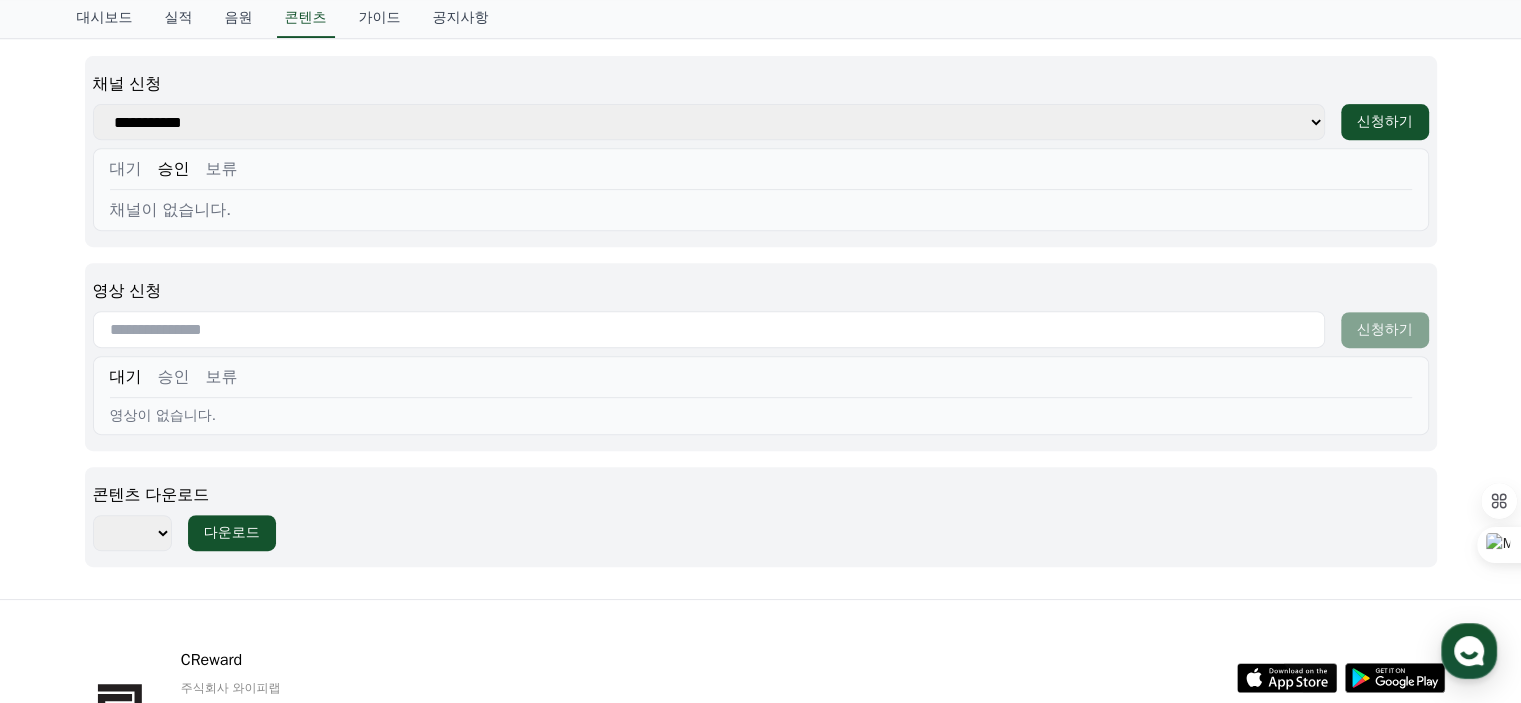scroll, scrollTop: 800, scrollLeft: 0, axis: vertical 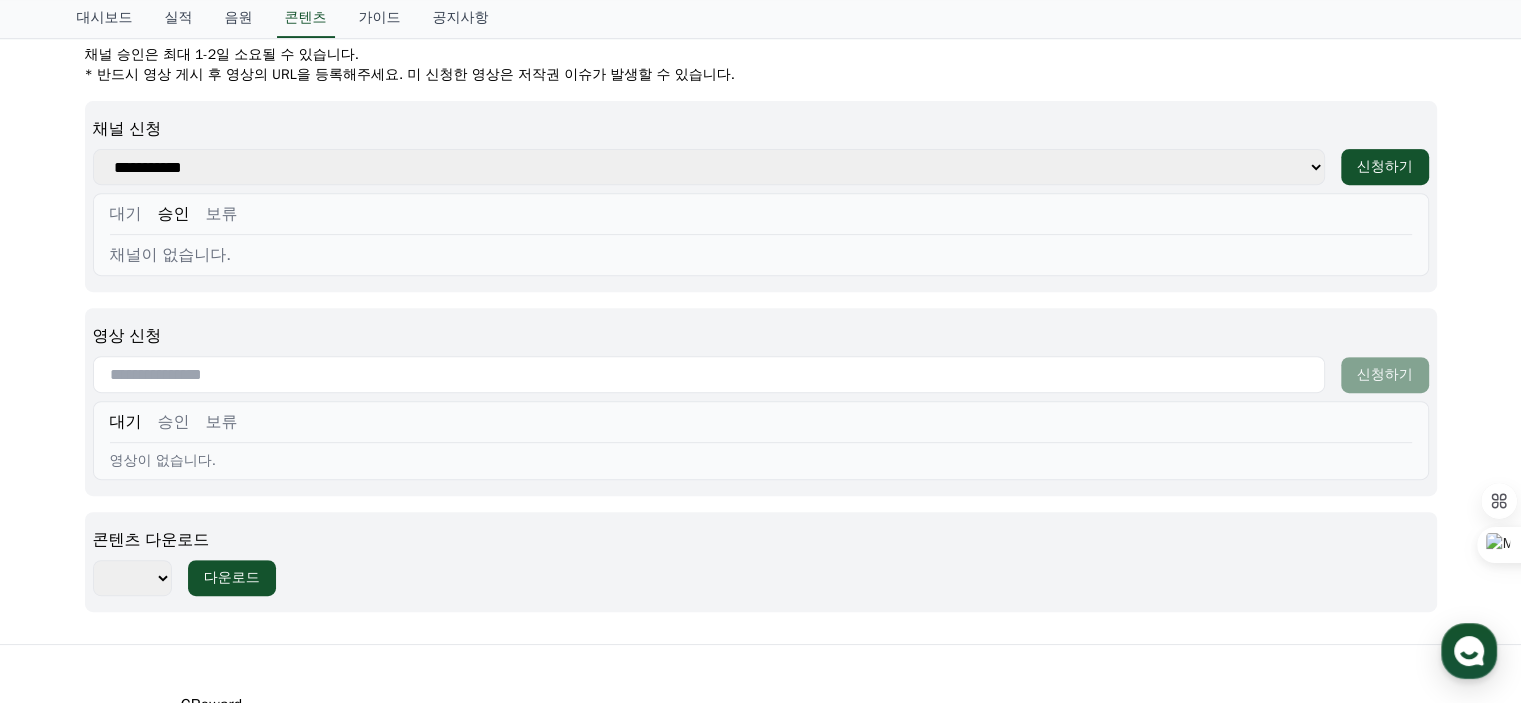 click on "**********" at bounding box center (709, 167) 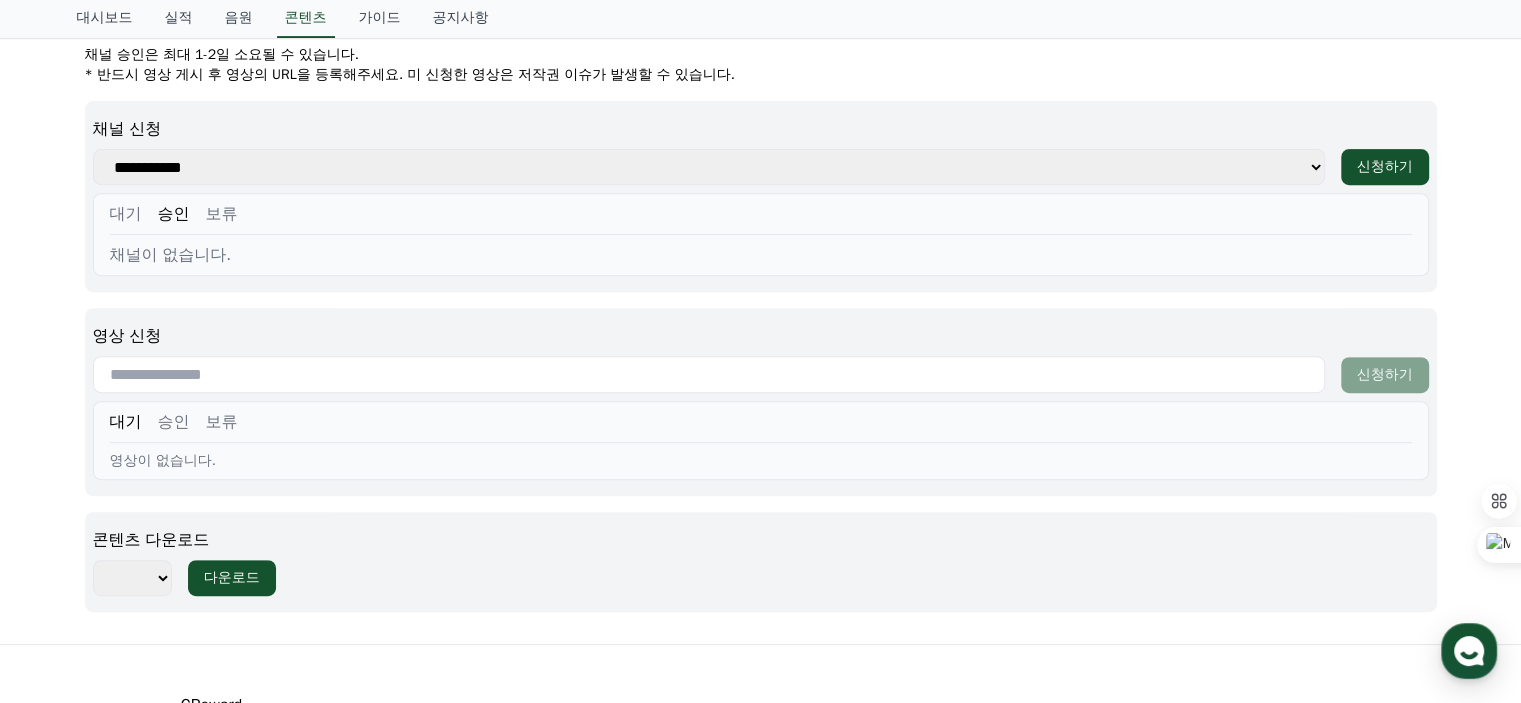 select on "**********" 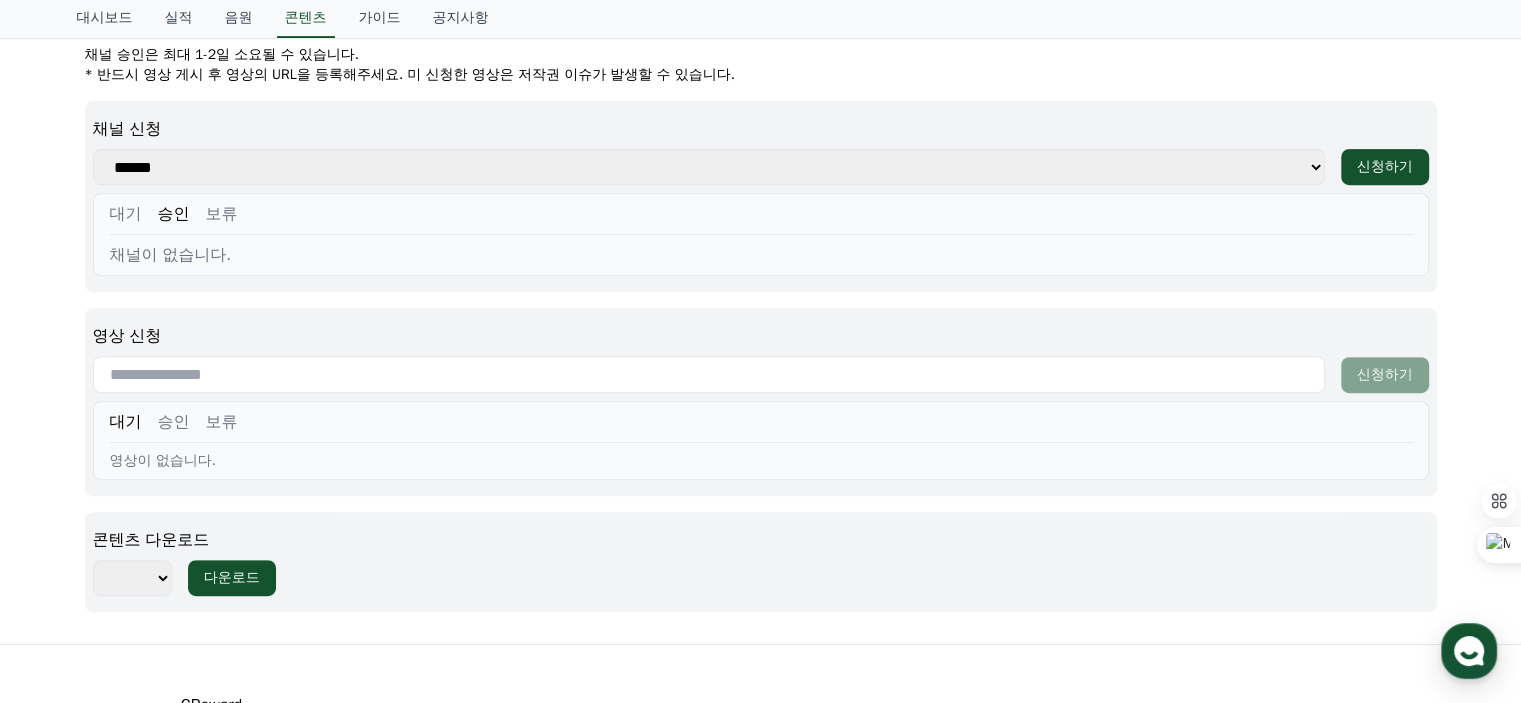 click on "**********" at bounding box center [709, 167] 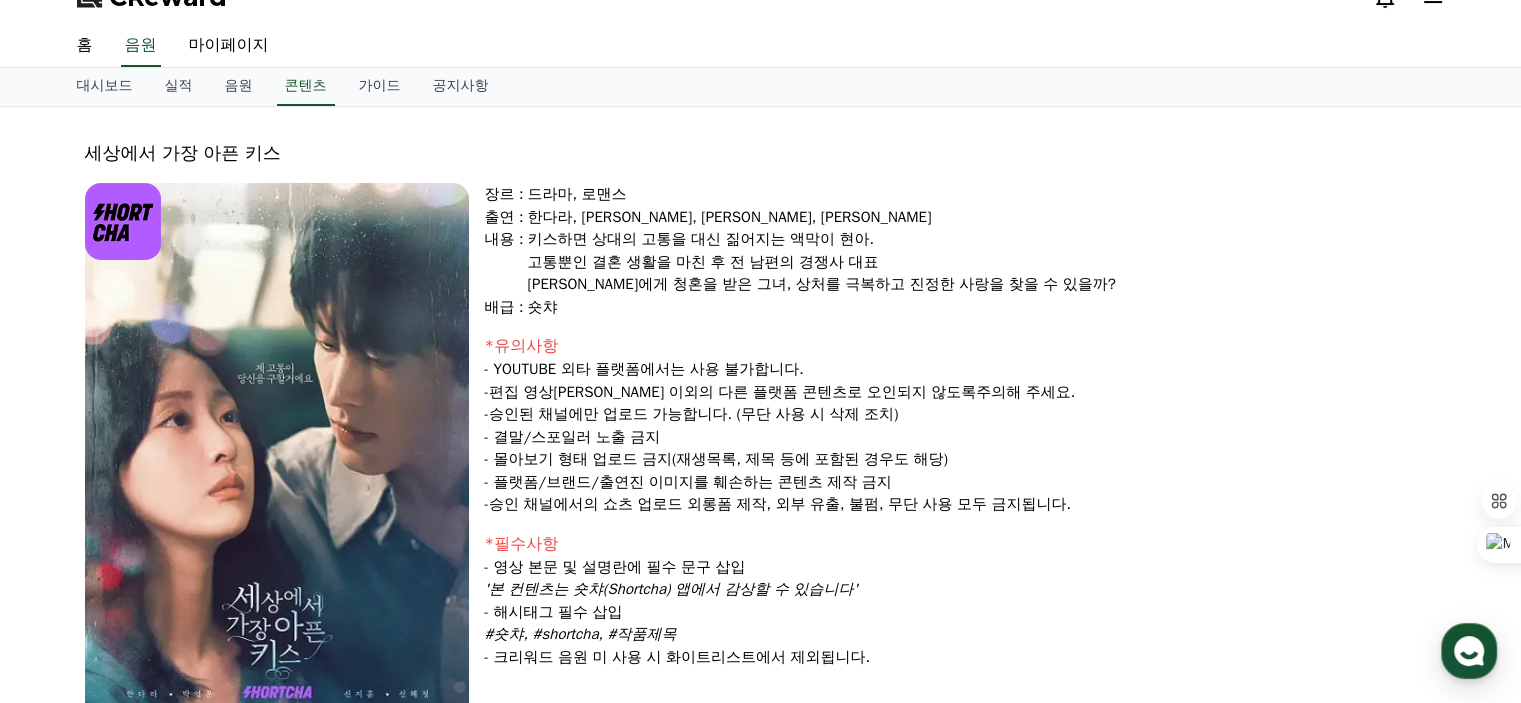 scroll, scrollTop: 0, scrollLeft: 0, axis: both 